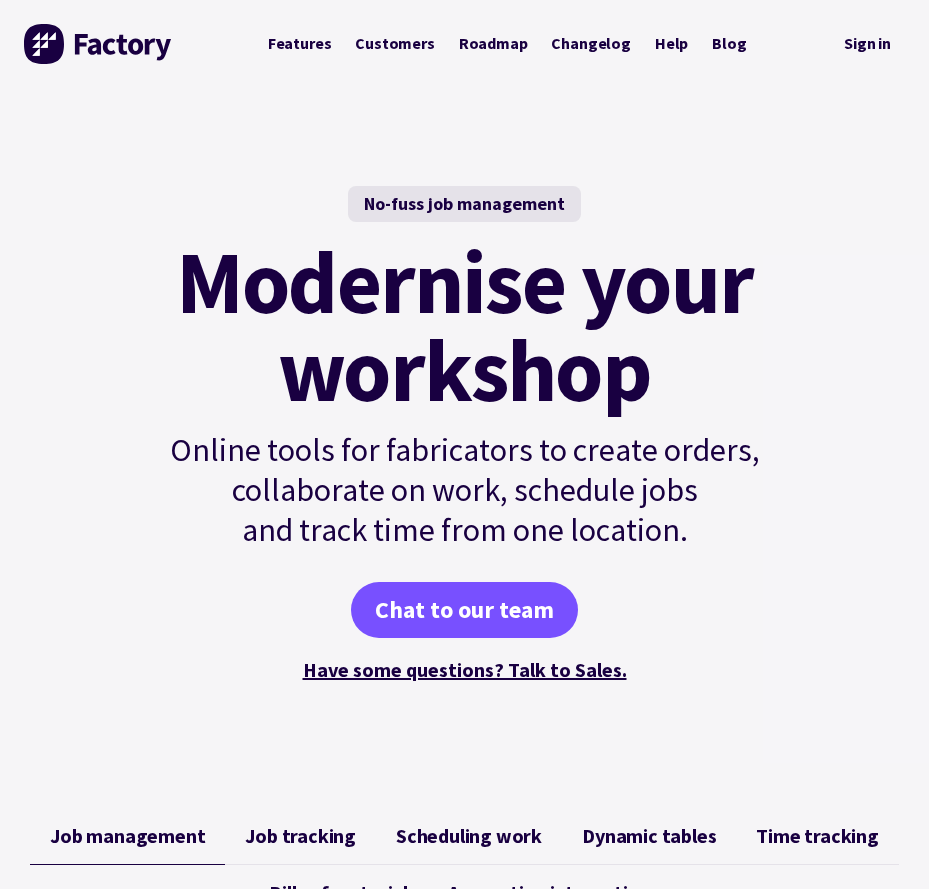 scroll, scrollTop: 0, scrollLeft: 0, axis: both 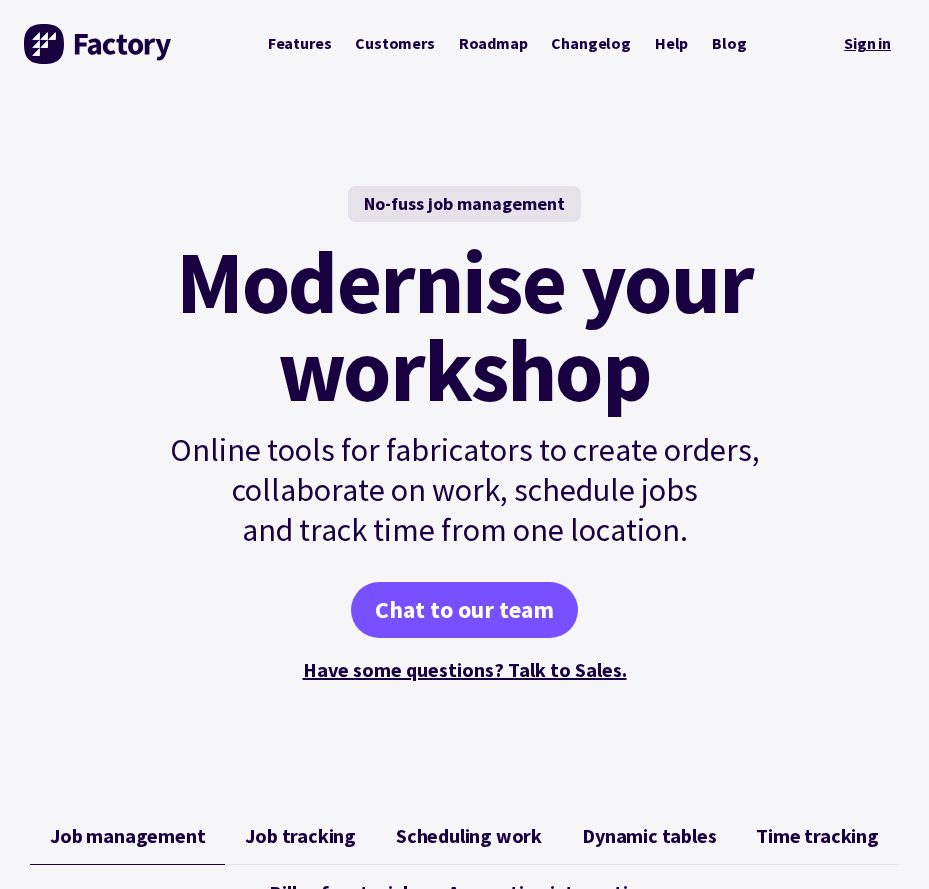 click on "Sign in" at bounding box center (867, 44) 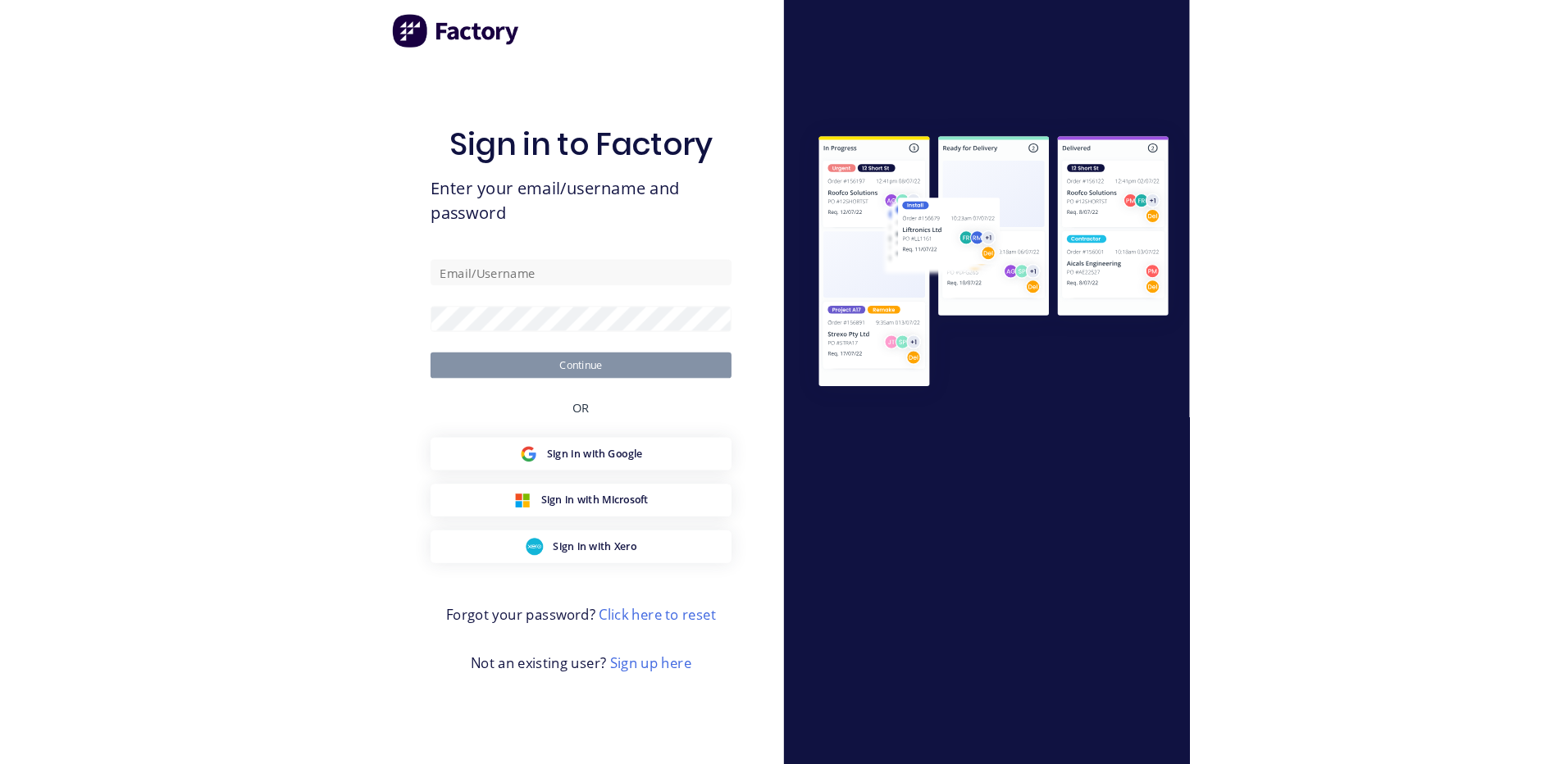scroll, scrollTop: 0, scrollLeft: 0, axis: both 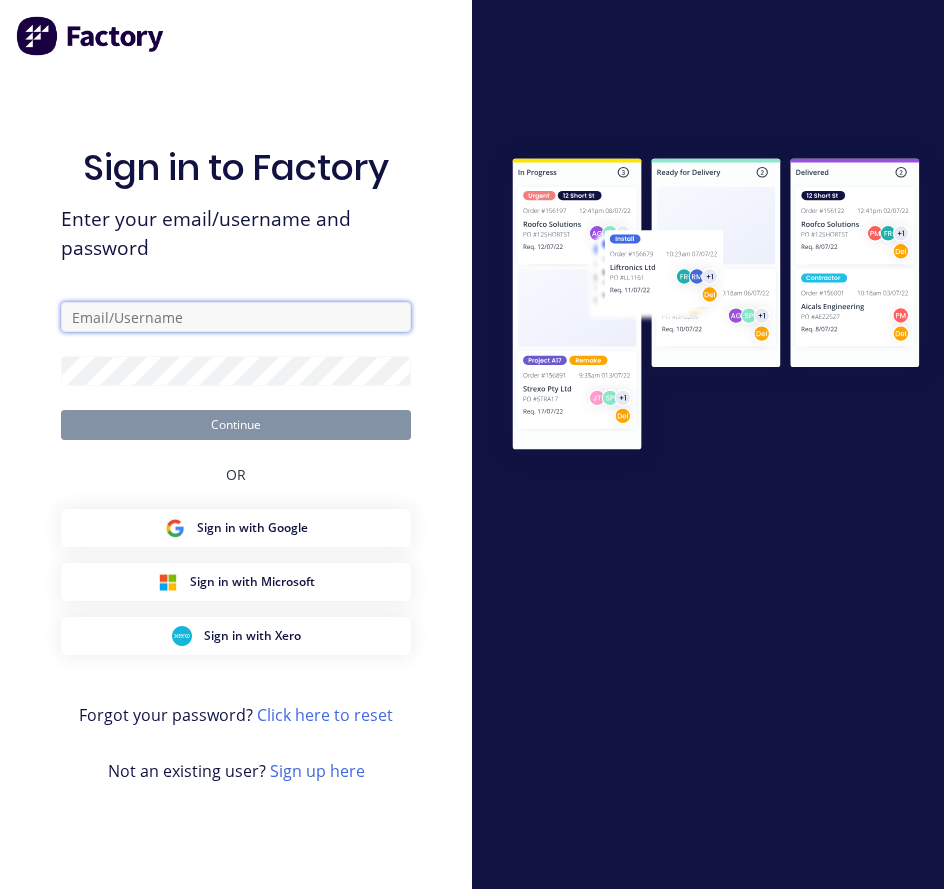 type on "[PERSON_NAME][EMAIL_ADDRESS][PERSON_NAME][DOMAIN_NAME]" 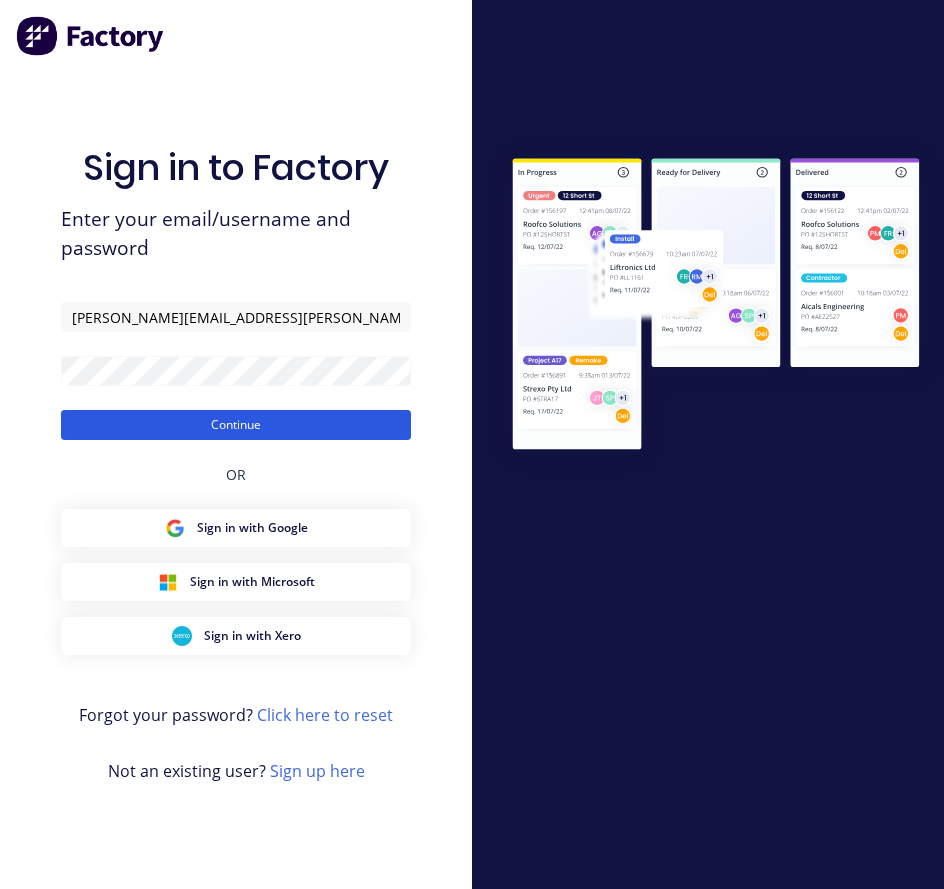 click on "Continue" at bounding box center (236, 425) 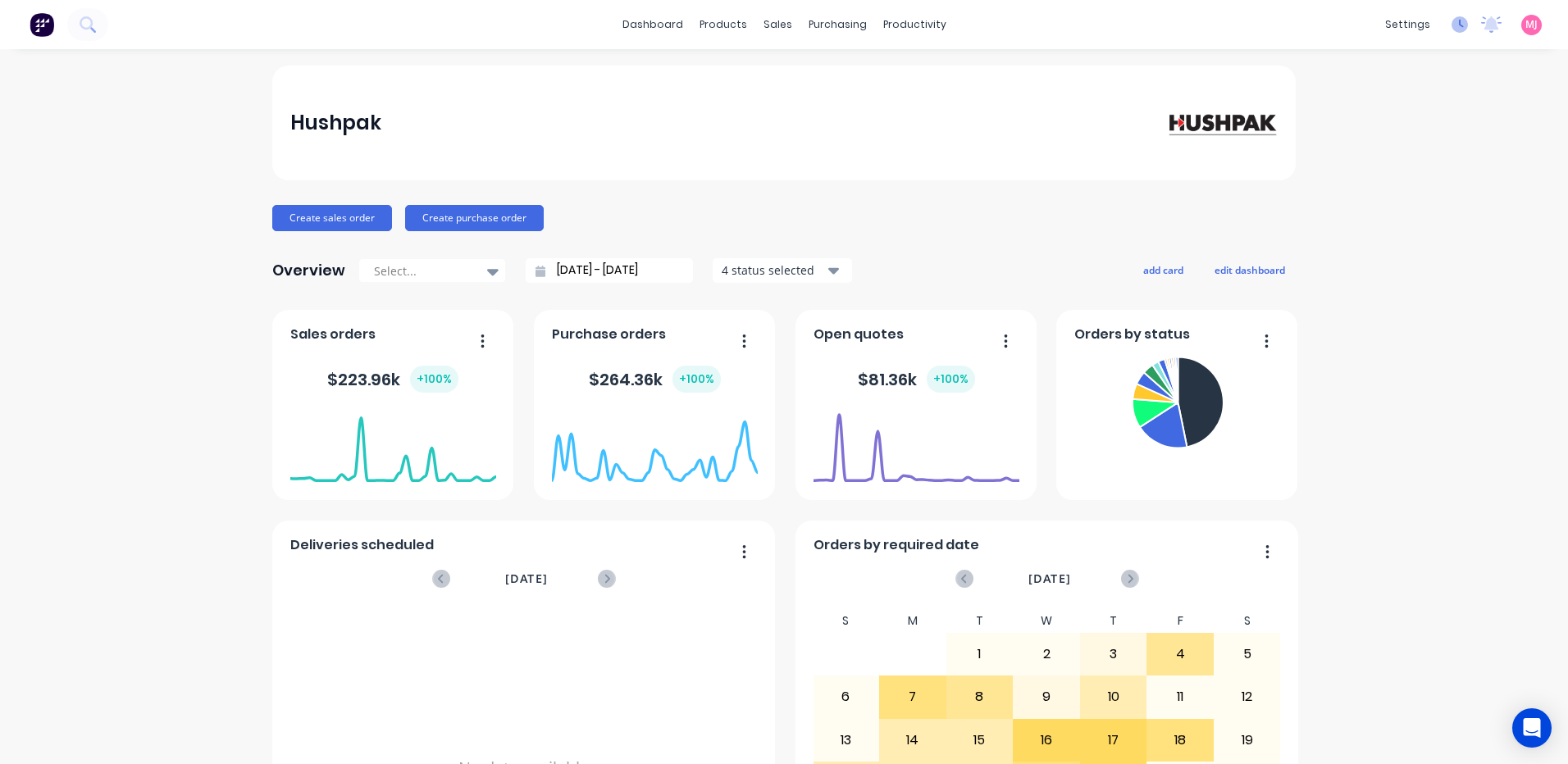 click 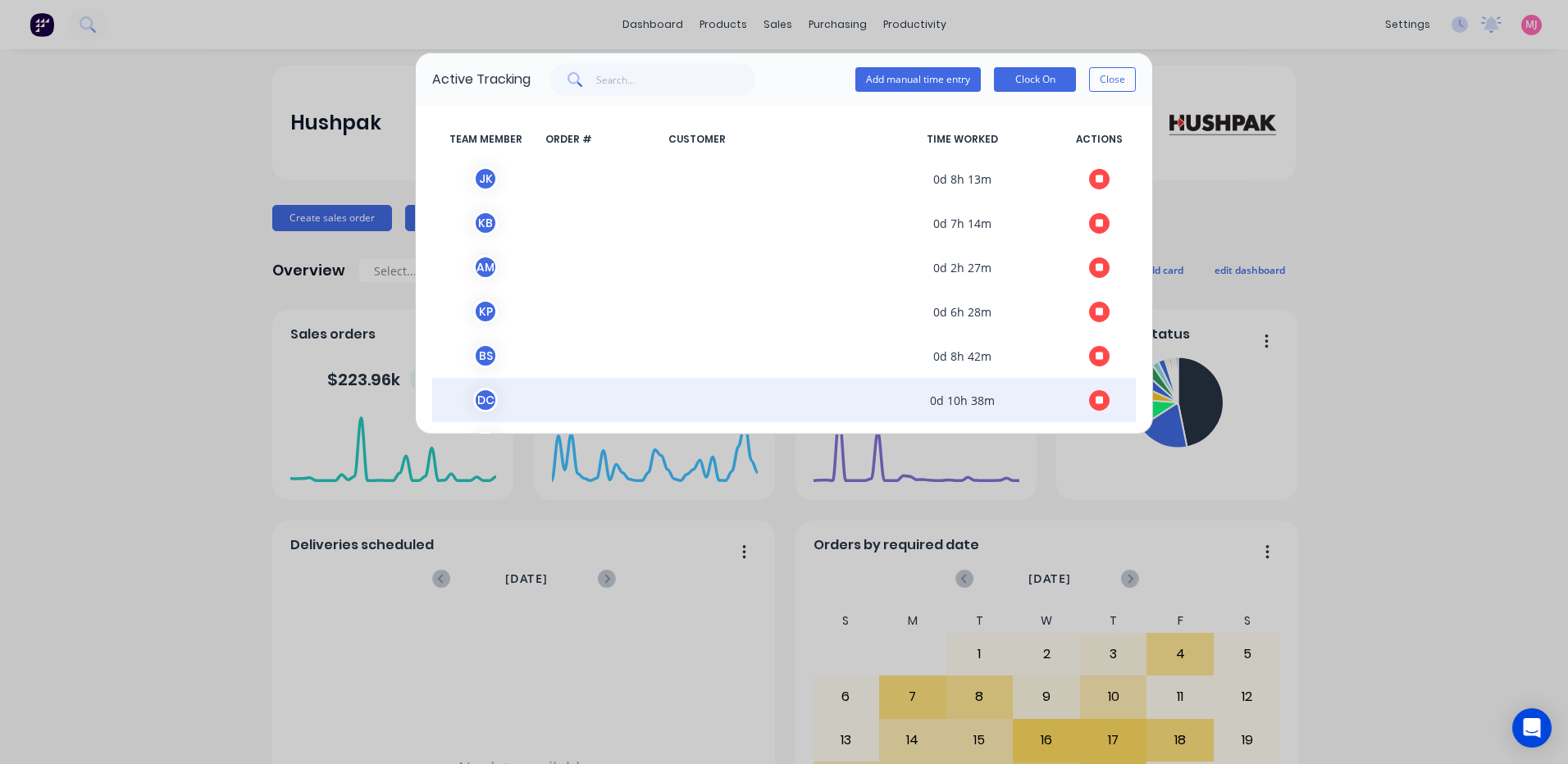 click 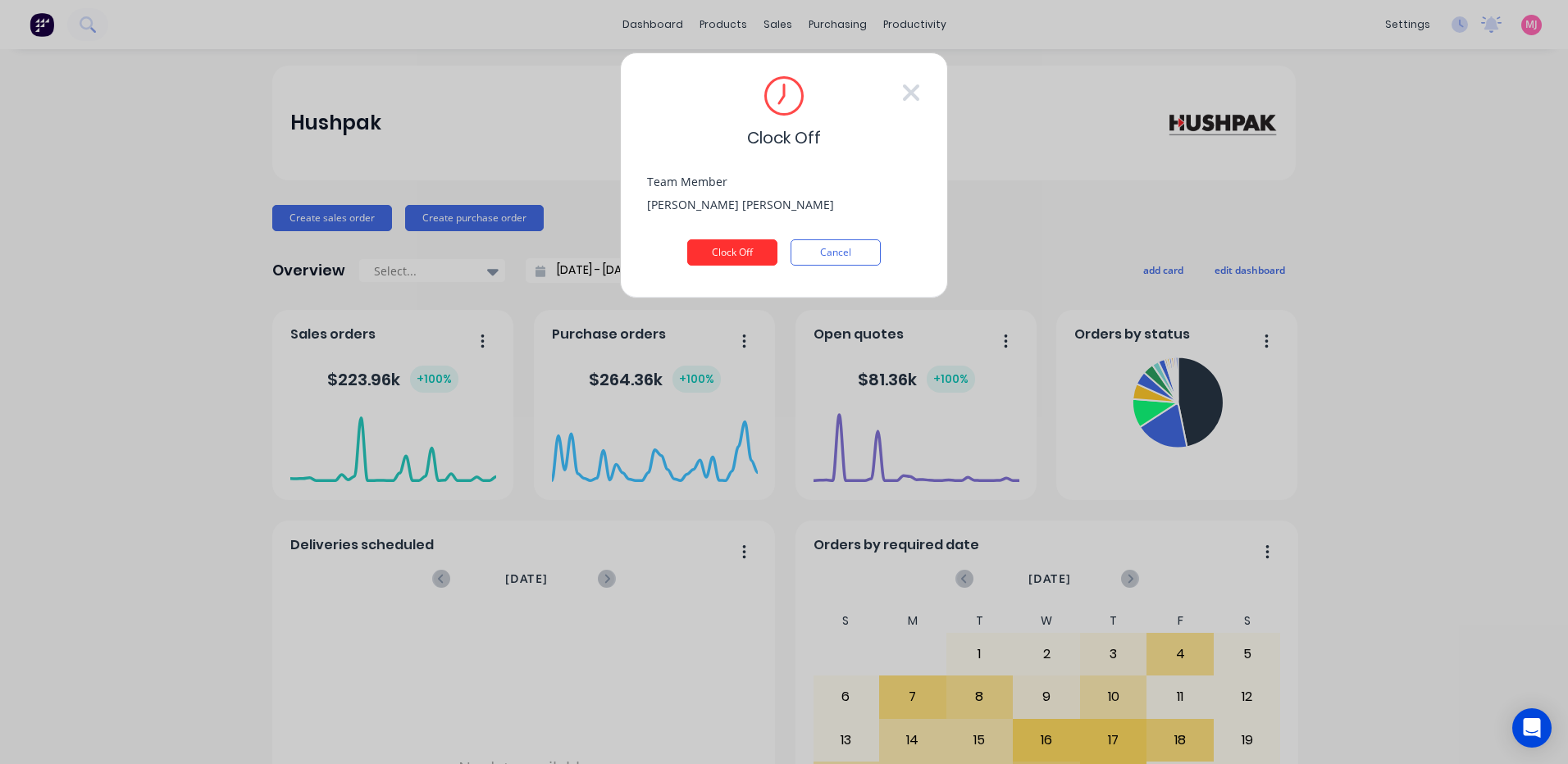 click on "Clock Off" at bounding box center (732, 252) 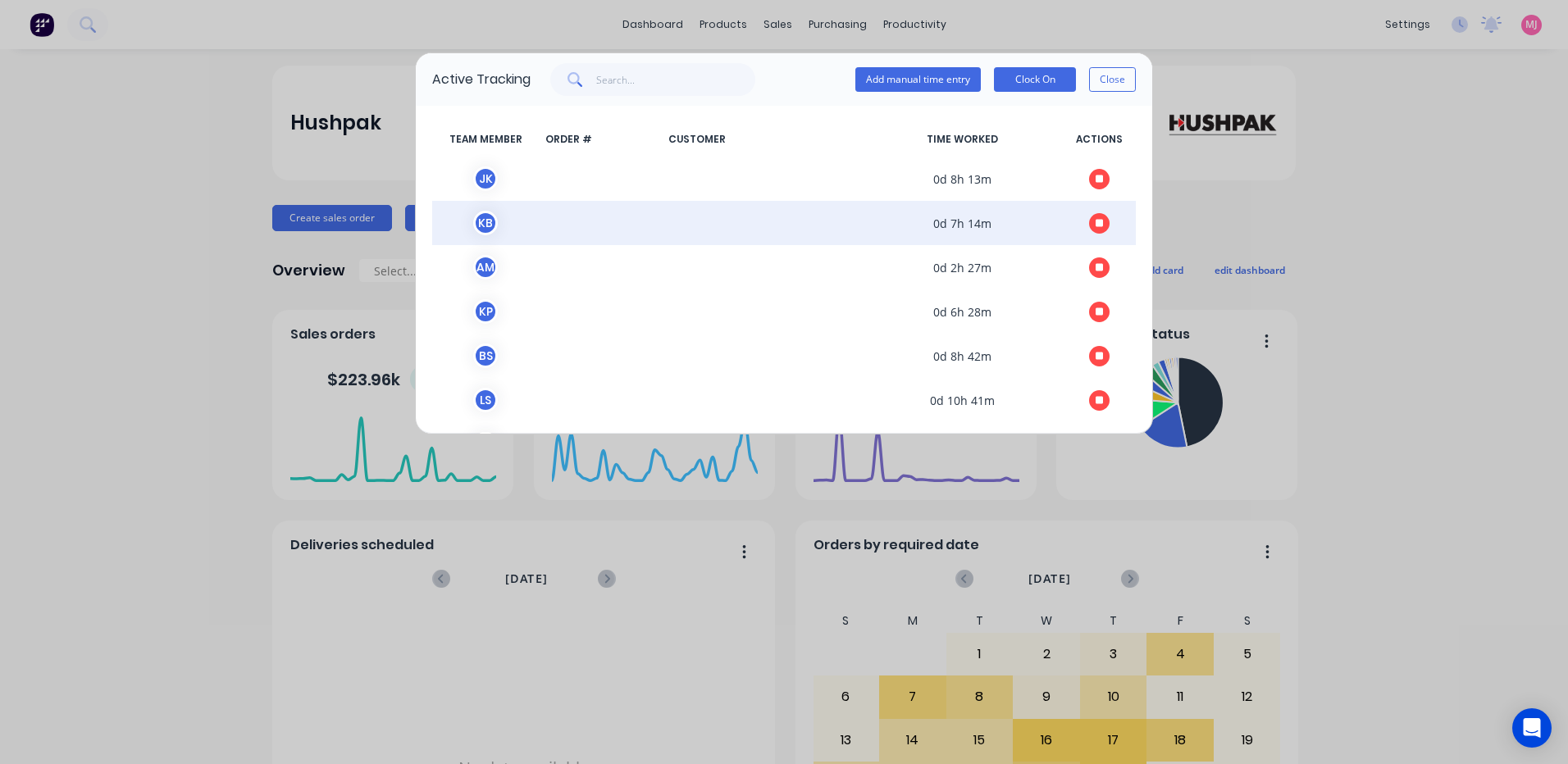 click 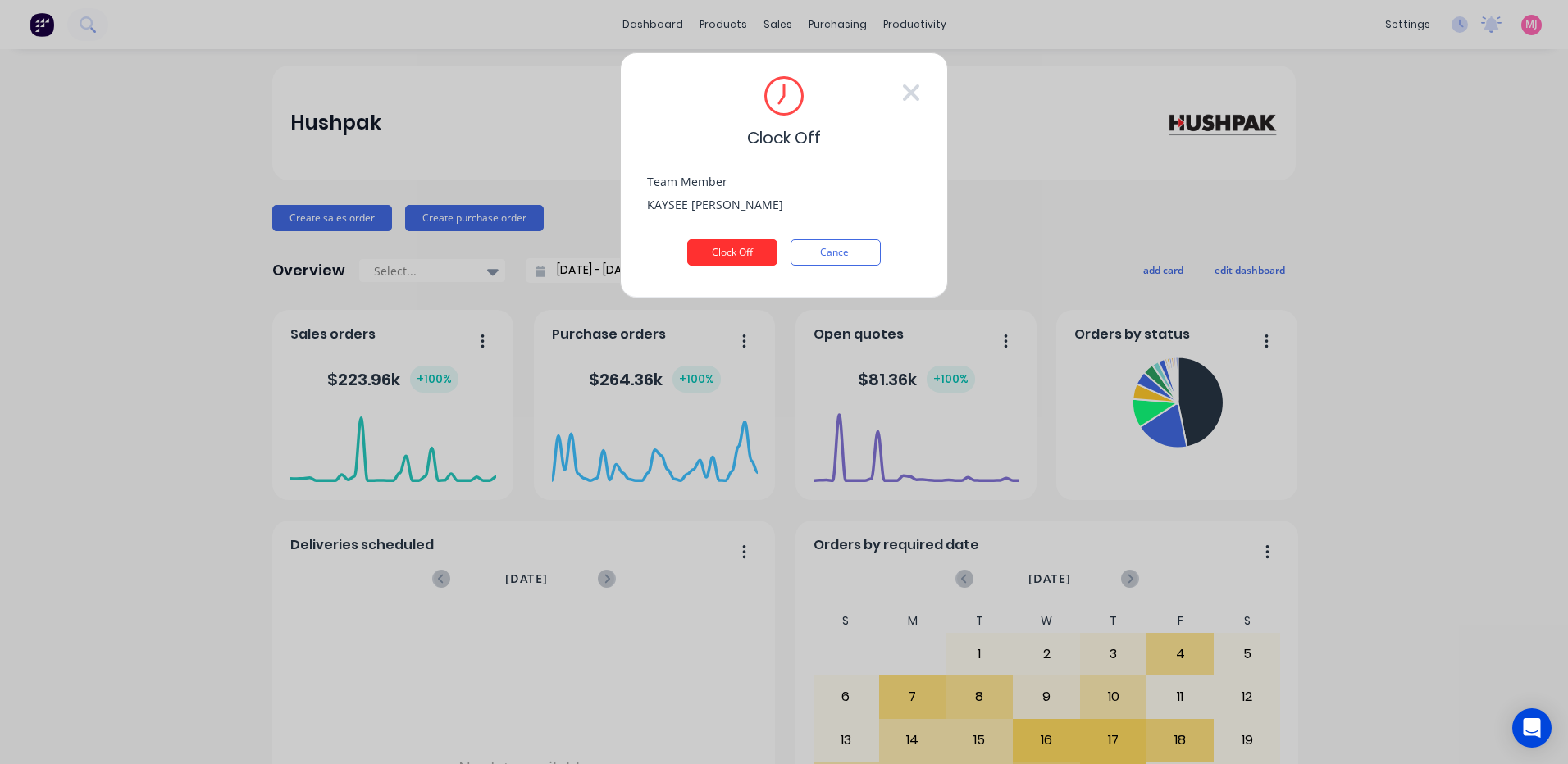 click on "Clock Off" at bounding box center (732, 252) 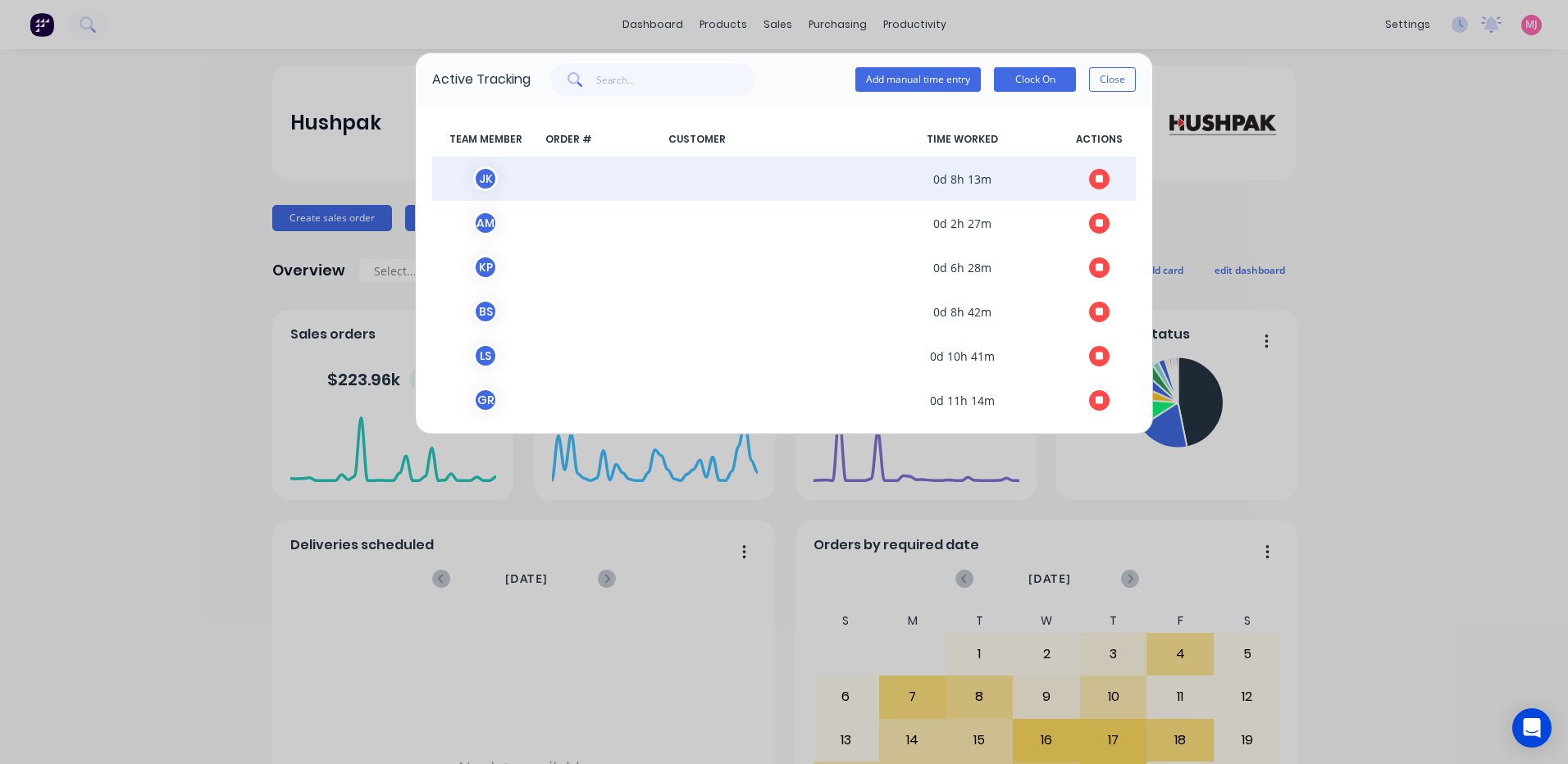 click 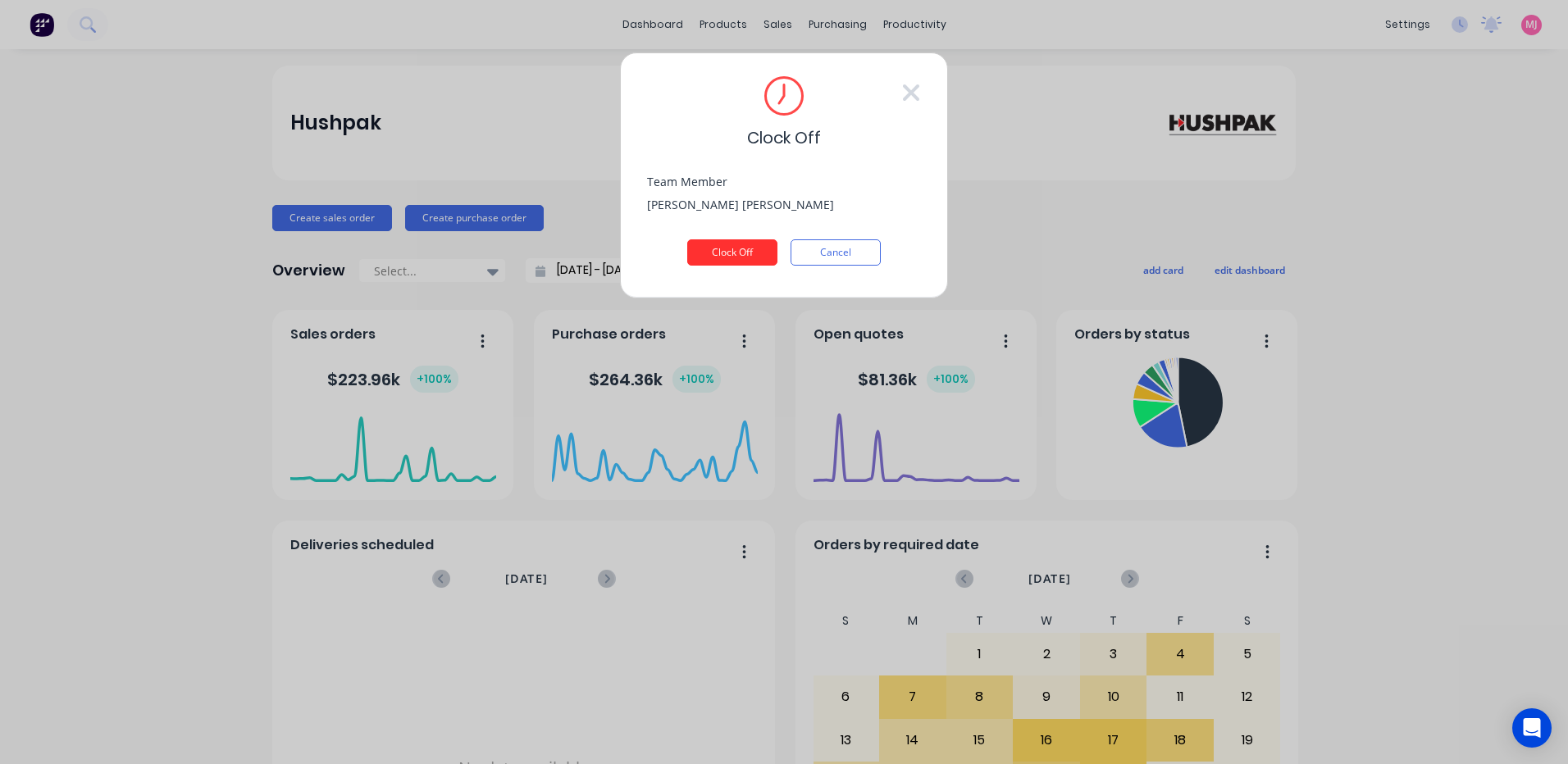 click on "Clock Off" at bounding box center (732, 252) 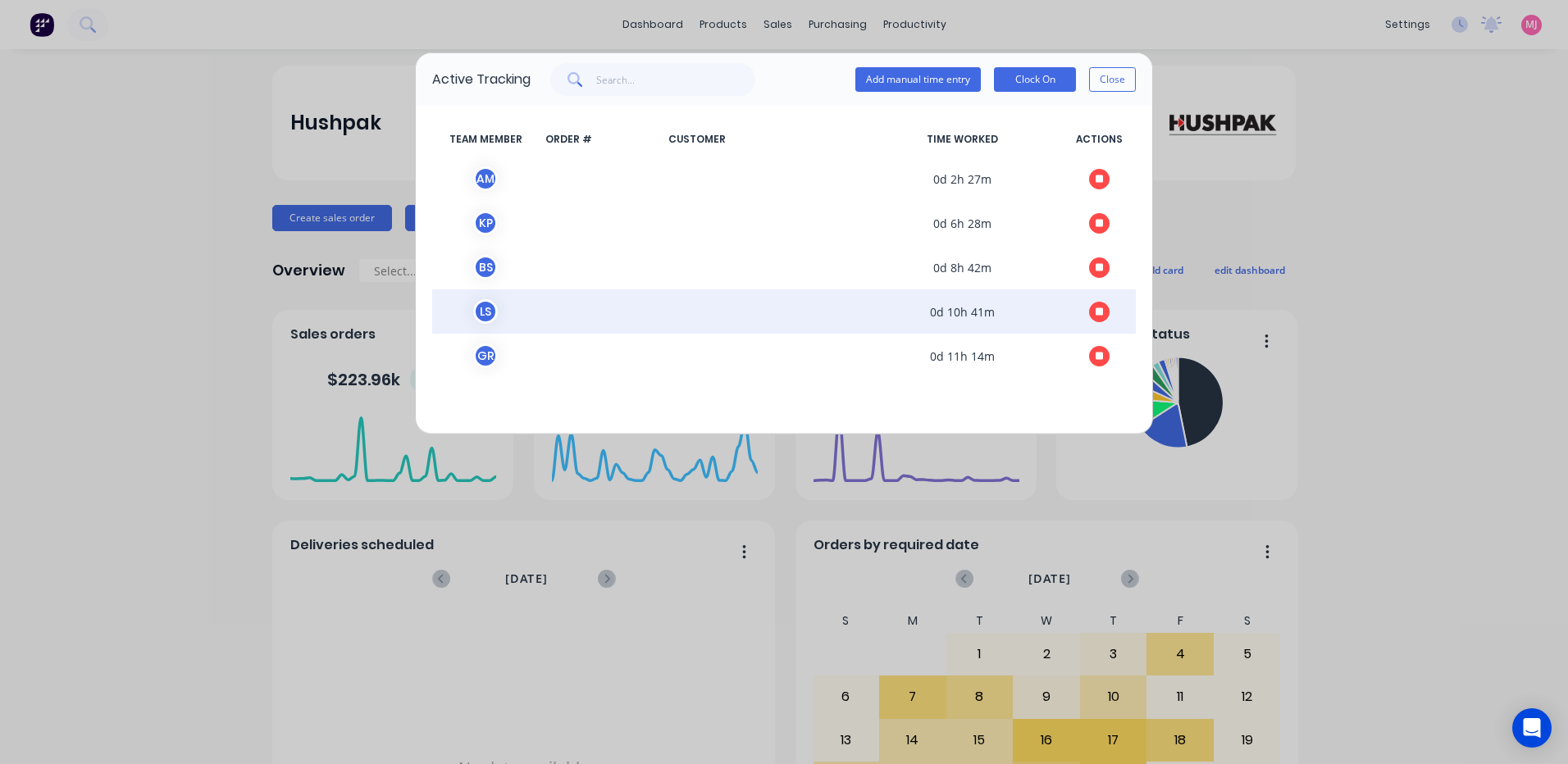 click 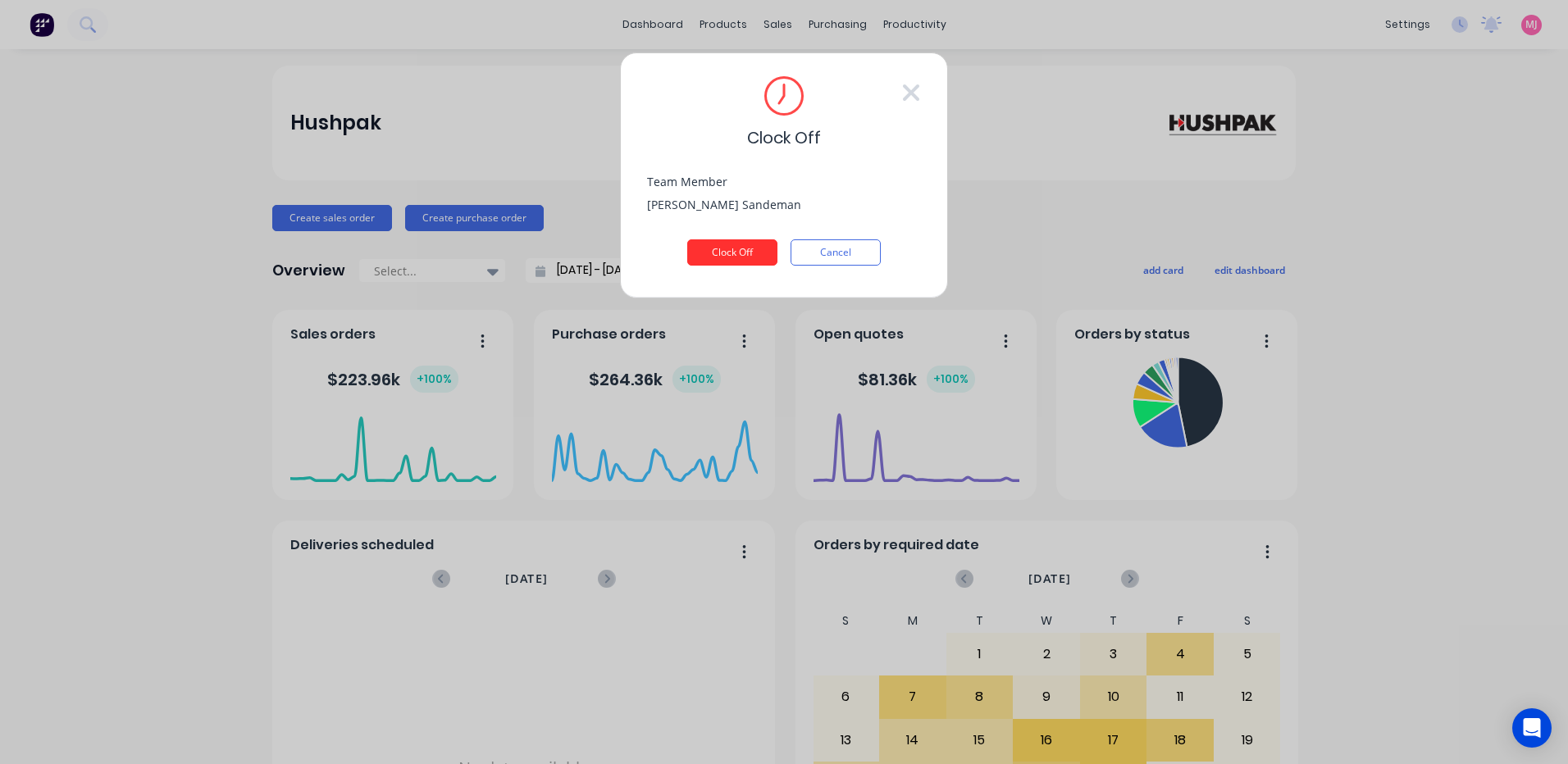 click on "Clock Off" at bounding box center [732, 252] 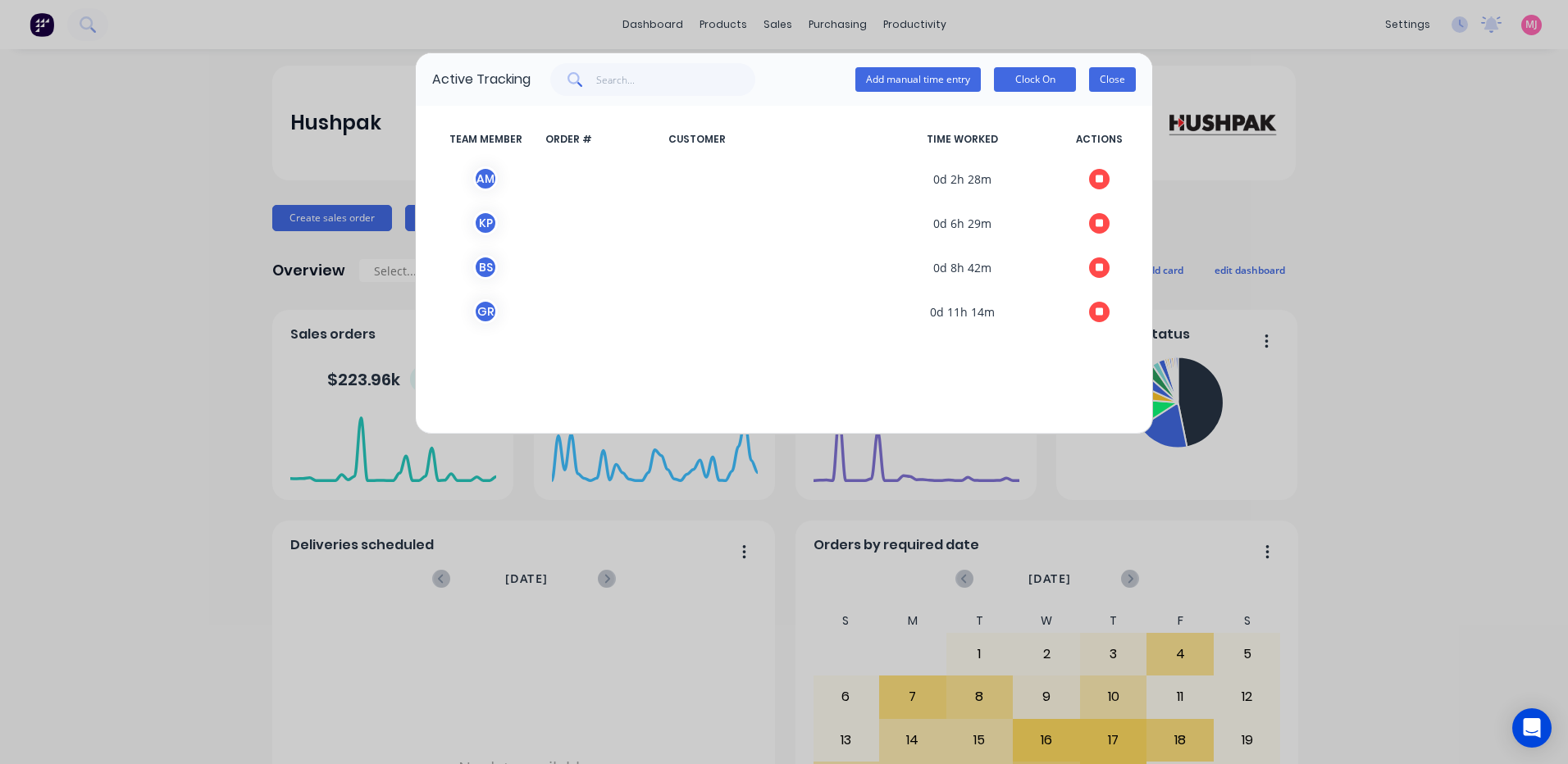 click on "Close" at bounding box center [1112, 80] 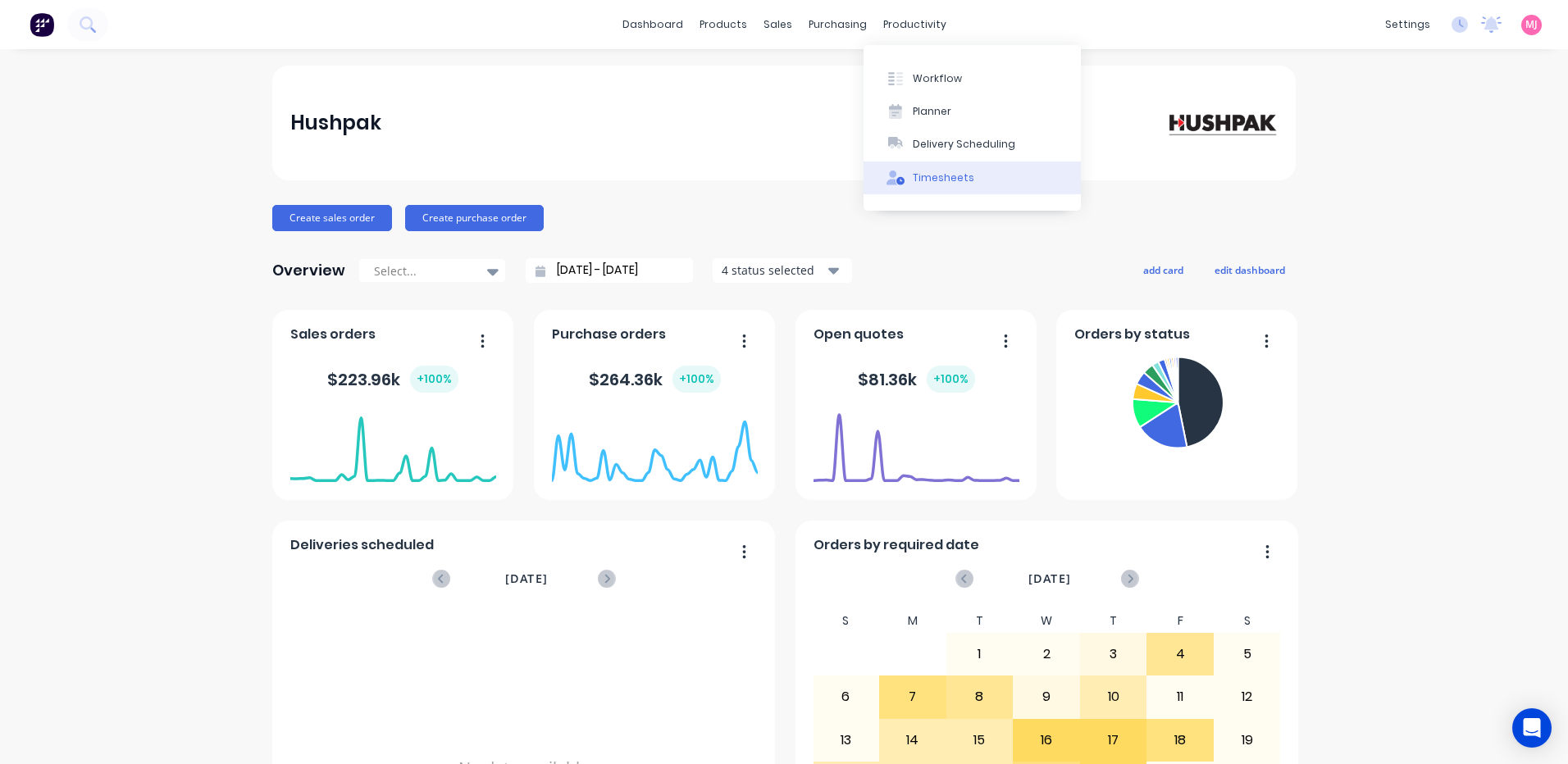 click on "Timesheets" at bounding box center (943, 178) 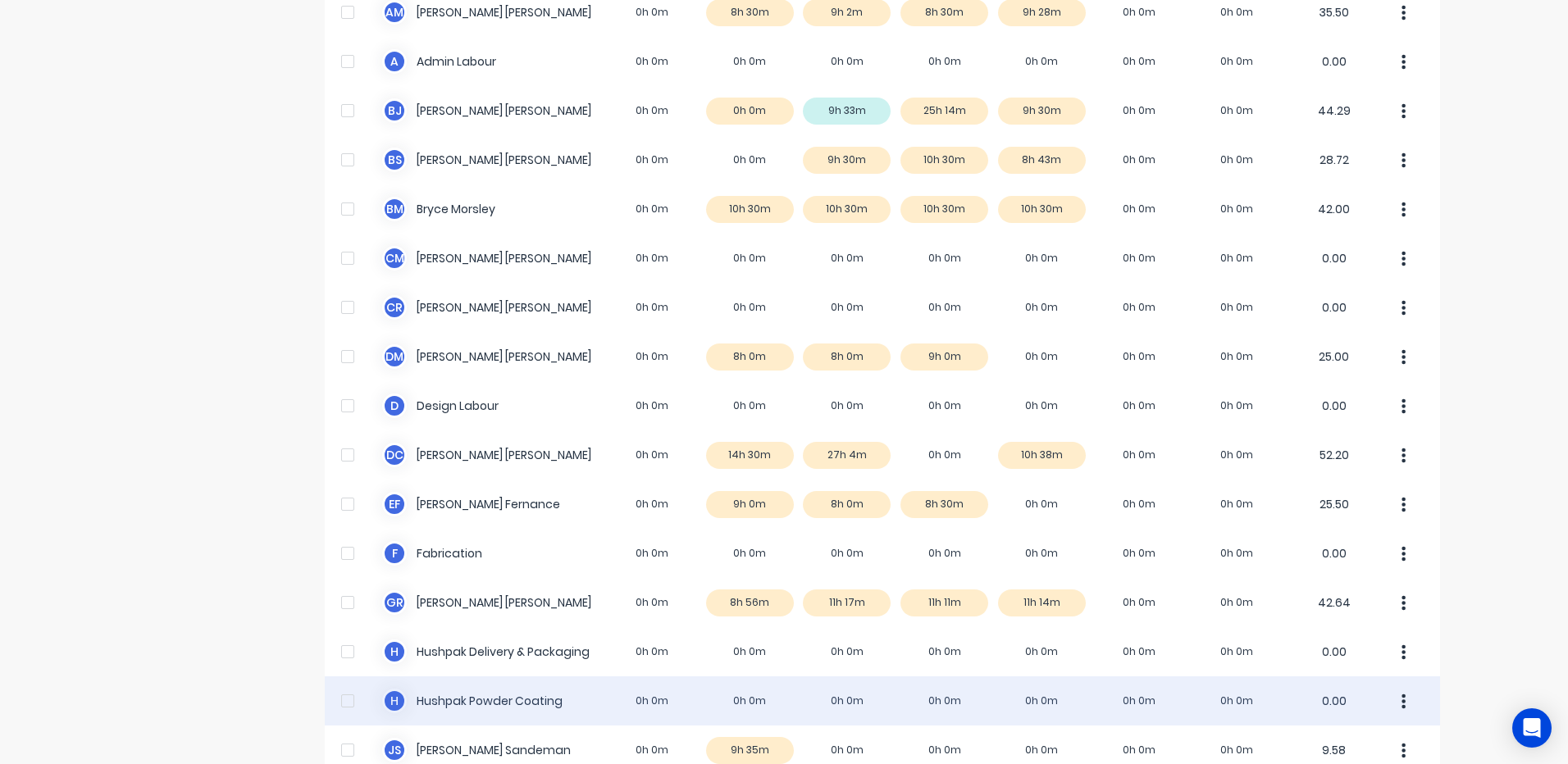 scroll, scrollTop: 164, scrollLeft: 0, axis: vertical 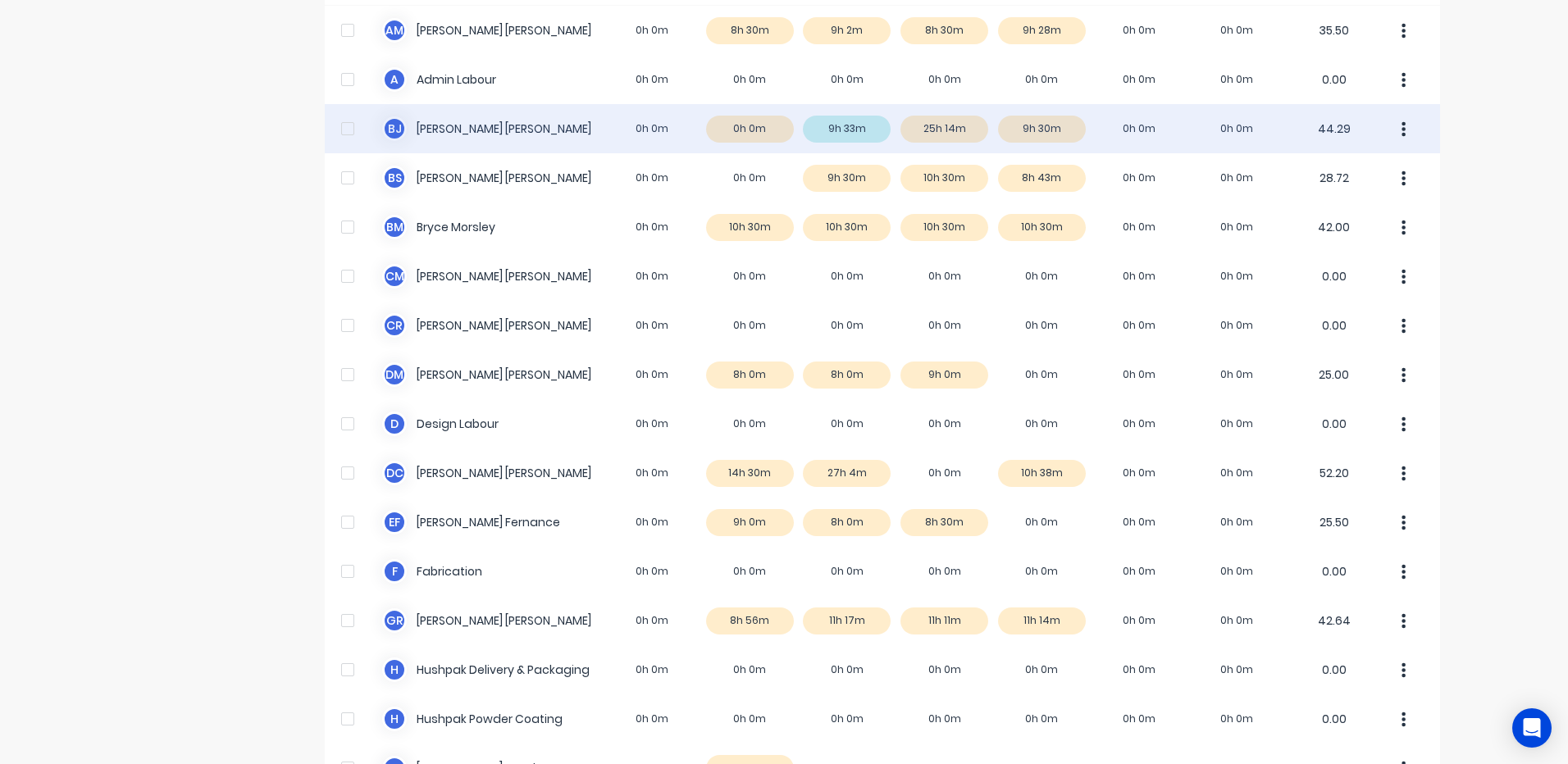 click 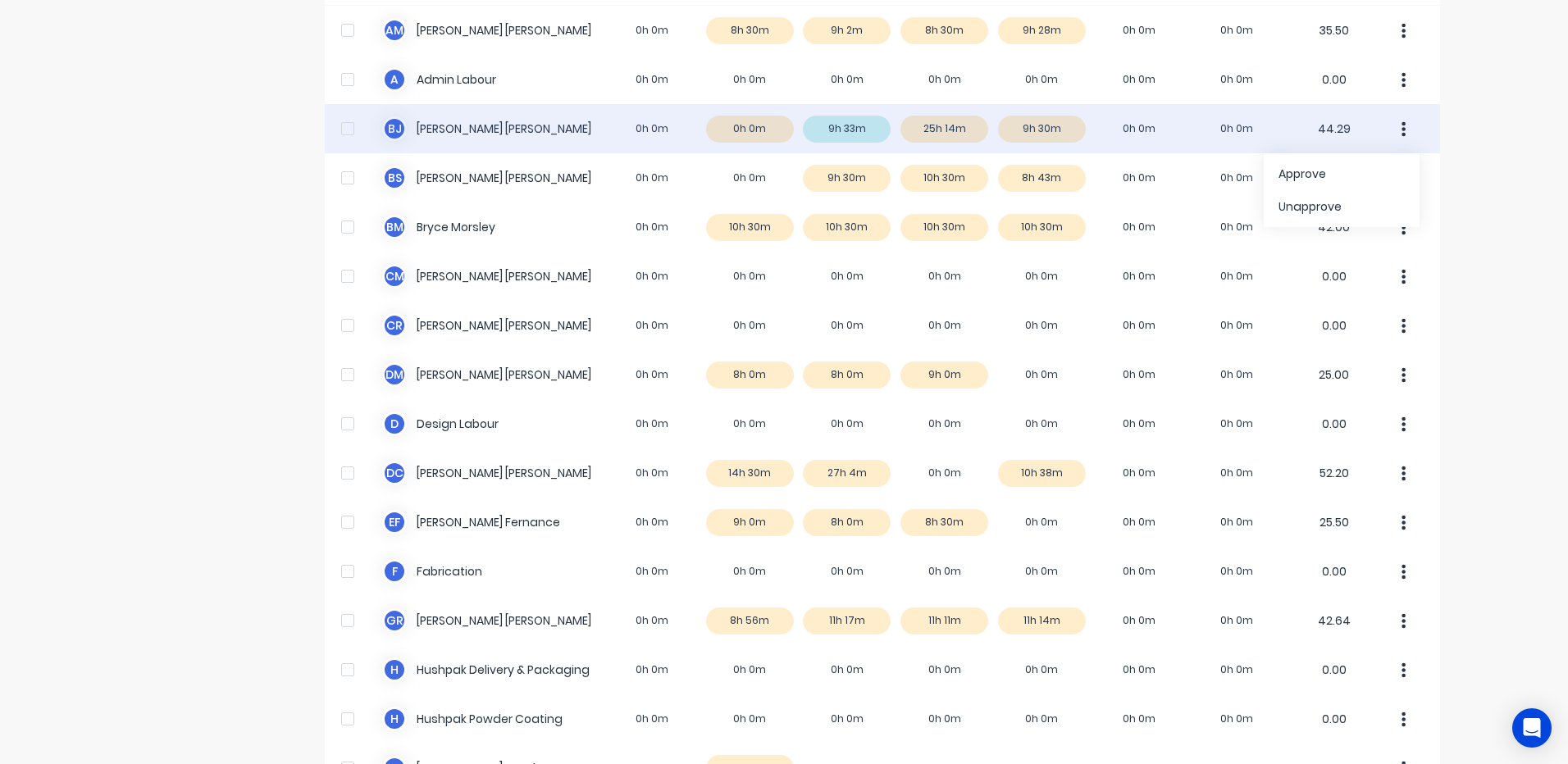 drag, startPoint x: 1398, startPoint y: 126, endPoint x: 1356, endPoint y: 119, distance: 42.579338 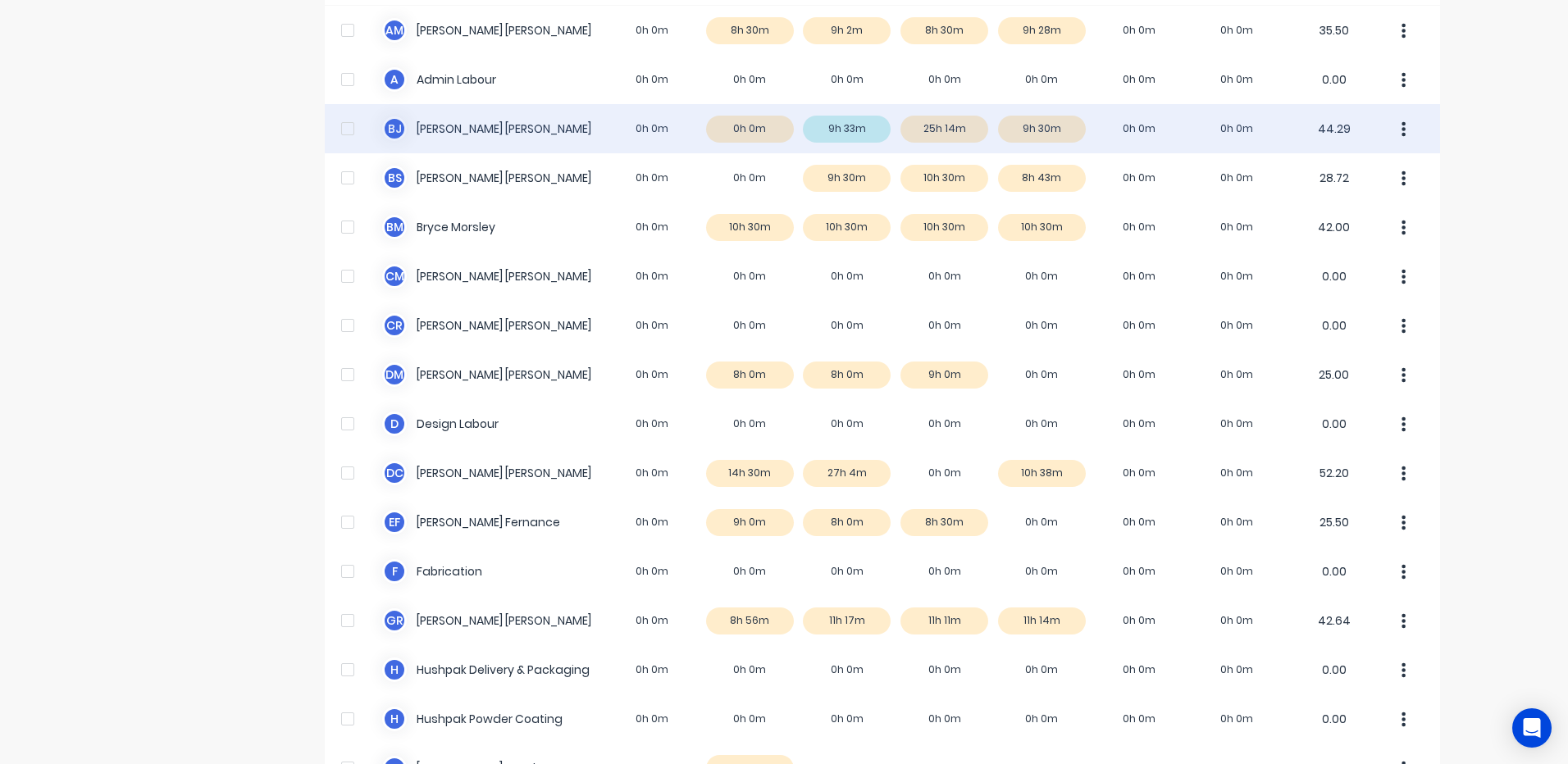 click on "[PERSON_NAME] 0h 0m 0h 0m 9h 33m 25h 14m 9h 30m 0h 0m 0h 0m 44.29" at bounding box center (882, 129) 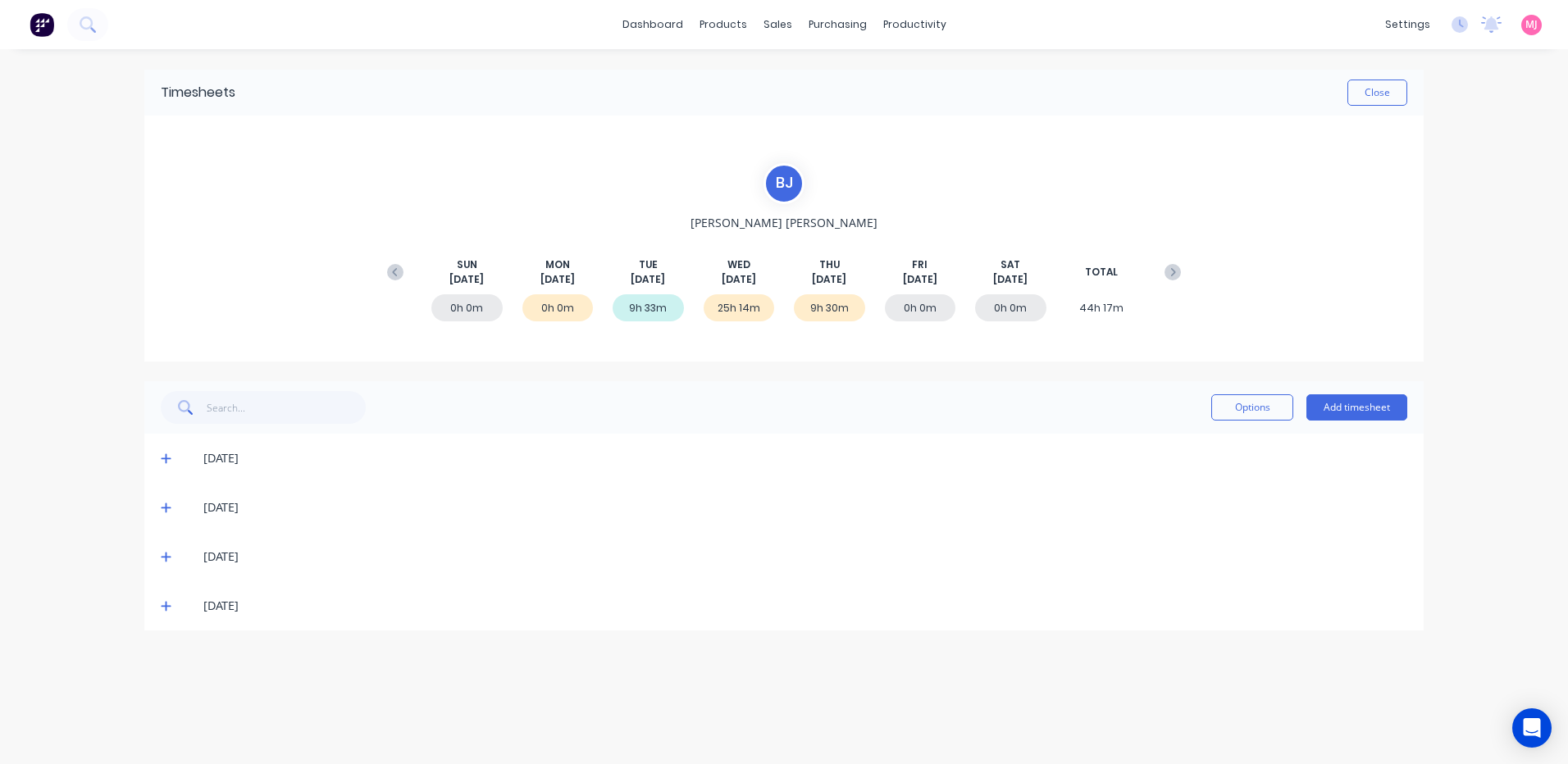 click 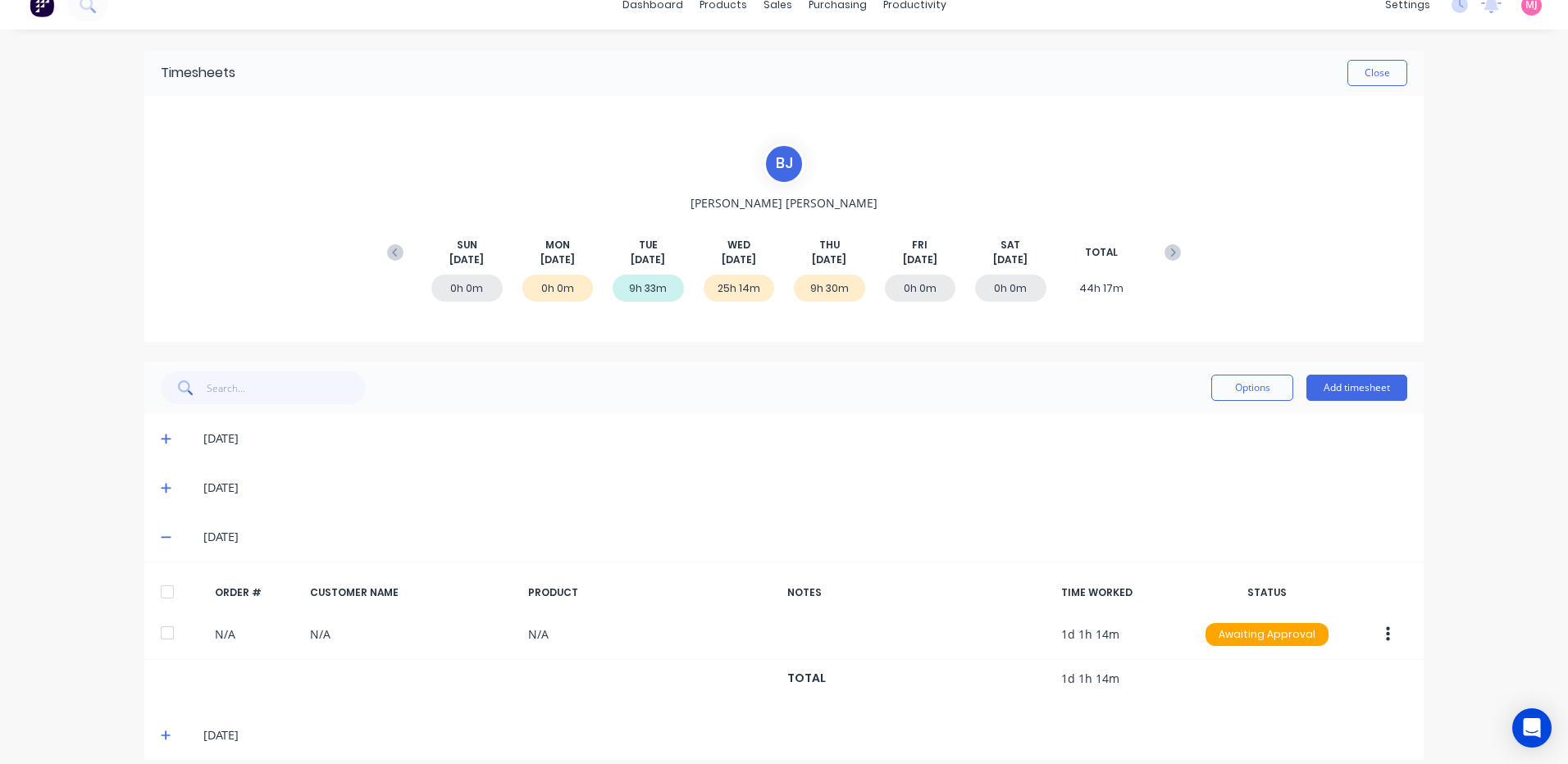 scroll, scrollTop: 36, scrollLeft: 0, axis: vertical 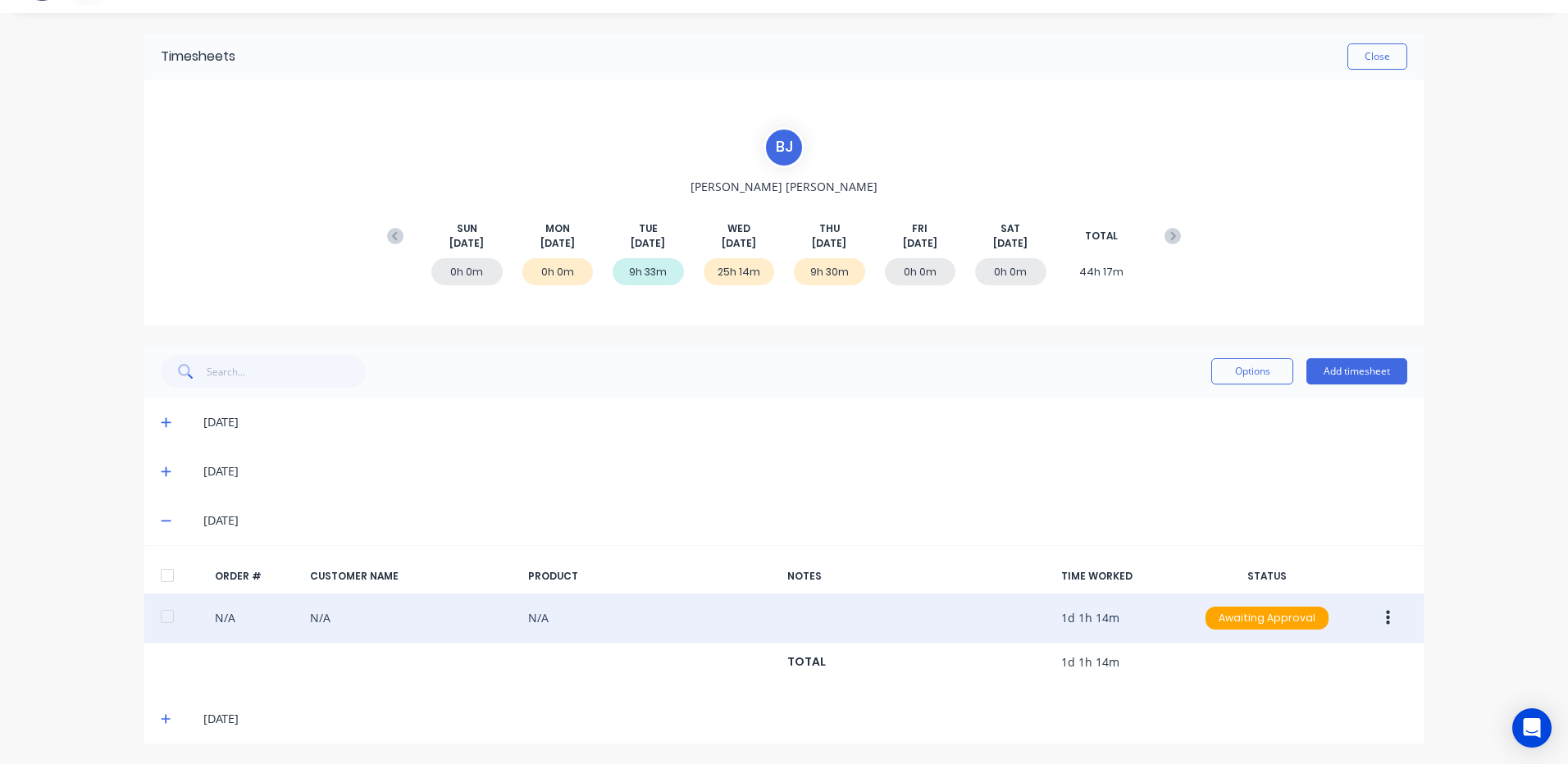 click at bounding box center (1388, 618) 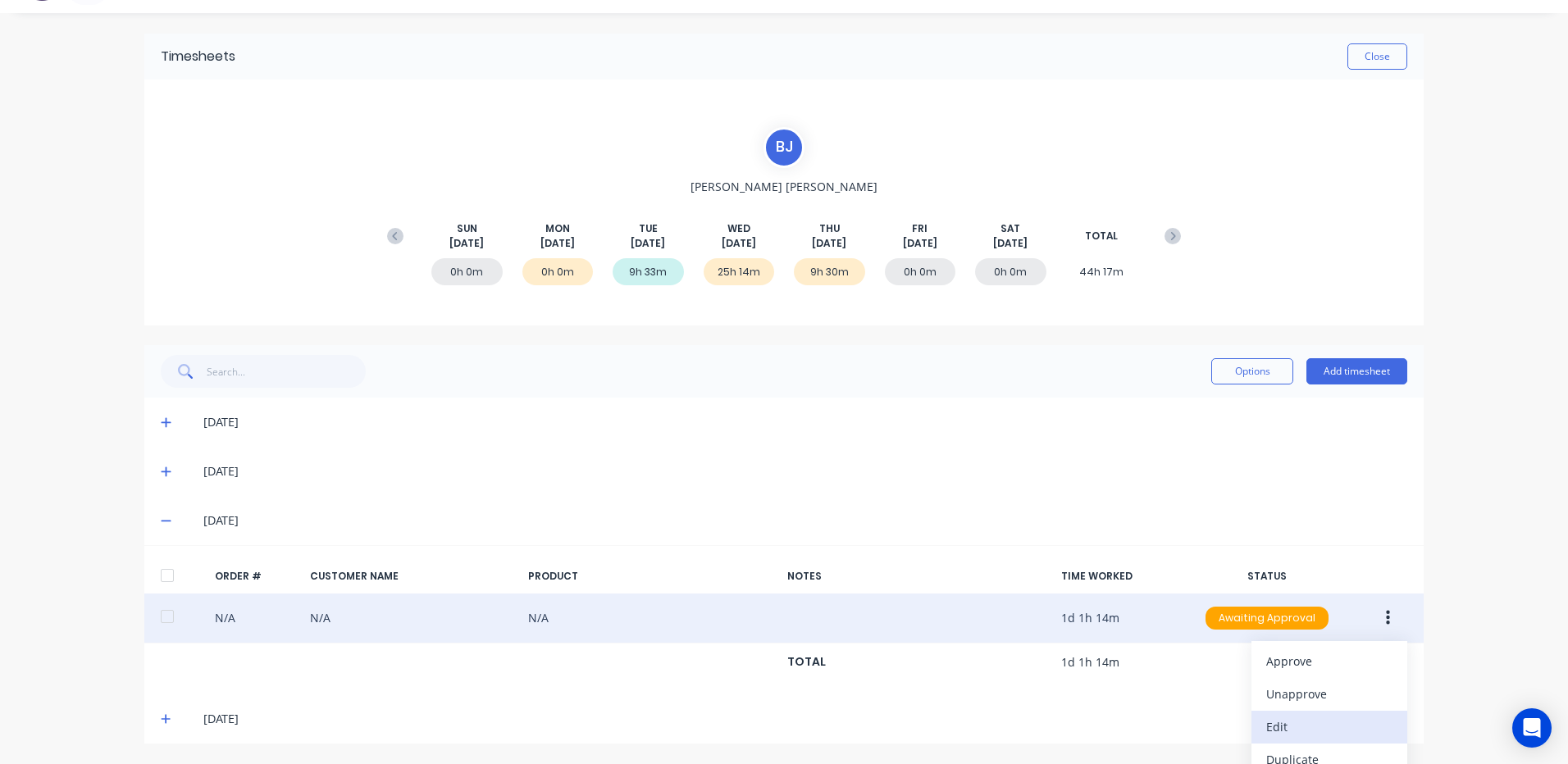 click on "Edit" at bounding box center (1329, 726) 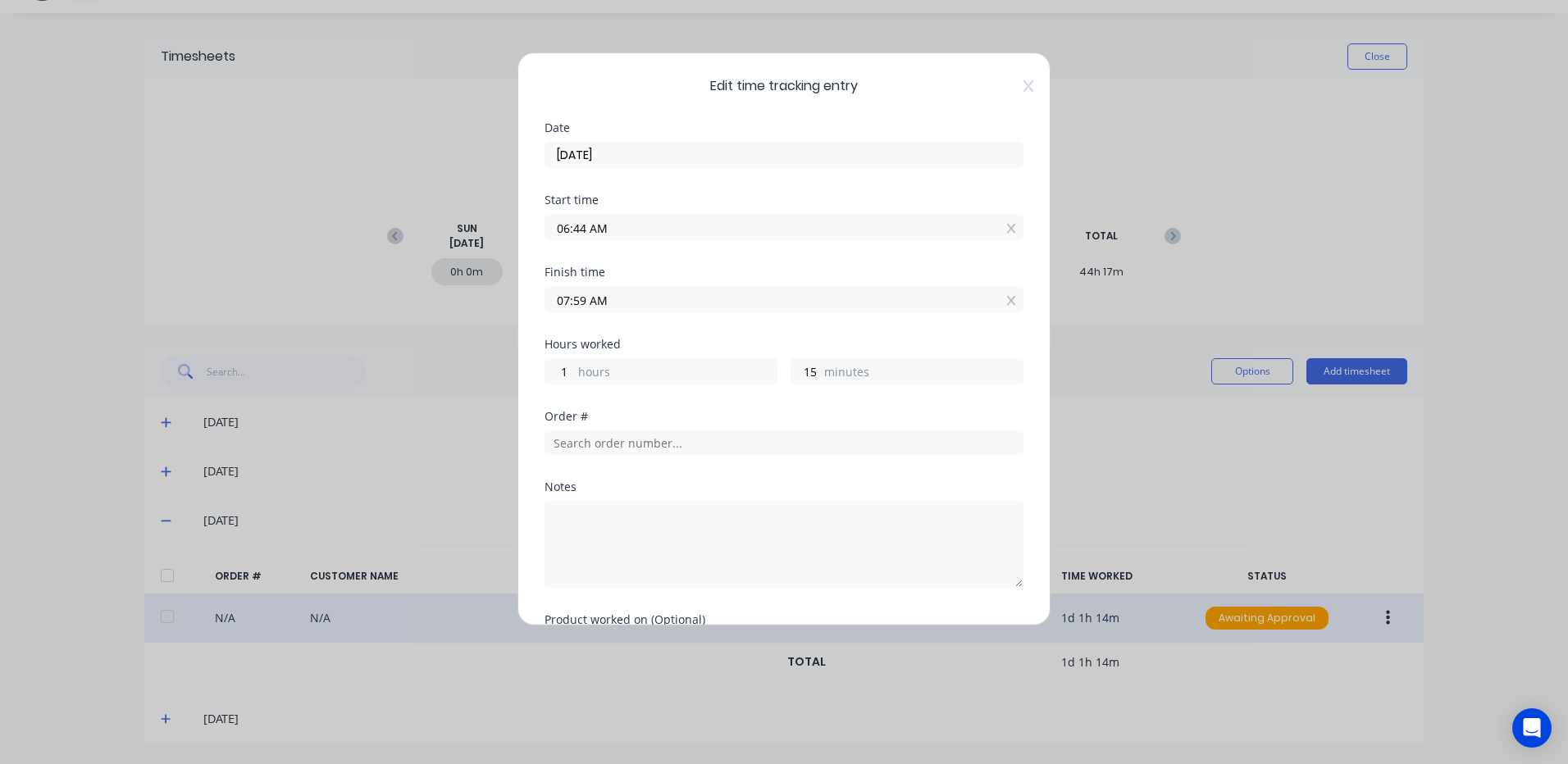 click on "07:59 AM" at bounding box center [784, 299] 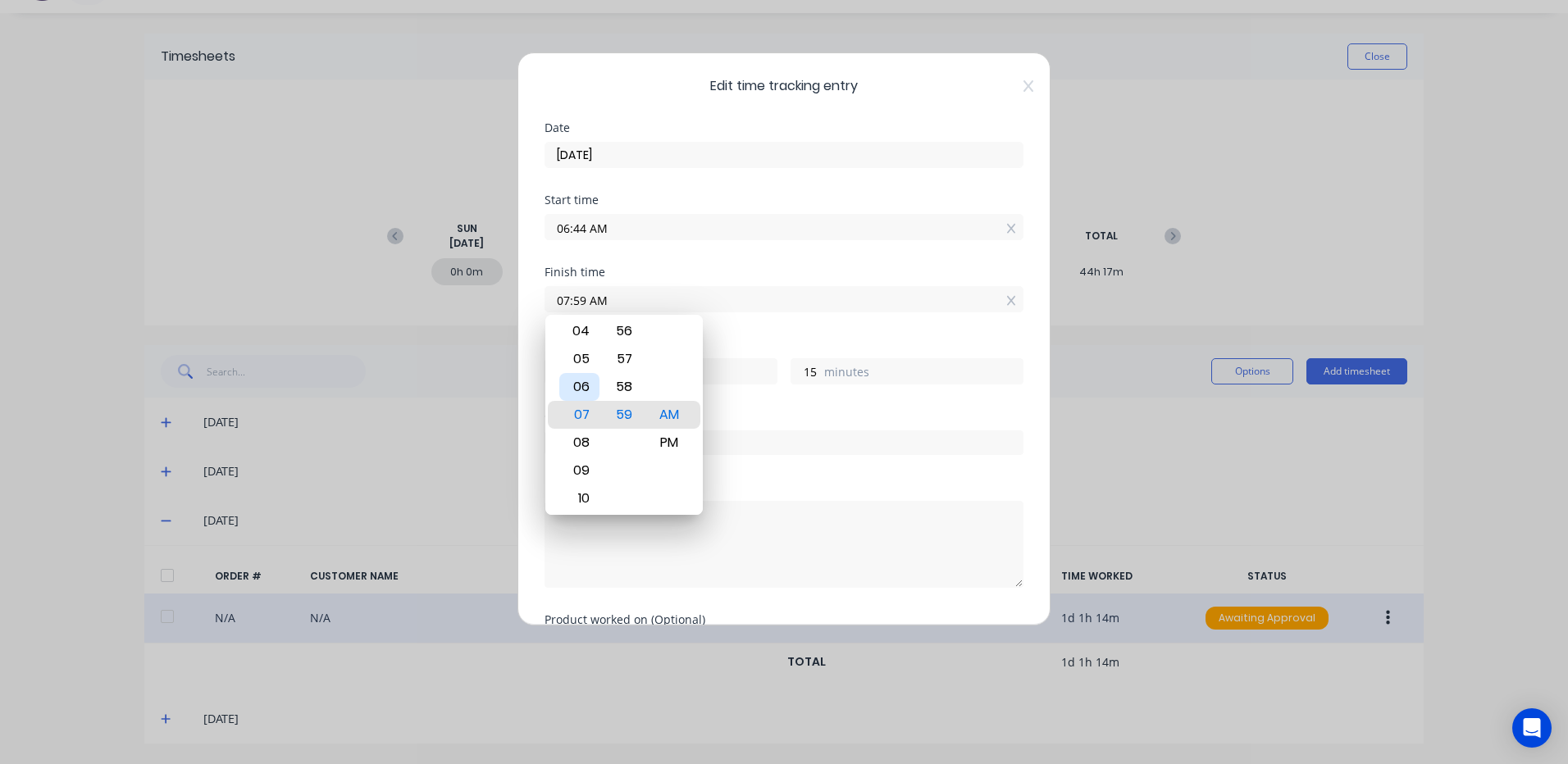 click on "06" at bounding box center [579, 387] 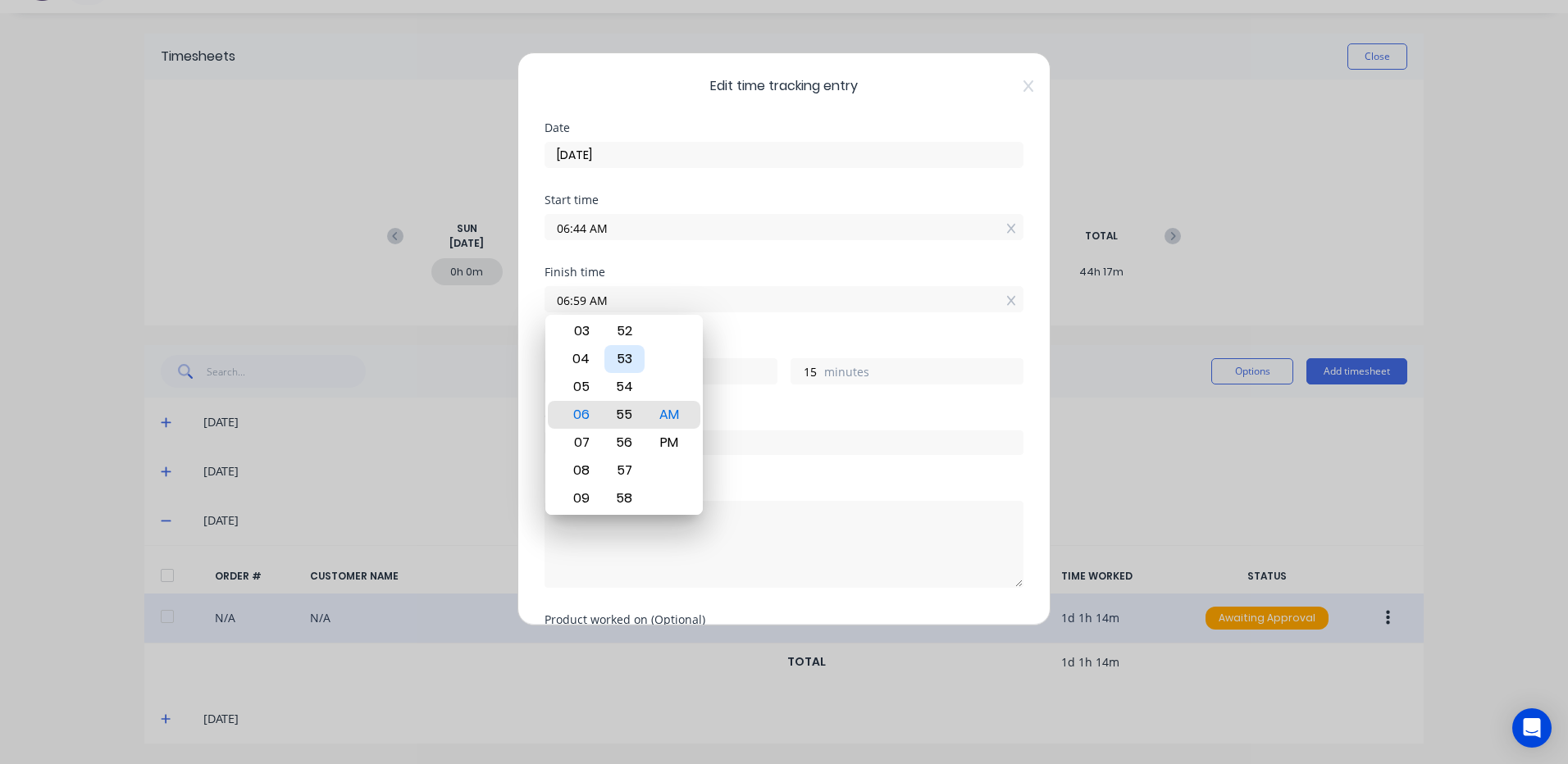 type on "06:55 AM" 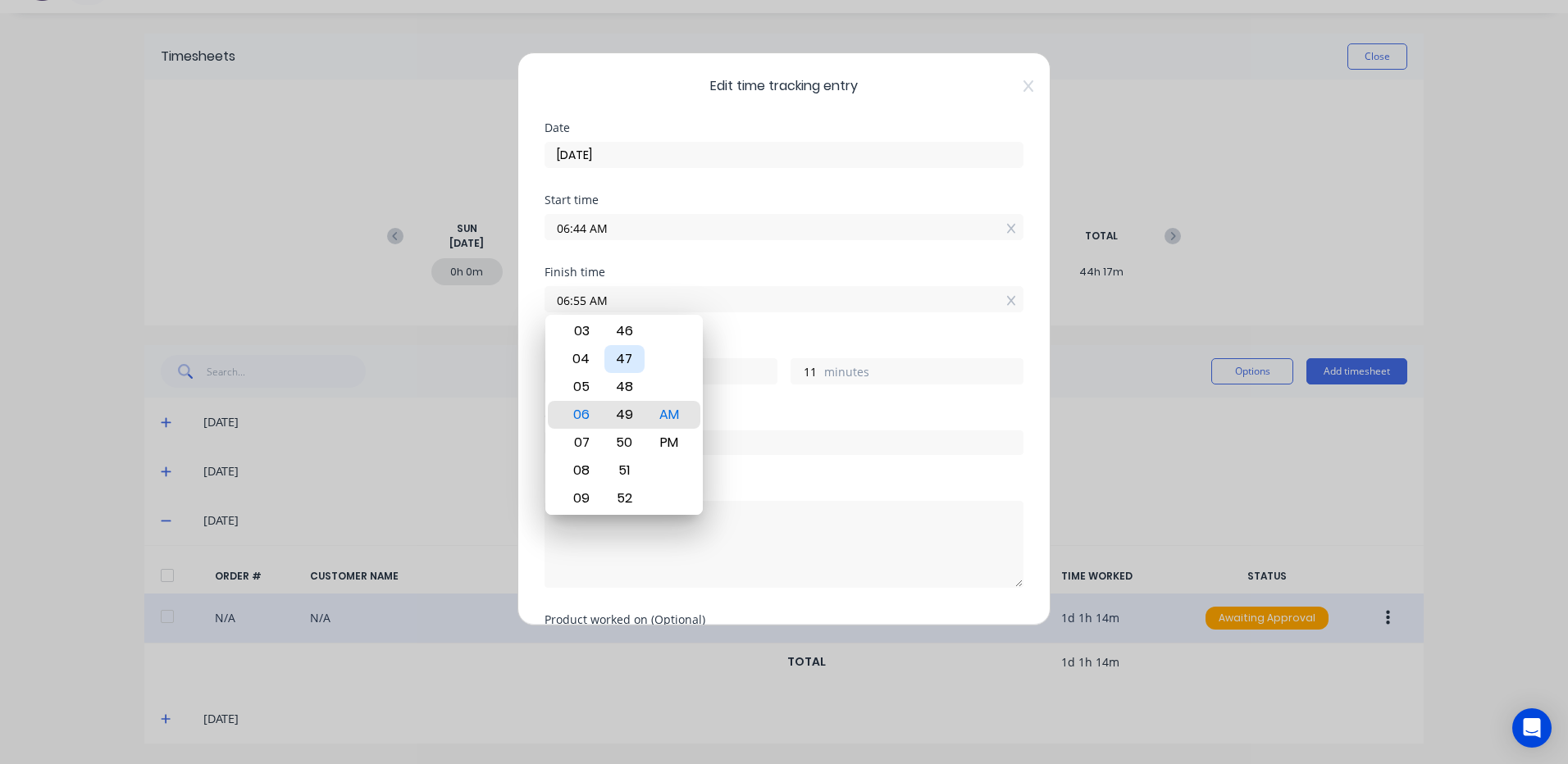 type on "06:49 AM" 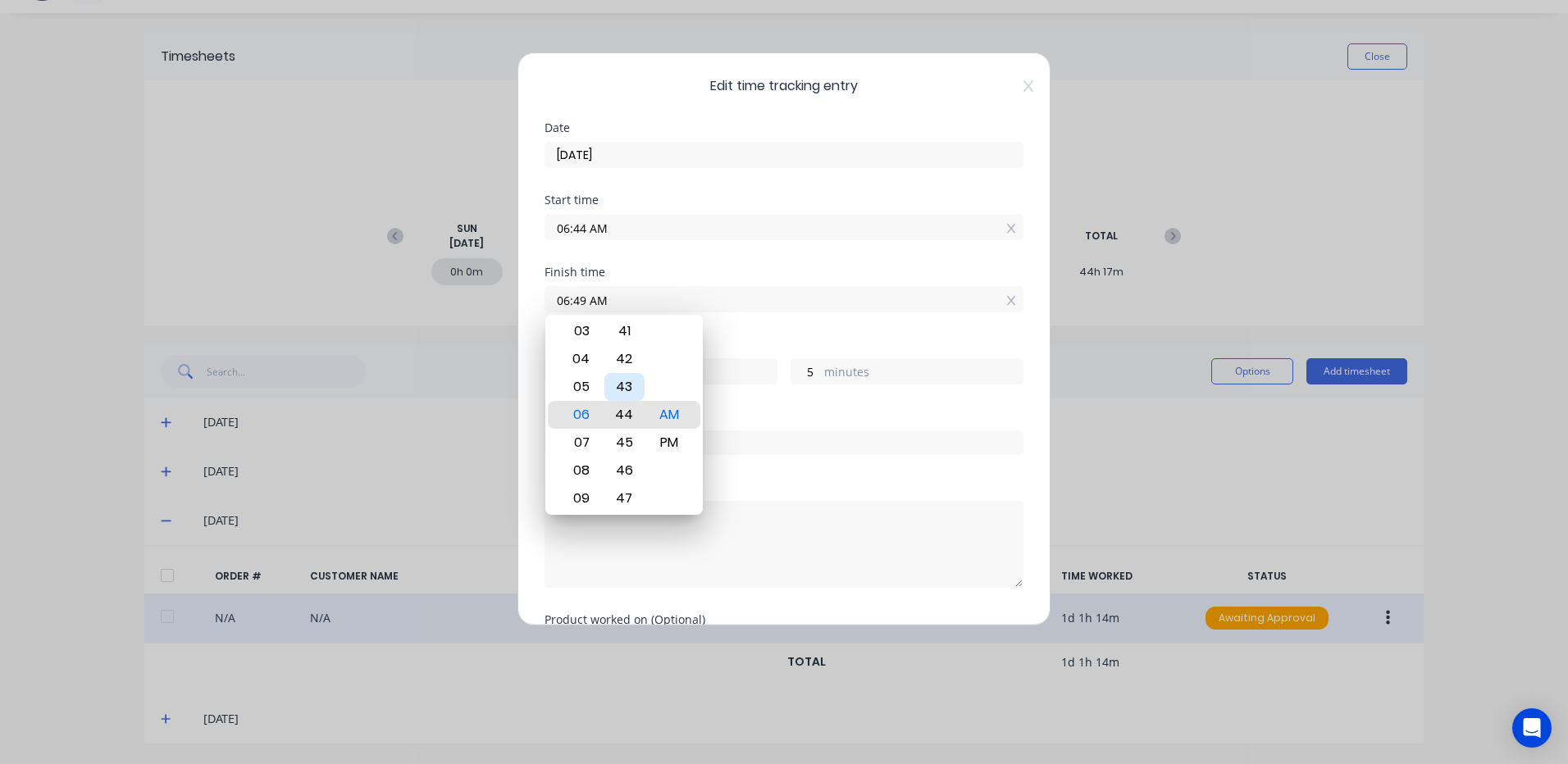 type on "06:44 AM" 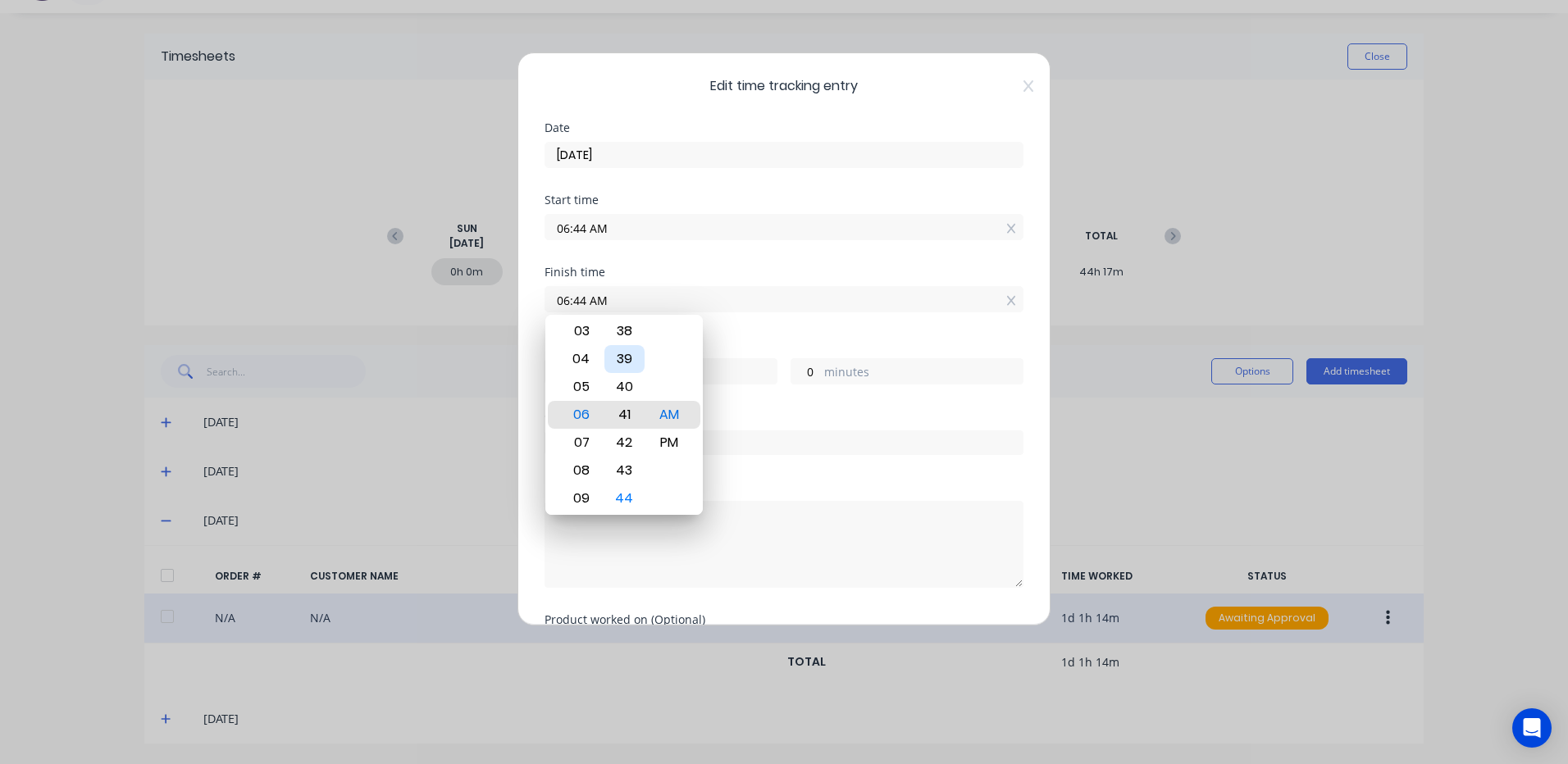 type on "06:40 AM" 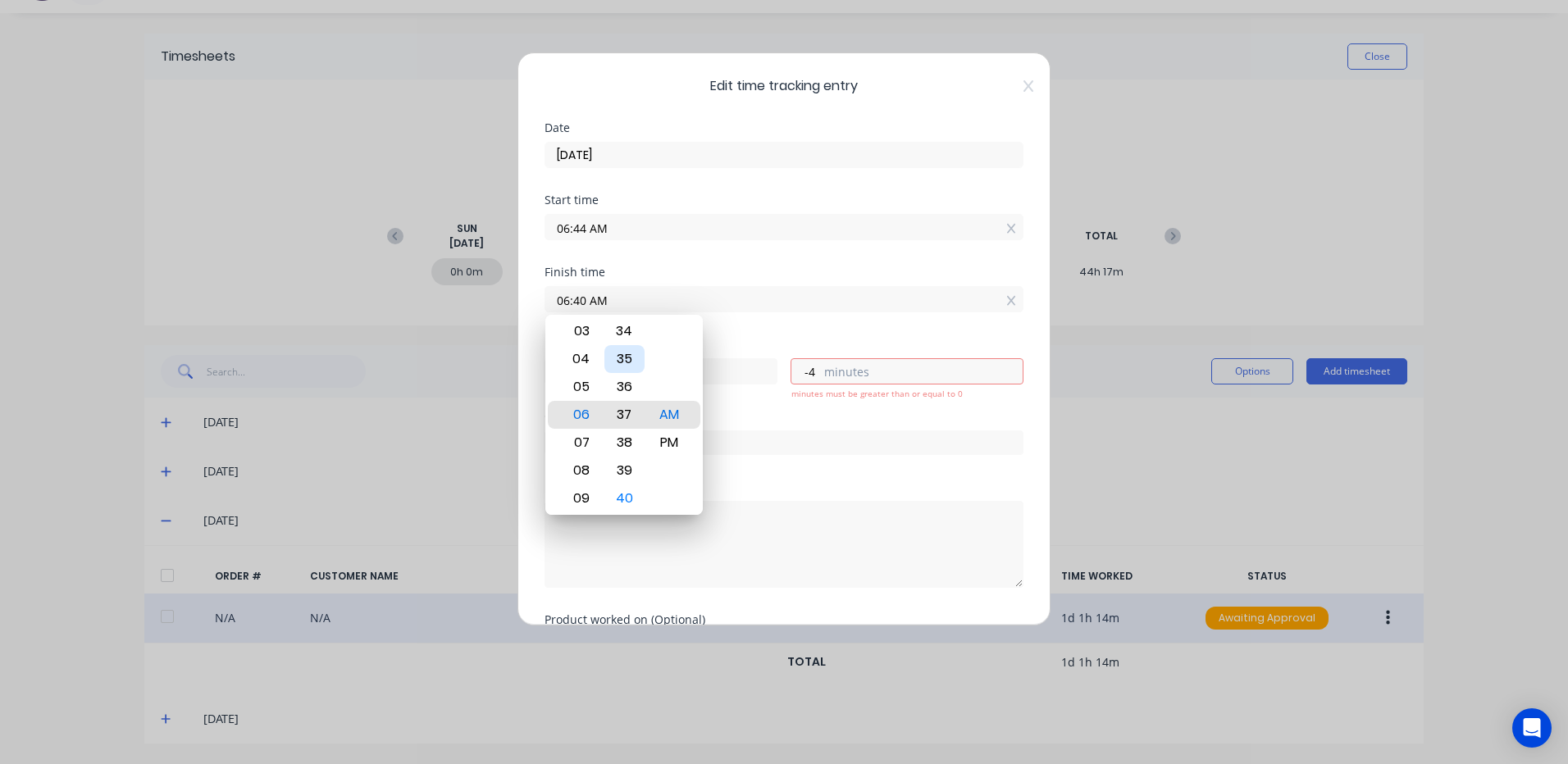 type on "06:36 AM" 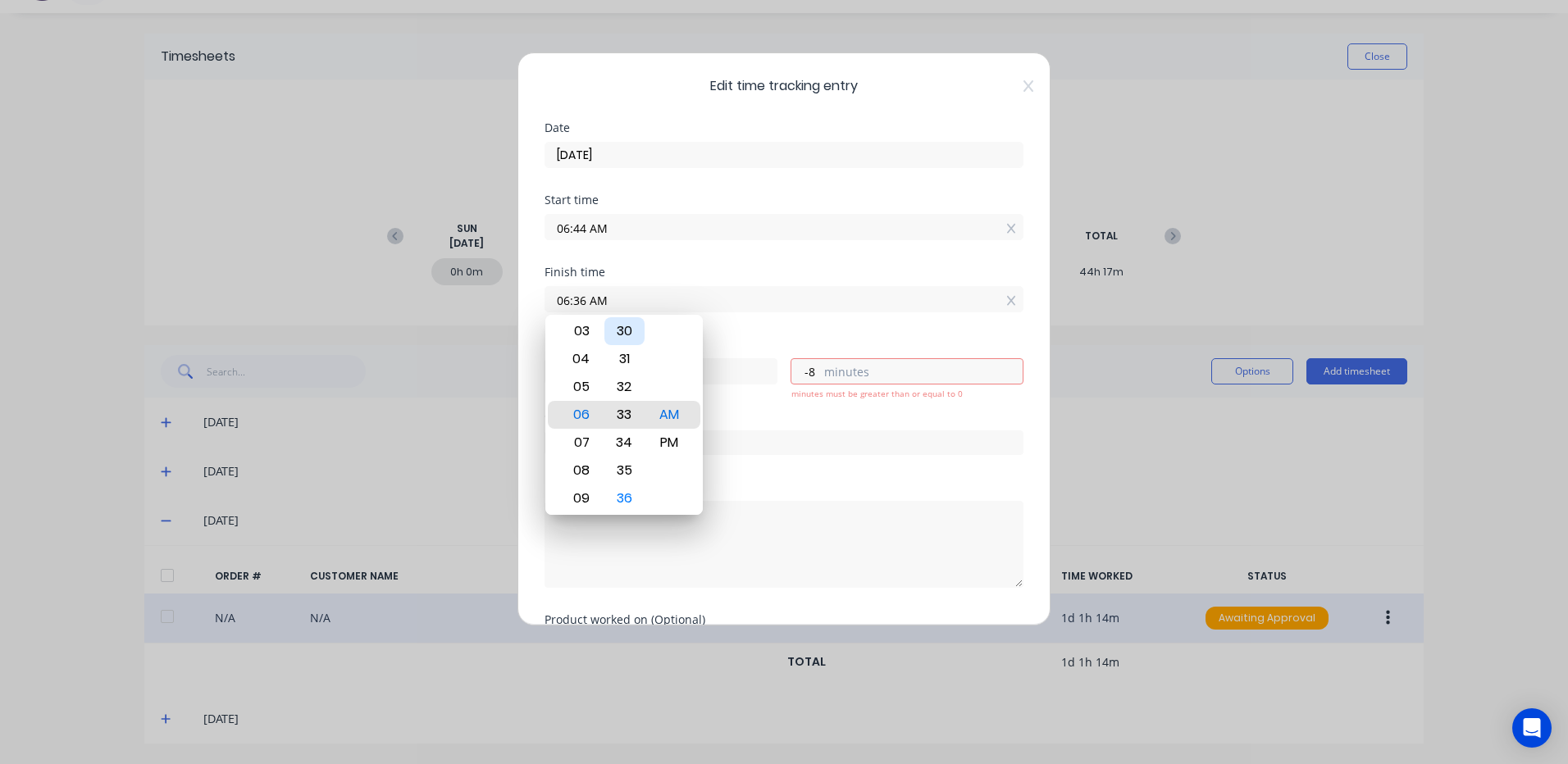 type on "06:33 AM" 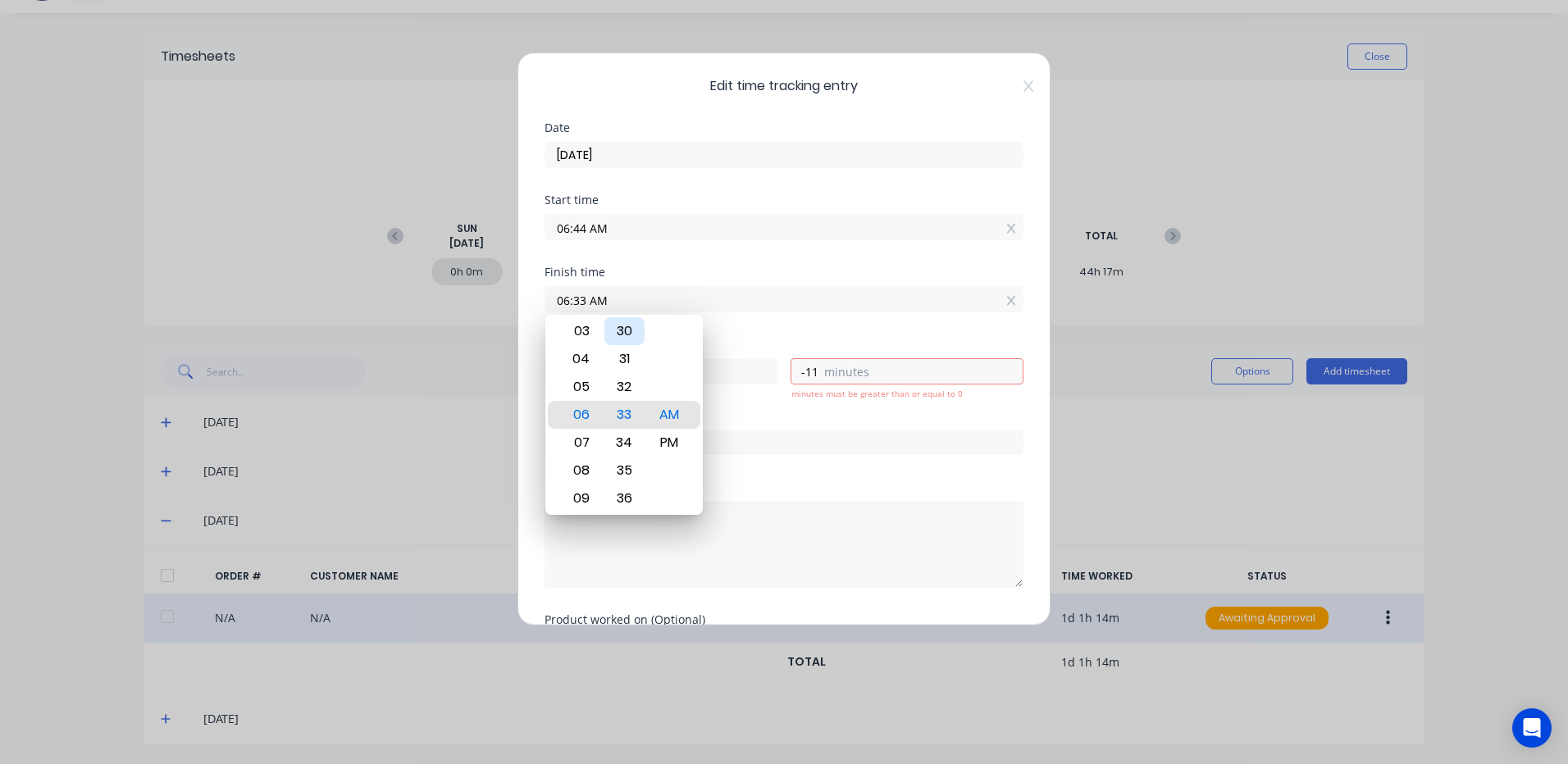 click on "30" at bounding box center [624, 331] 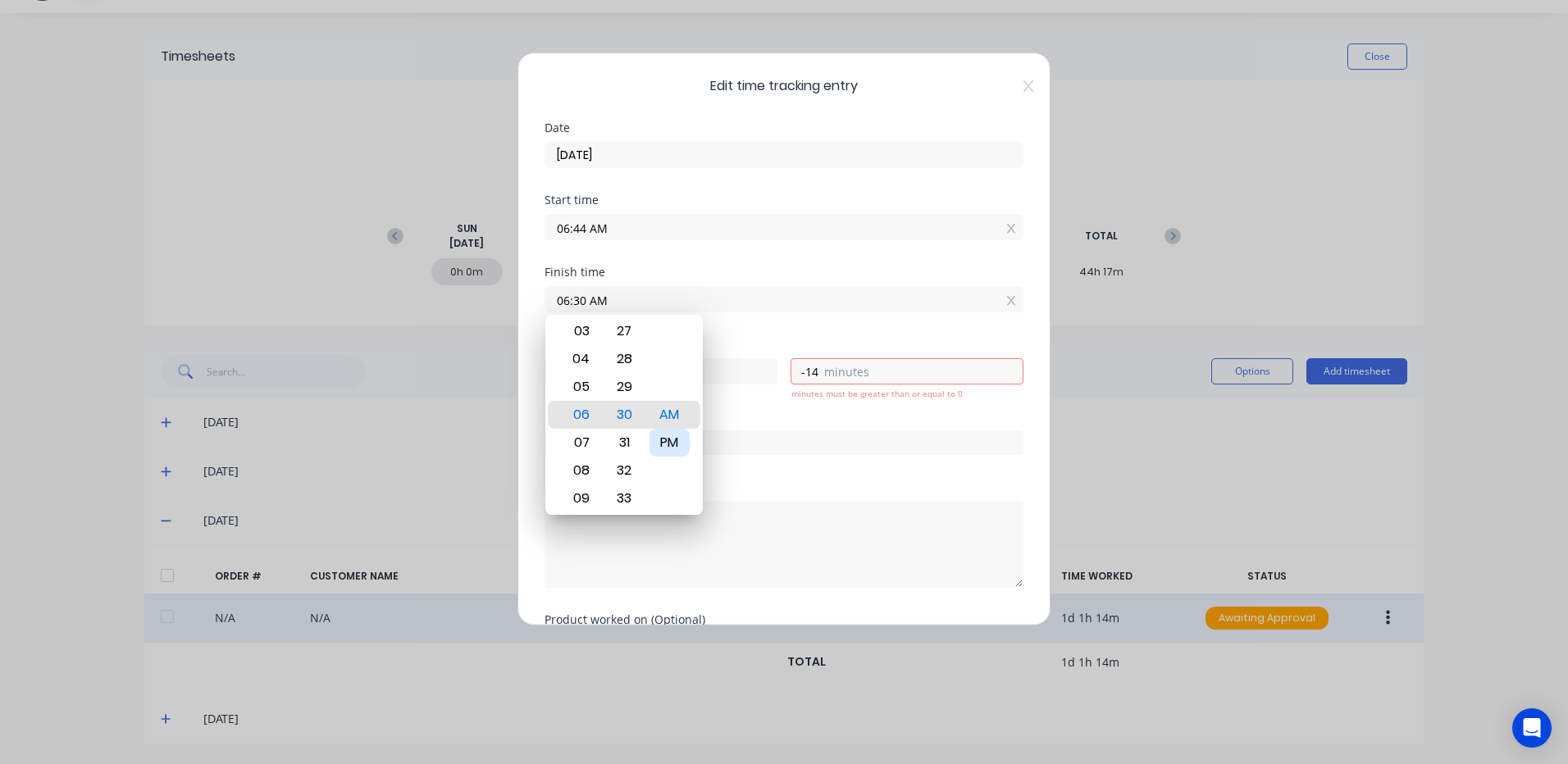 click on "PM" at bounding box center (669, 443) 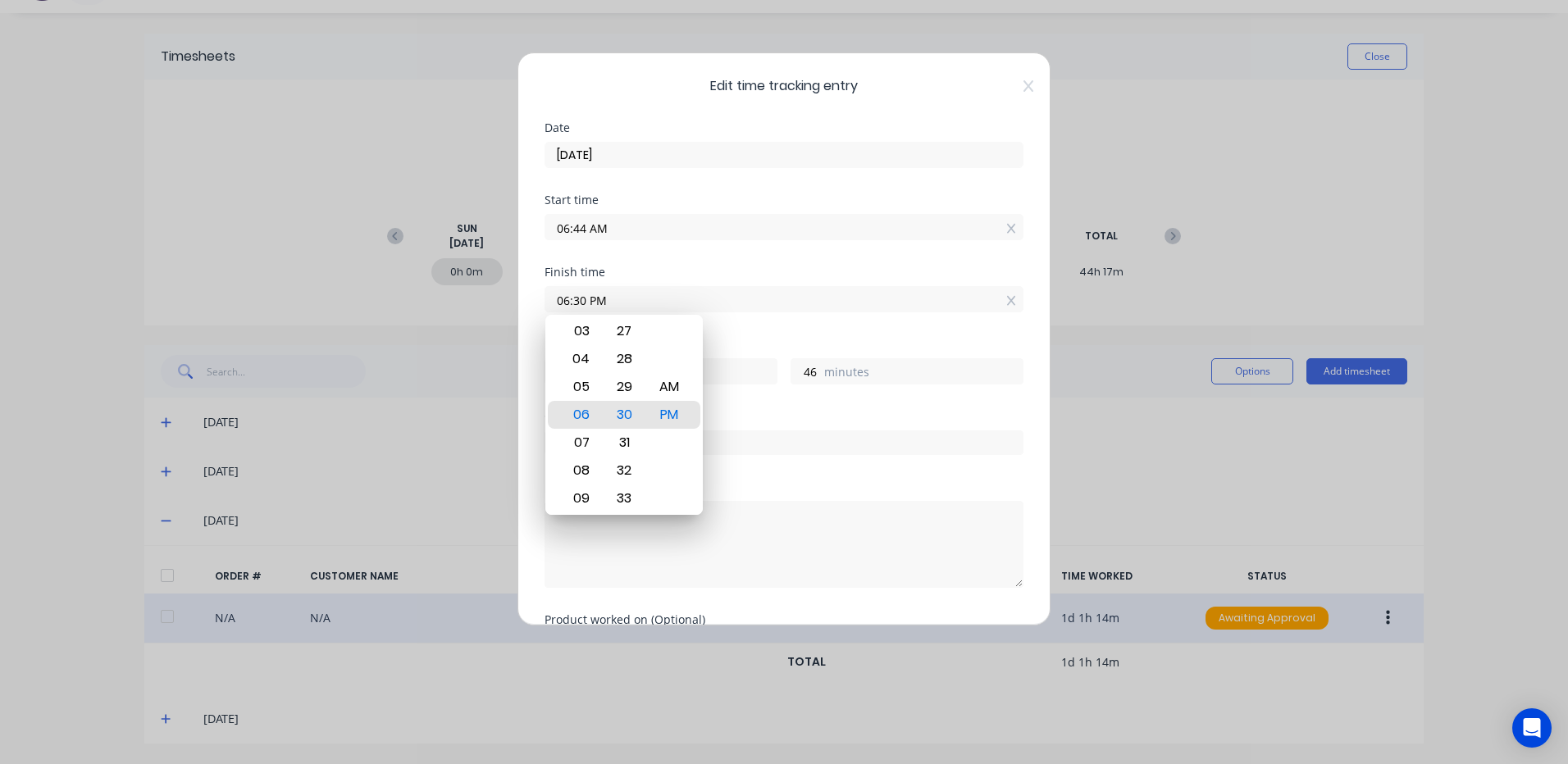 click on "Order #" at bounding box center (784, 446) 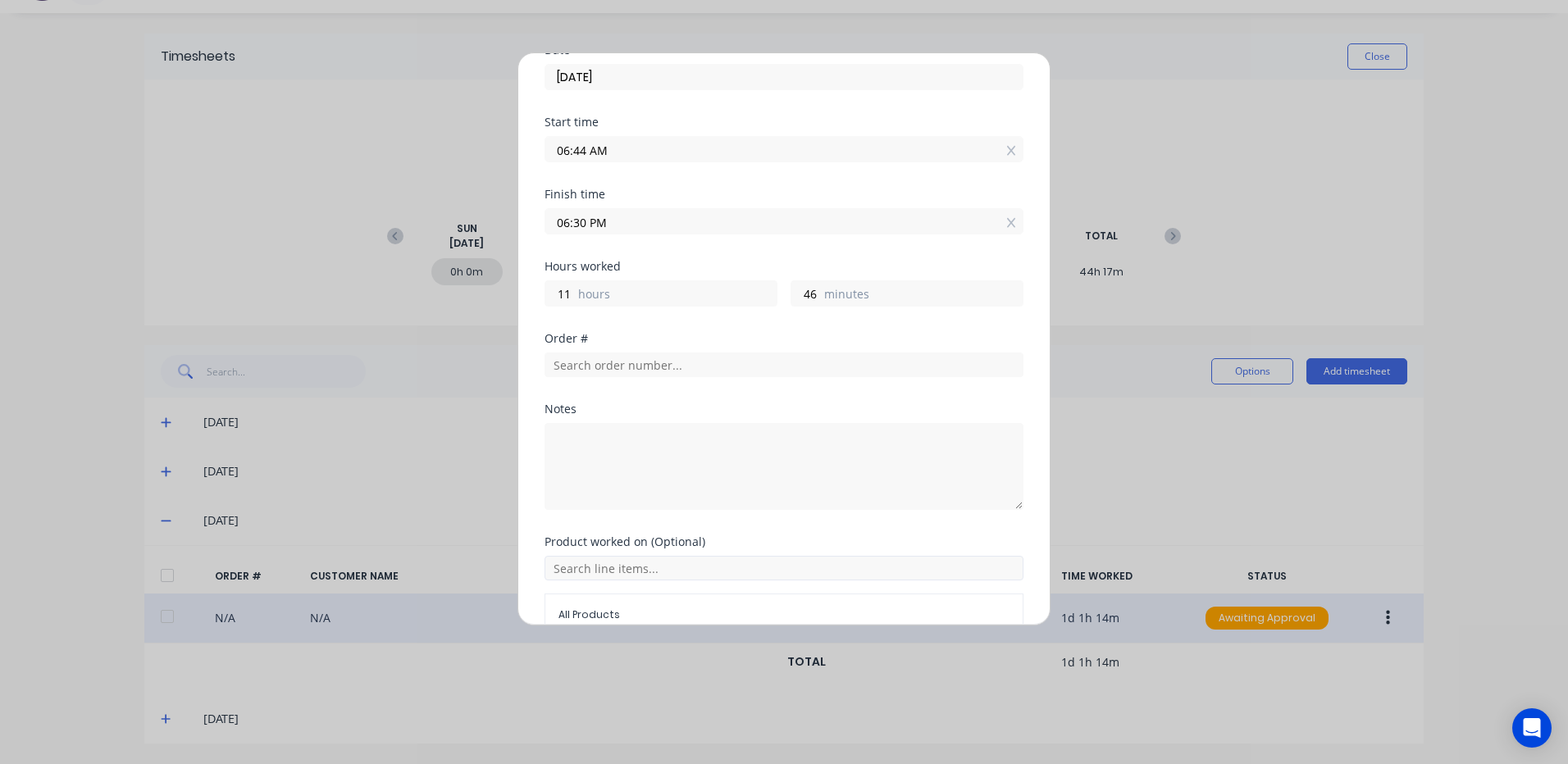 scroll, scrollTop: 165, scrollLeft: 0, axis: vertical 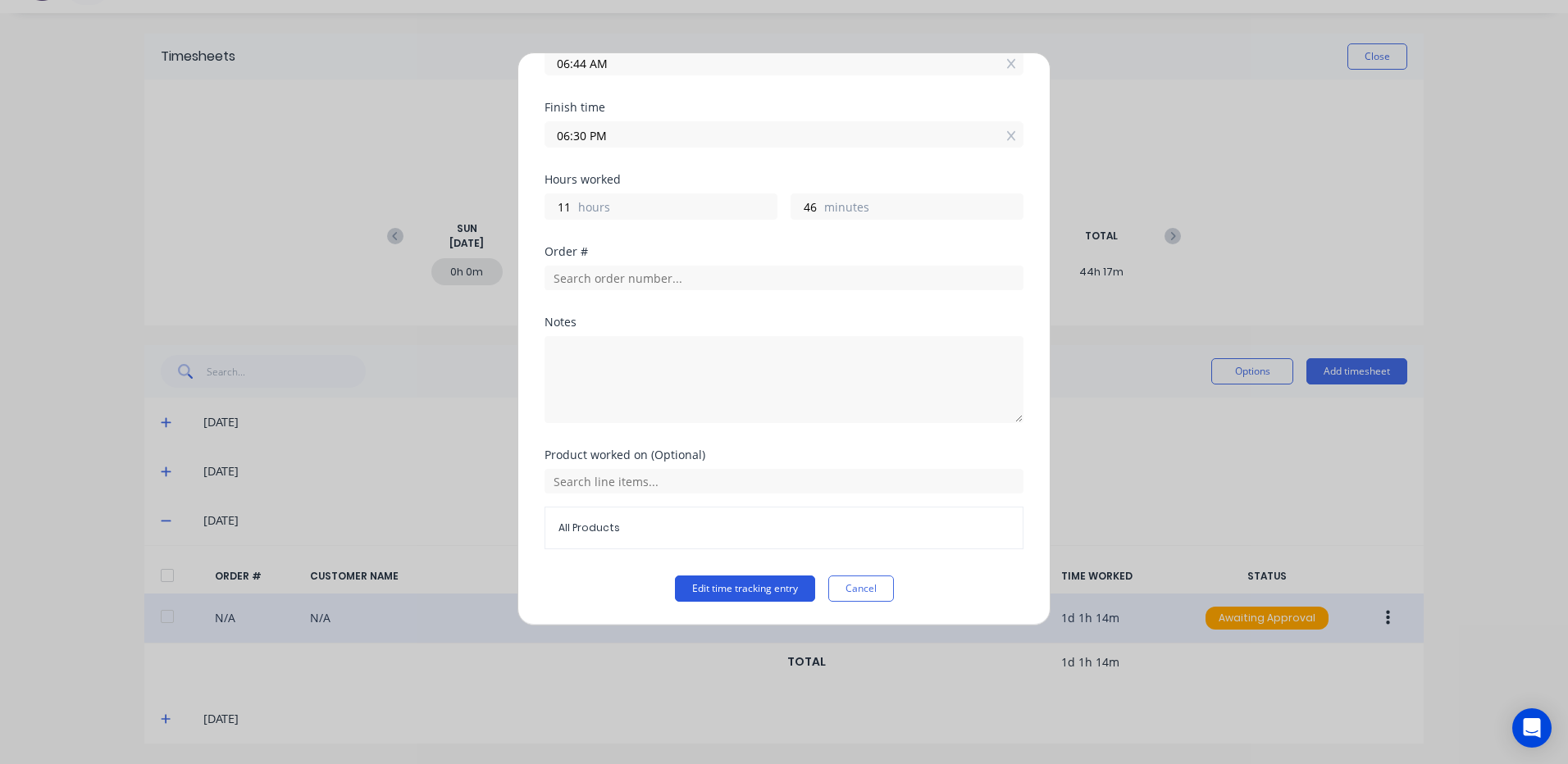 click on "Edit time tracking entry" at bounding box center [745, 589] 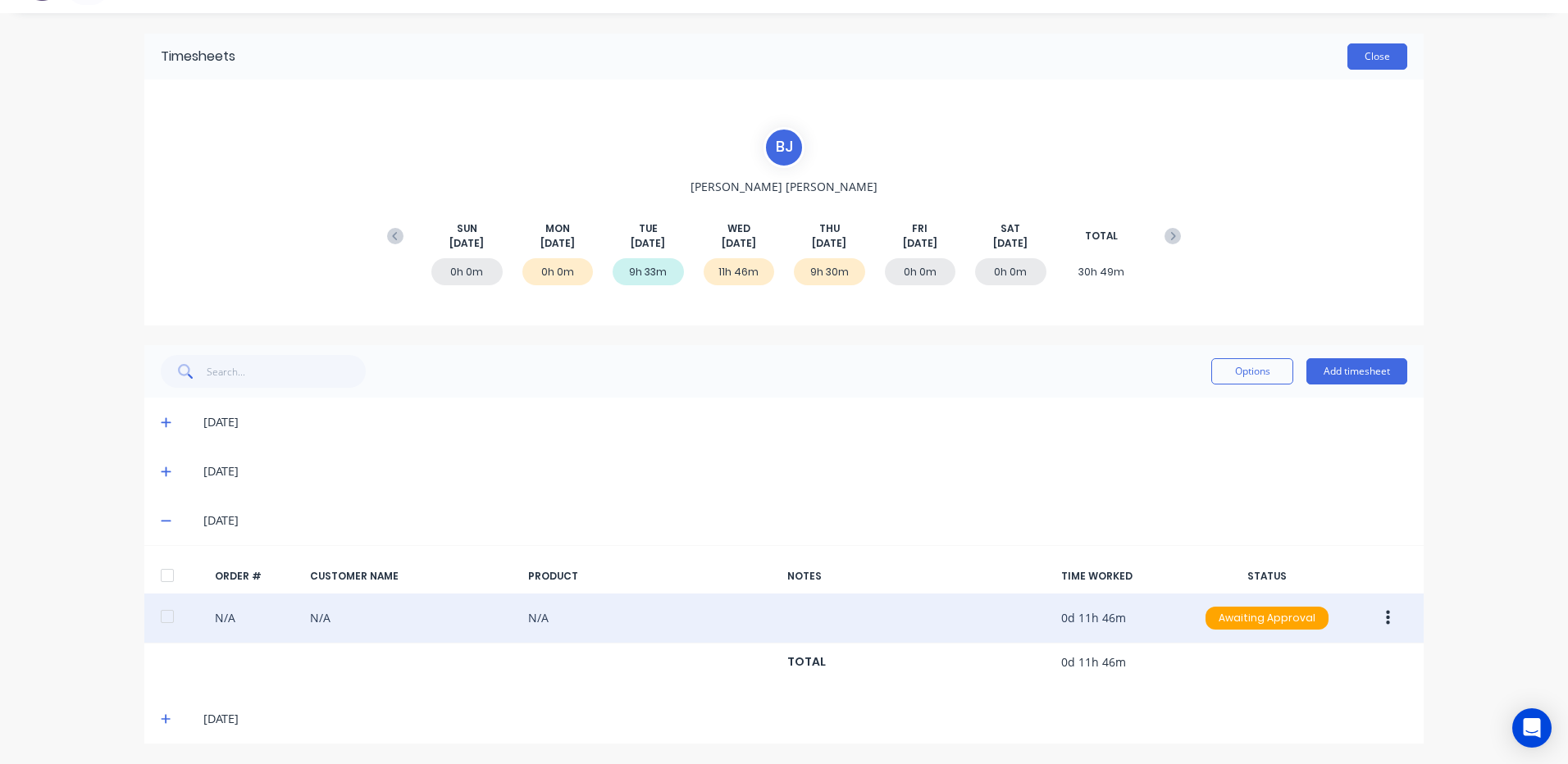 click on "Close" at bounding box center [1377, 57] 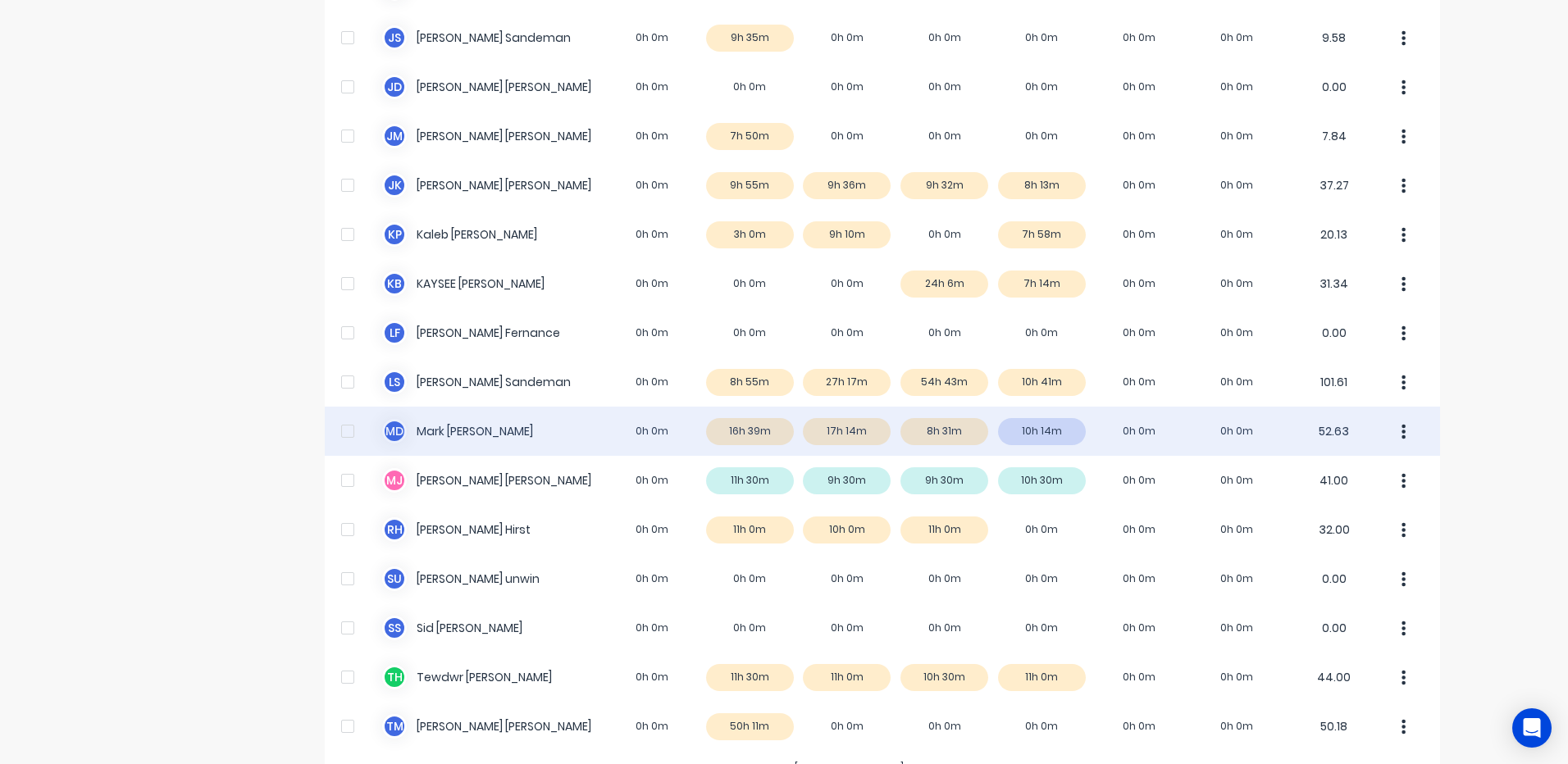 scroll, scrollTop: 957, scrollLeft: 0, axis: vertical 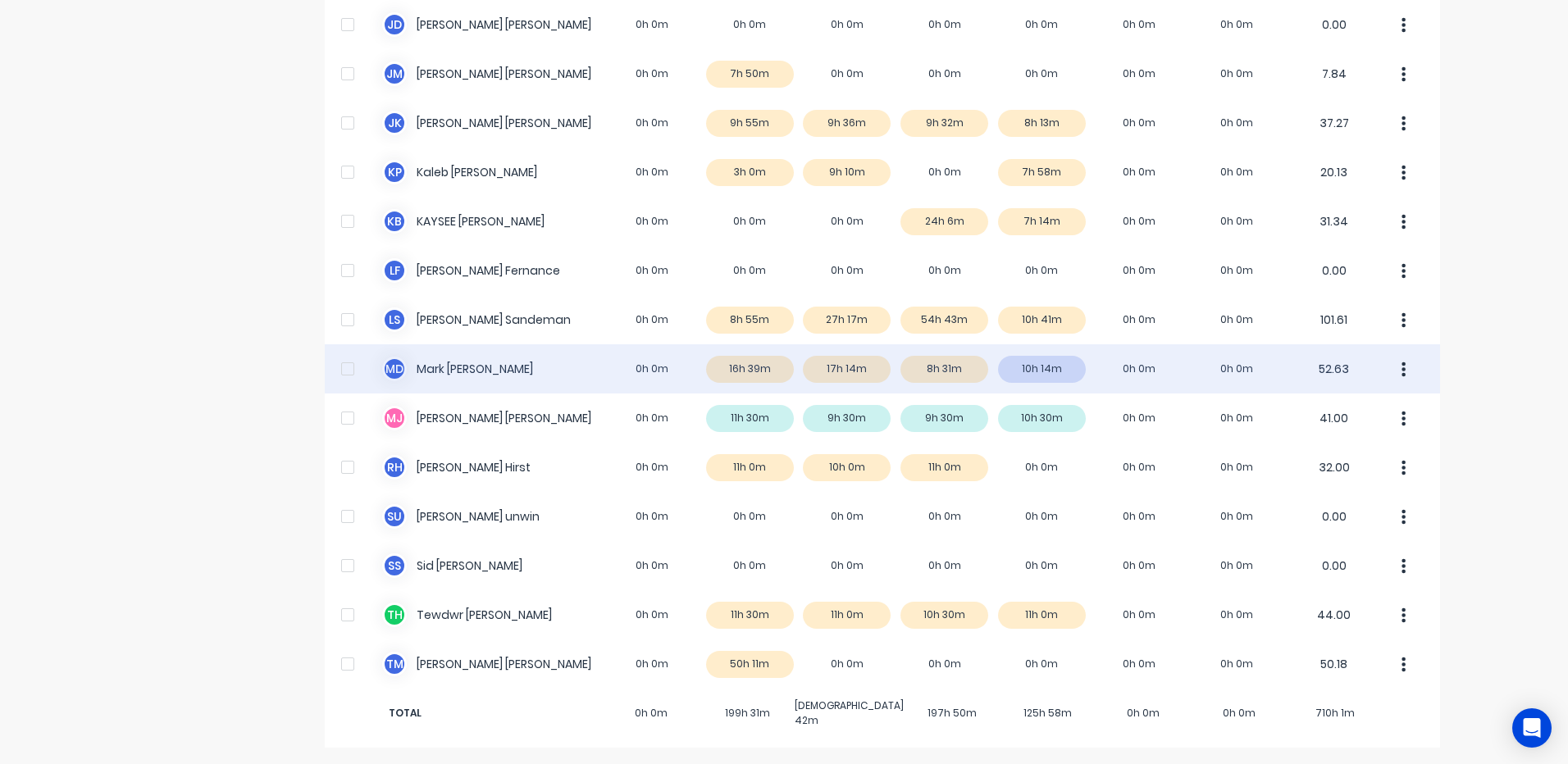click on "M D [PERSON_NAME] 0h 0m 16h 39m 17h 14m 8h 31m 10h 14m 0h 0m 0h 0m 52.63" at bounding box center (882, 369) 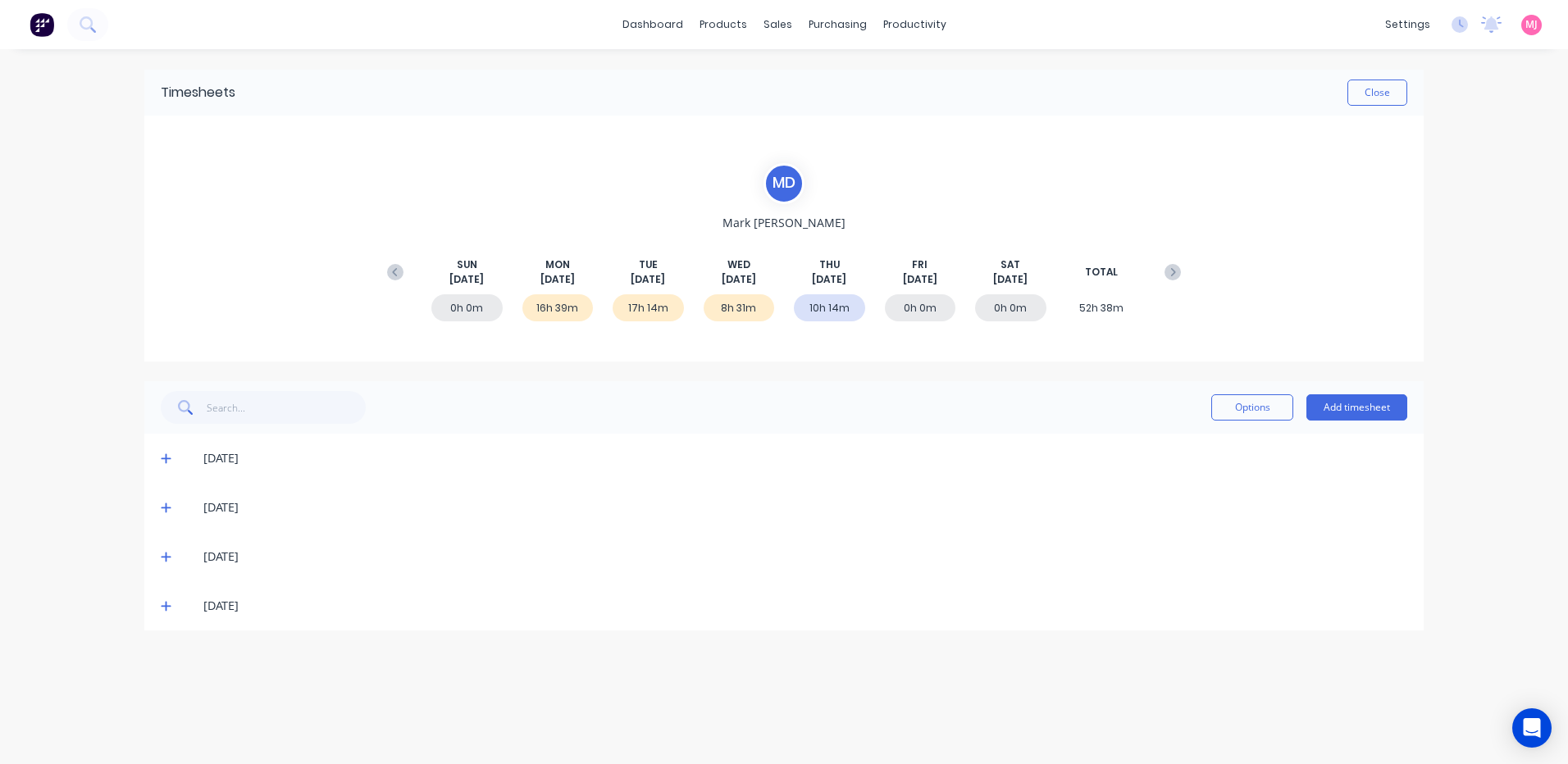 click 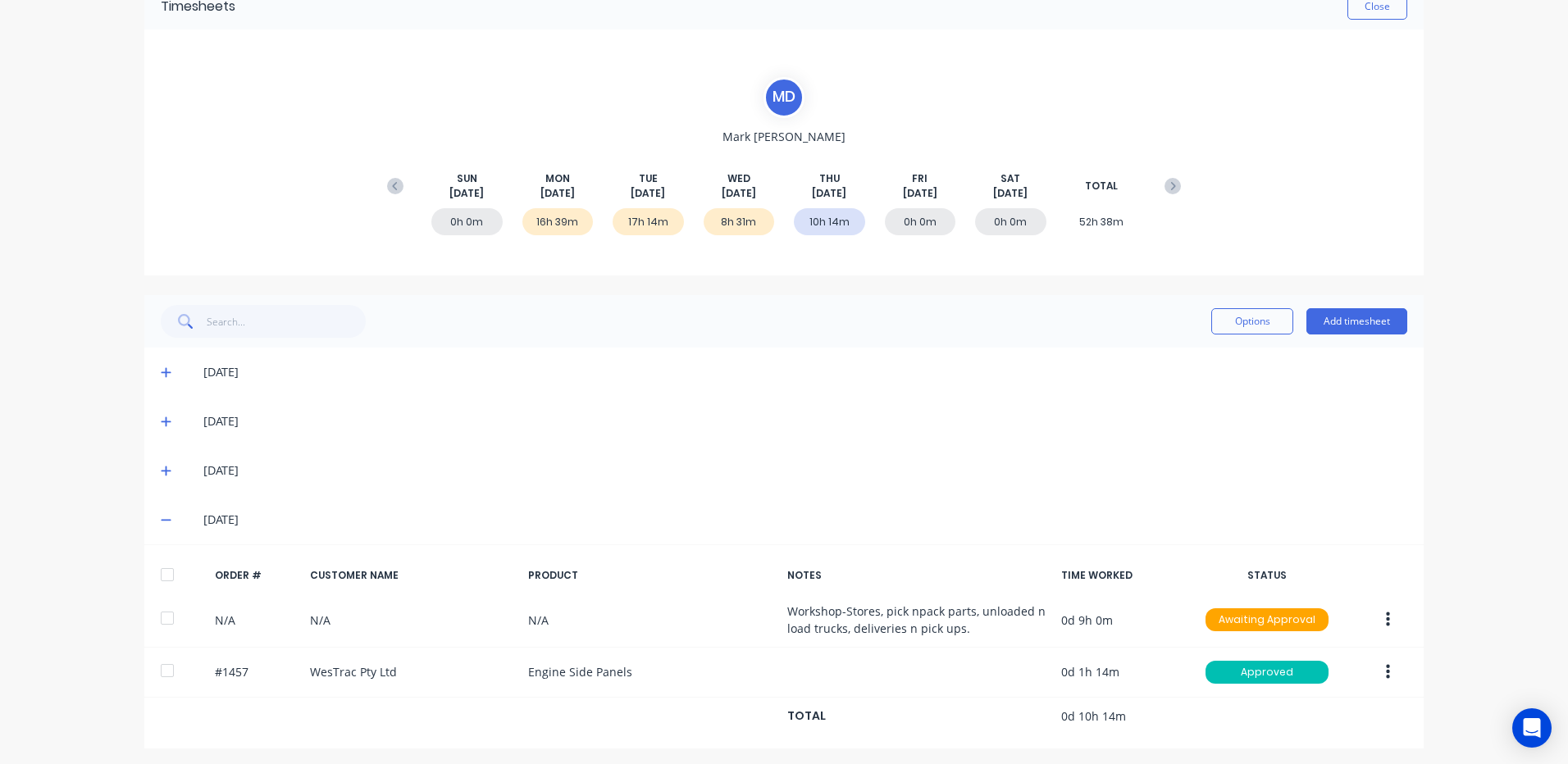 scroll, scrollTop: 91, scrollLeft: 0, axis: vertical 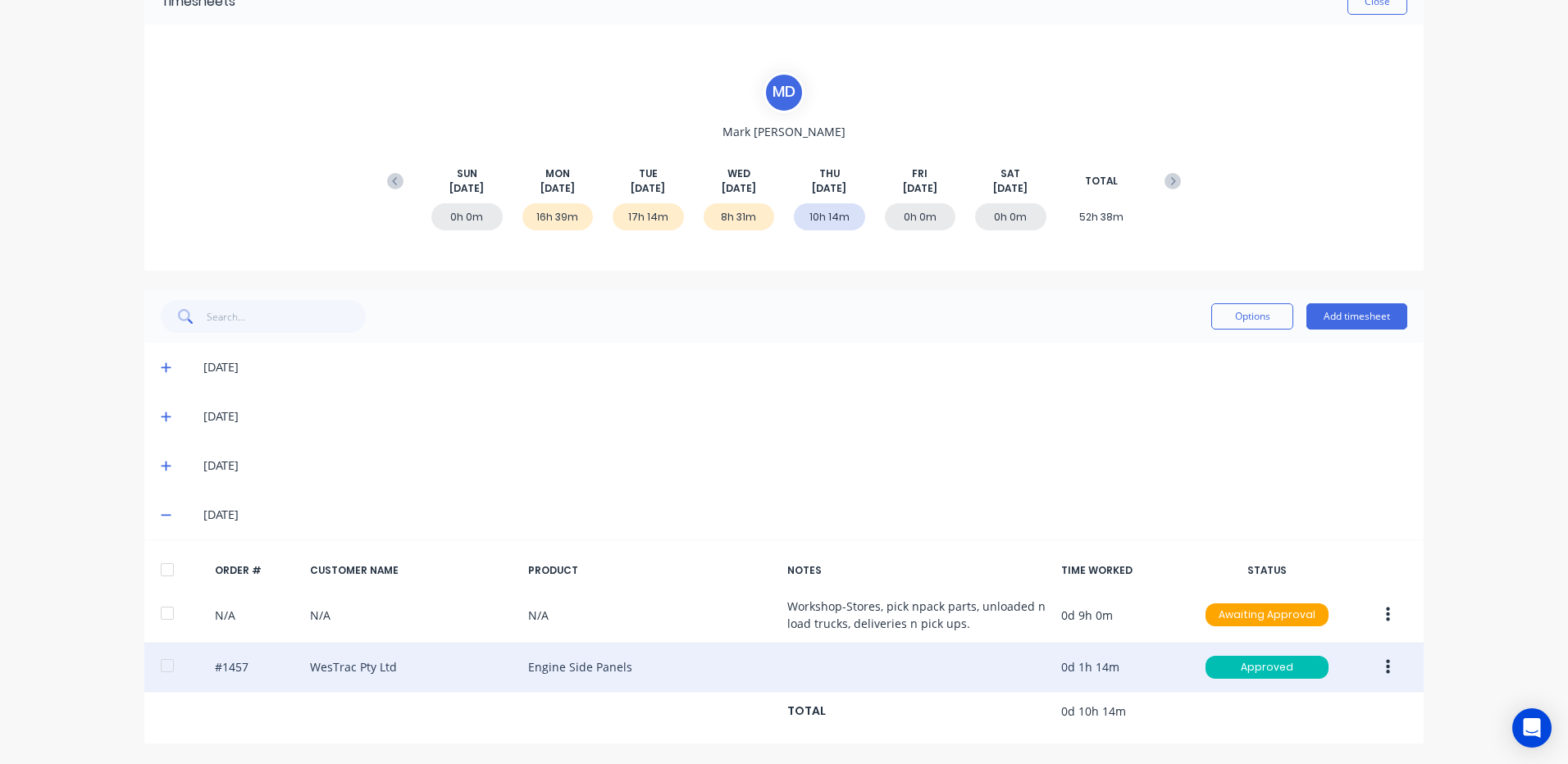 click 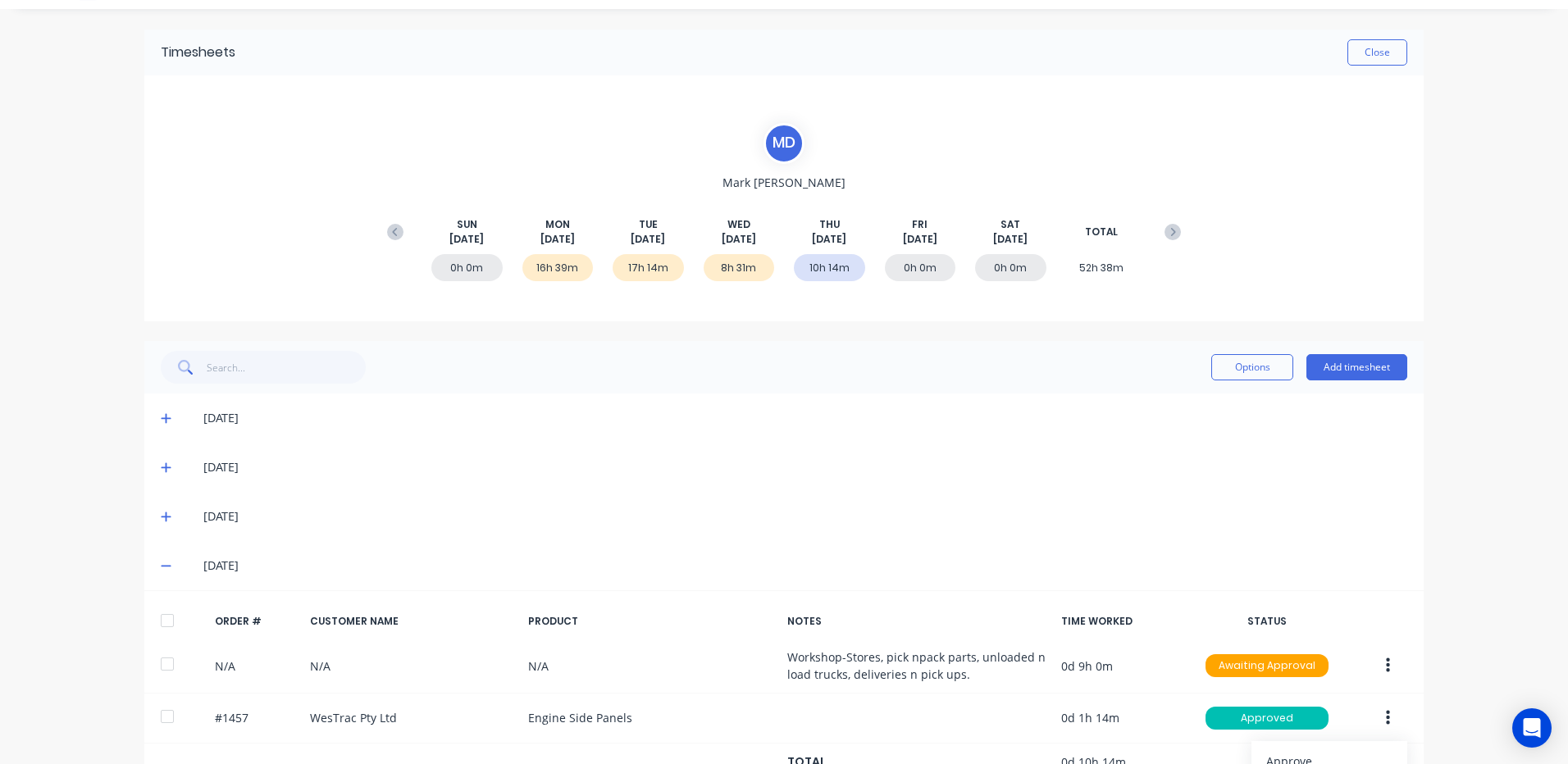 scroll, scrollTop: 0, scrollLeft: 0, axis: both 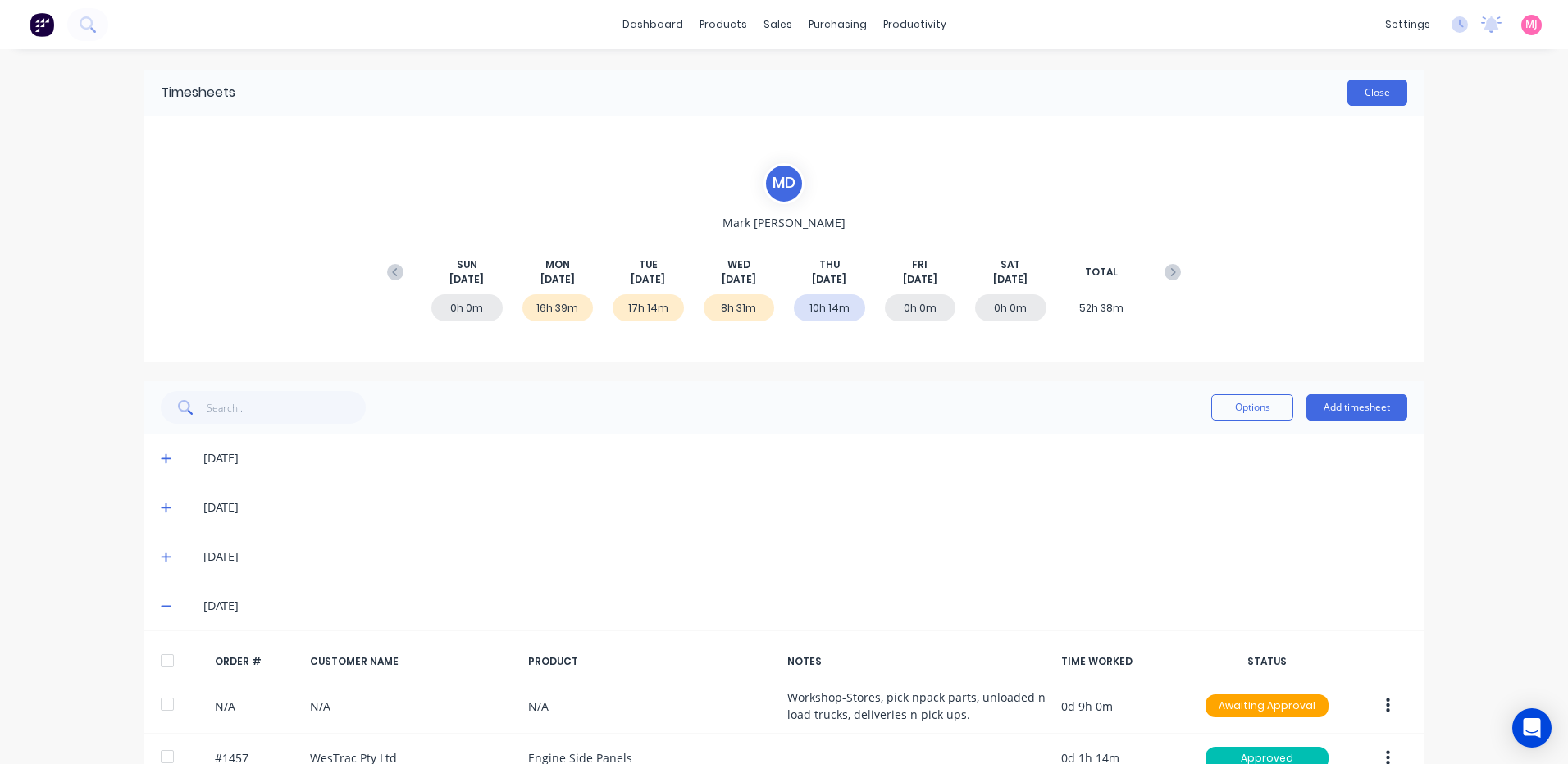 click on "Close" at bounding box center [1377, 93] 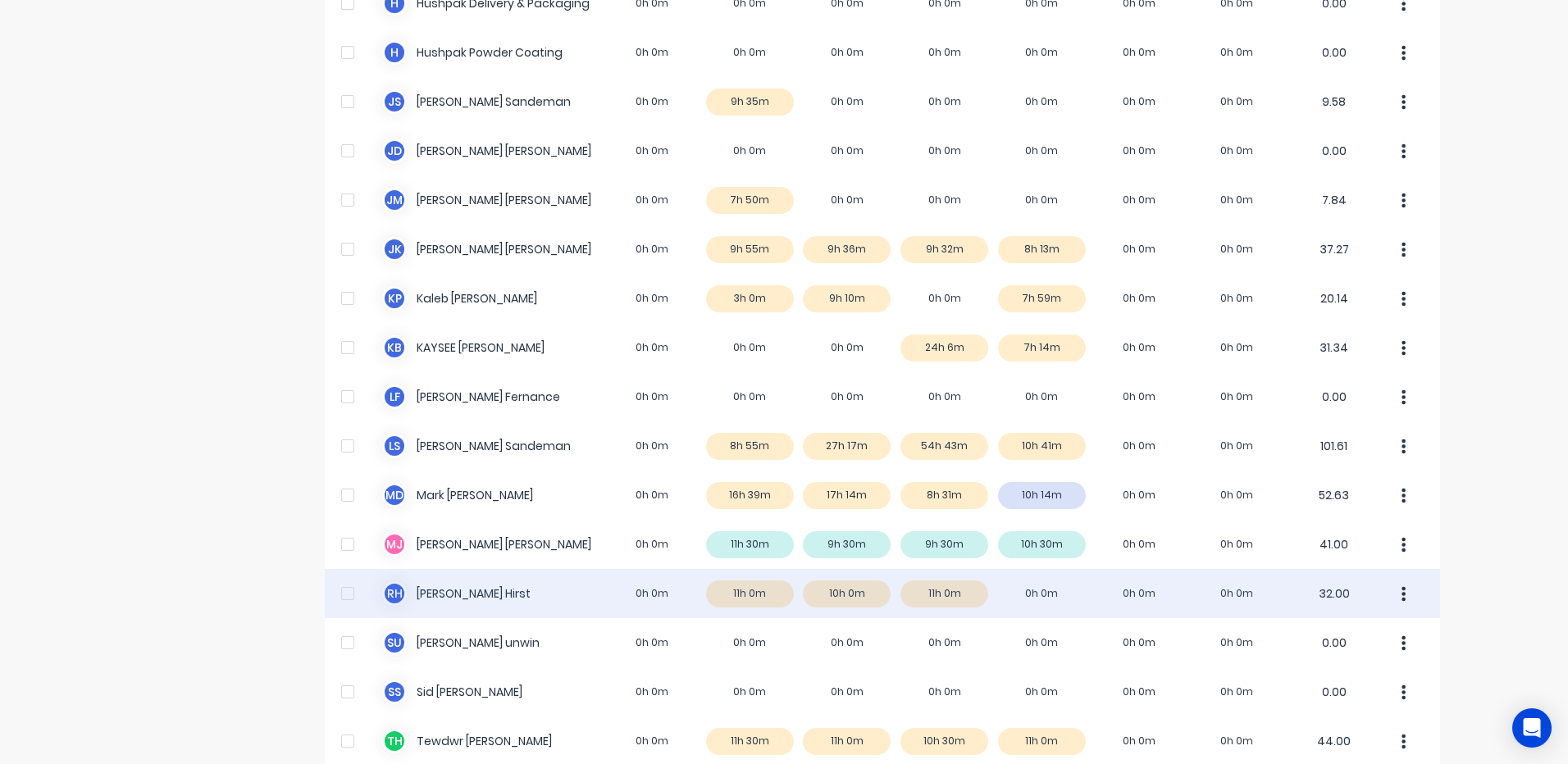 scroll, scrollTop: 957, scrollLeft: 0, axis: vertical 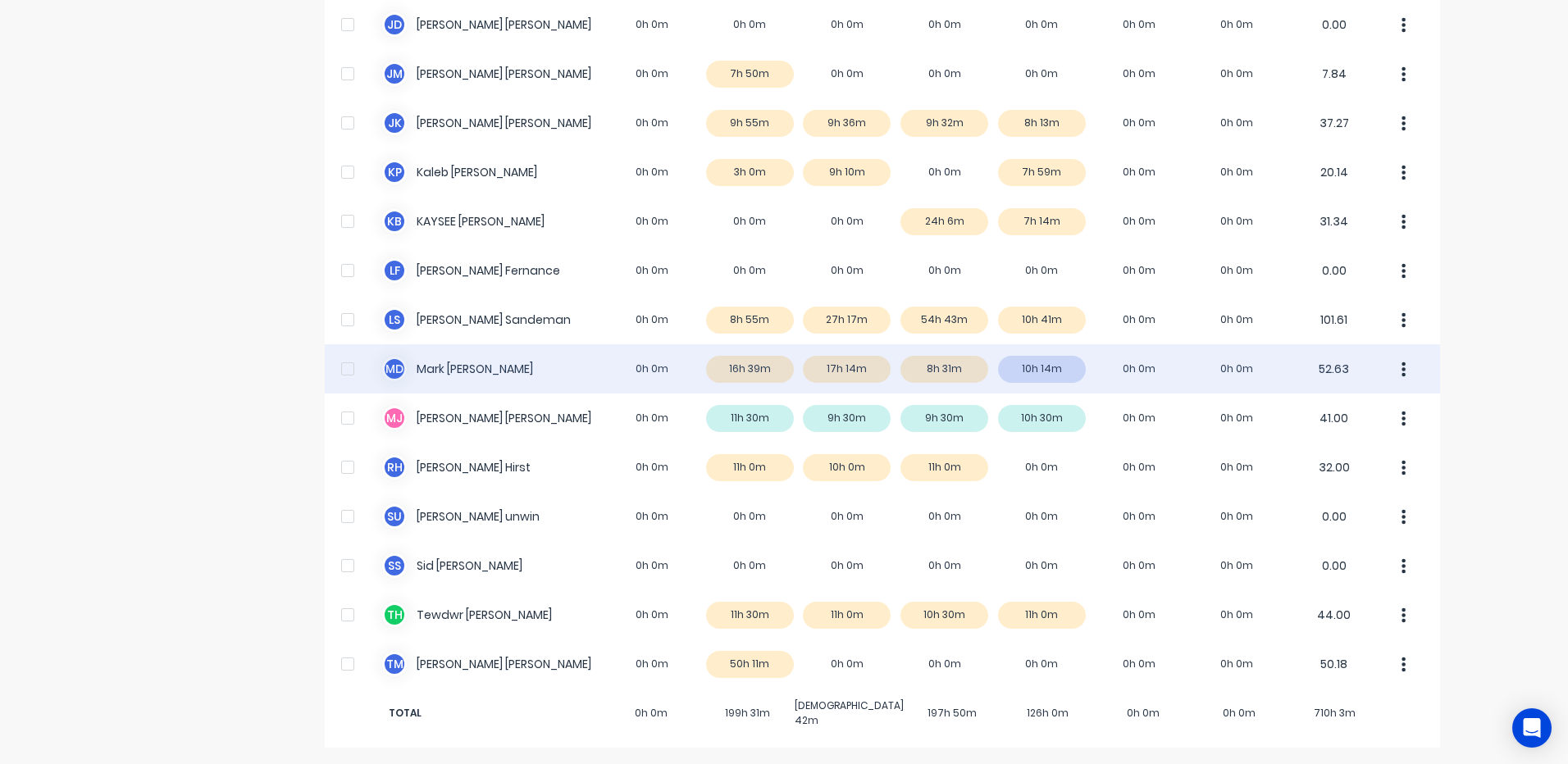 click at bounding box center (348, 369) 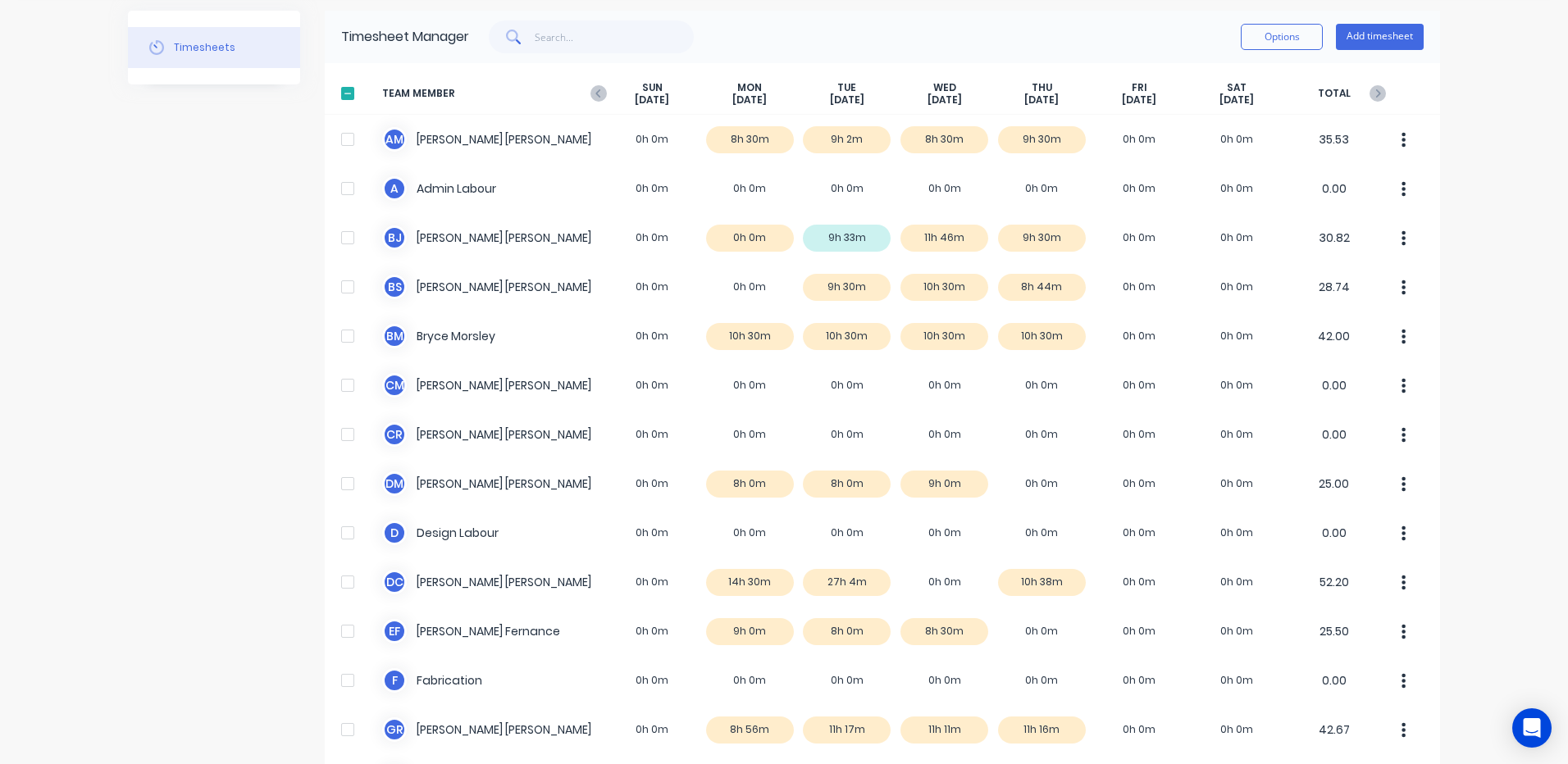 scroll, scrollTop: 0, scrollLeft: 0, axis: both 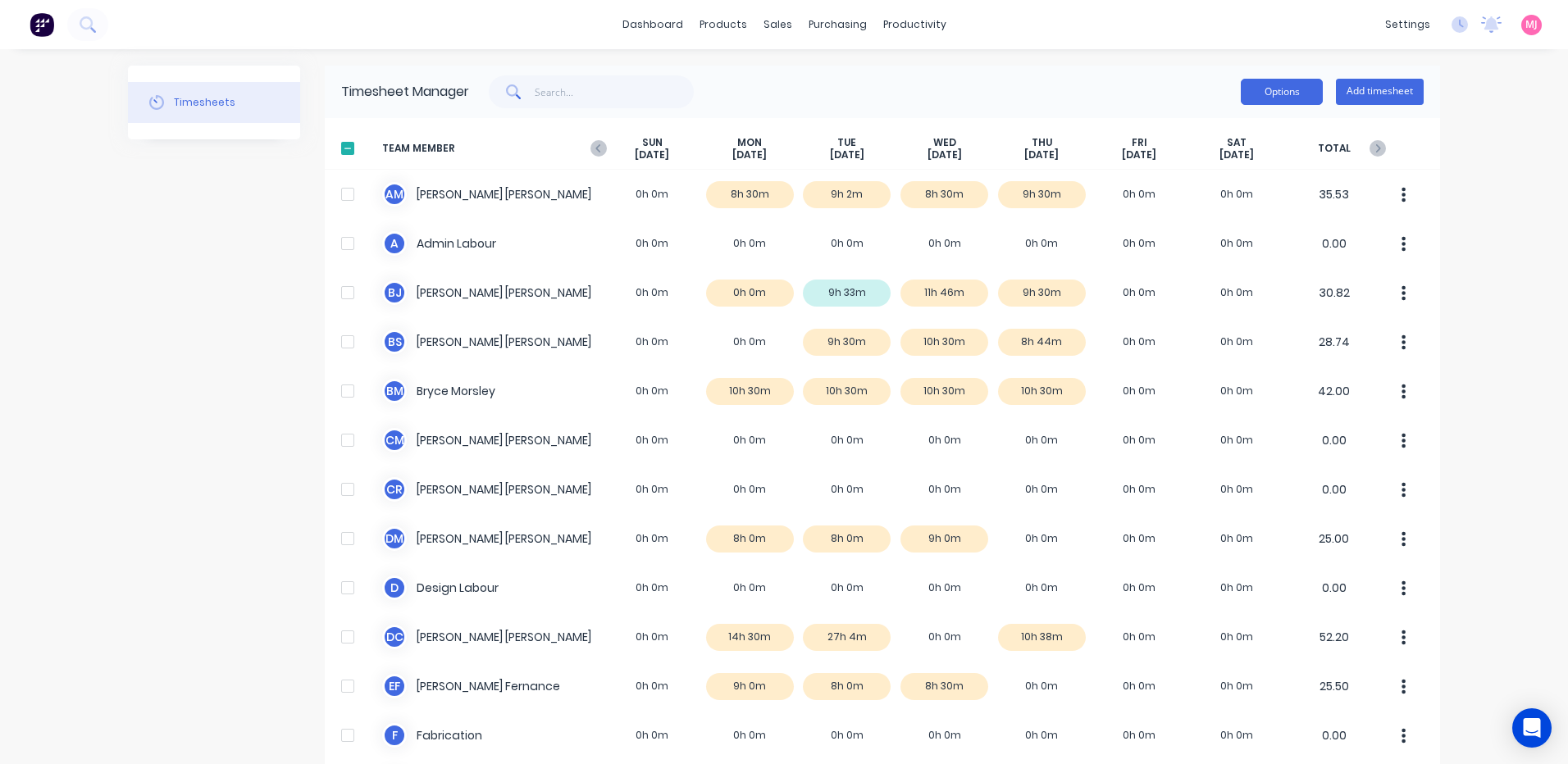 click on "Options" at bounding box center [1282, 92] 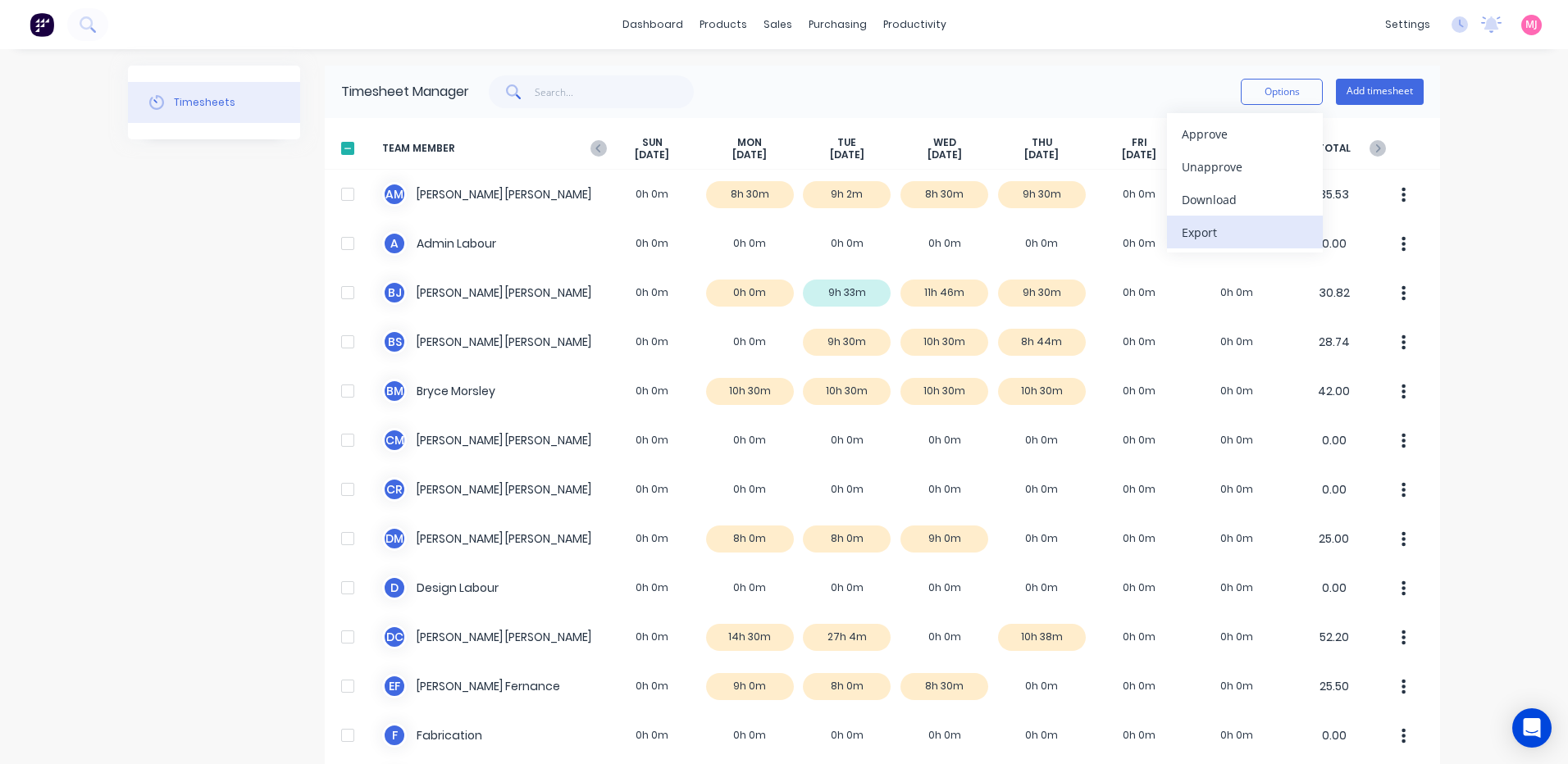 click on "Export" at bounding box center (1245, 232) 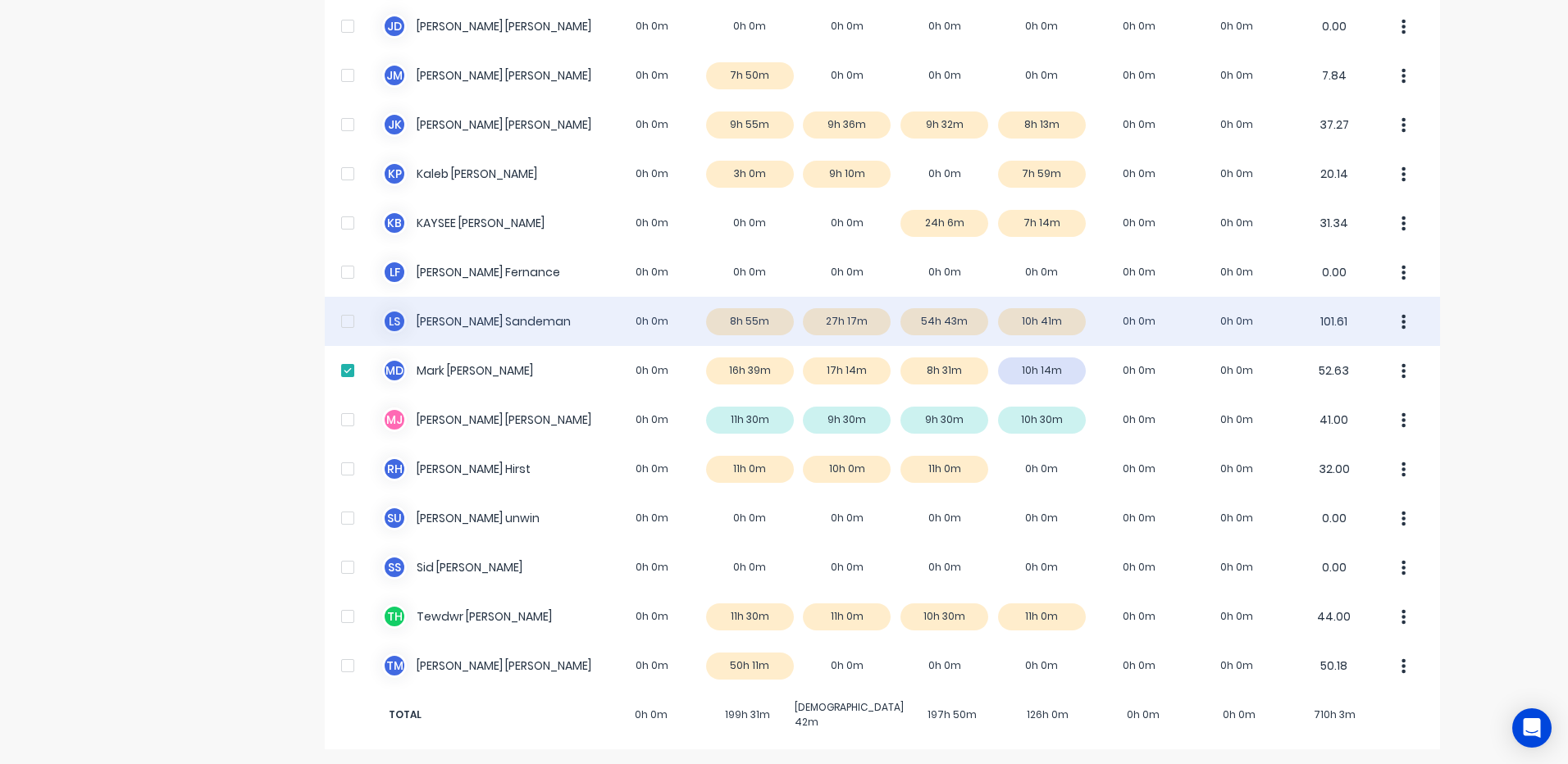 scroll, scrollTop: 957, scrollLeft: 0, axis: vertical 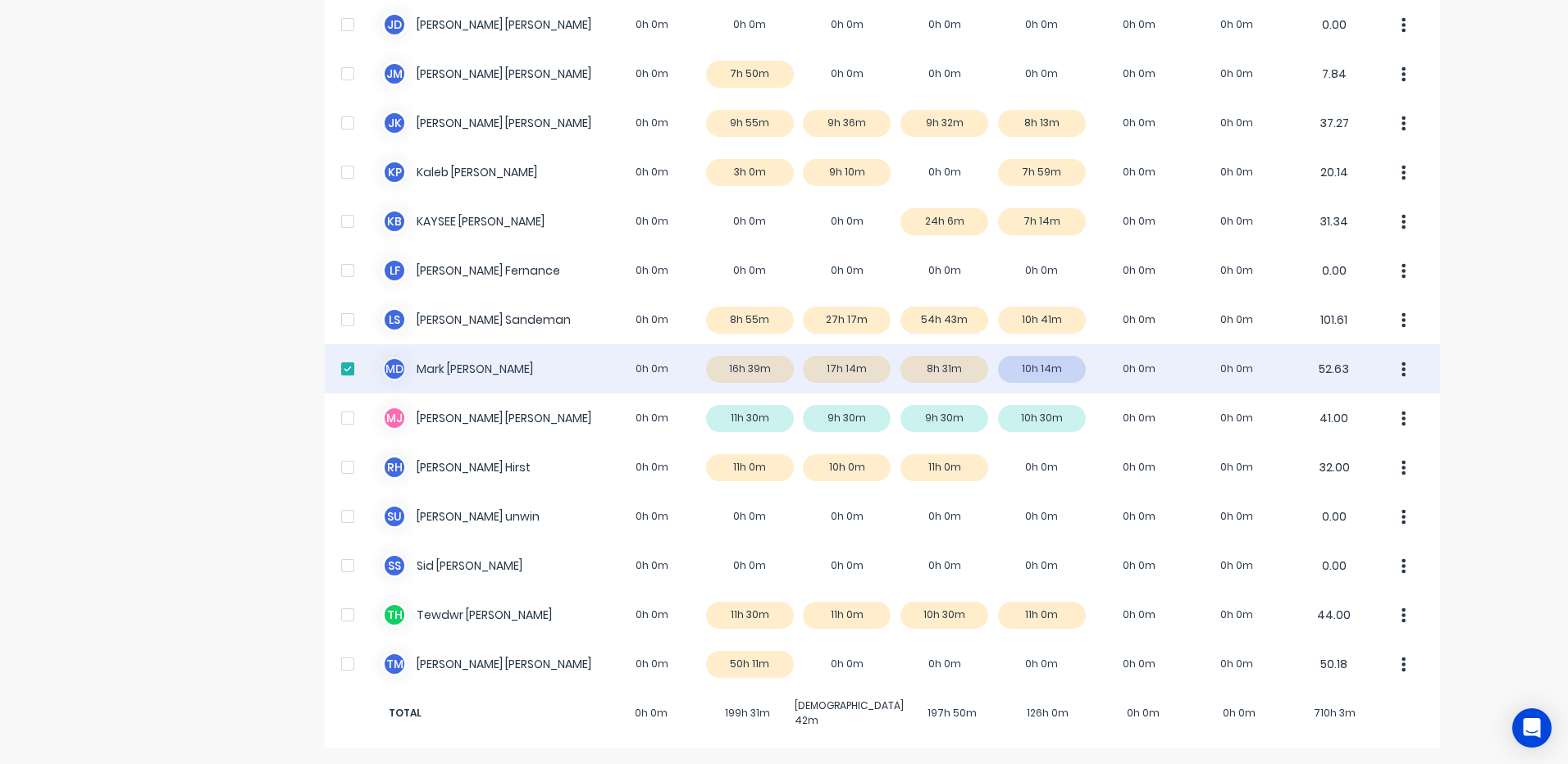 click on "M D [PERSON_NAME] 0h 0m 16h 39m 17h 14m 8h 31m 10h 14m 0h 0m 0h 0m 52.63" at bounding box center [882, 369] 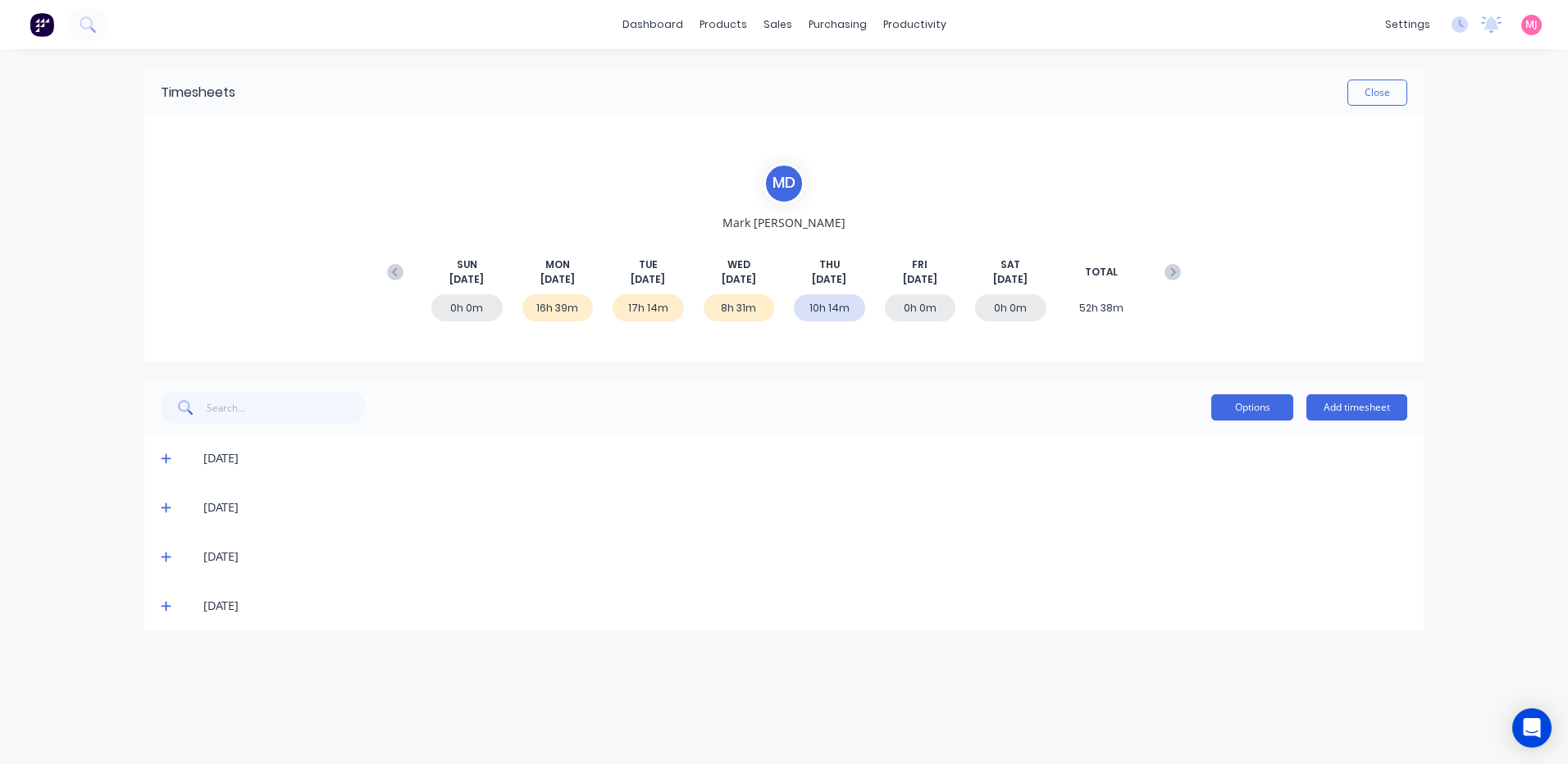 click on "Options" at bounding box center [1252, 407] 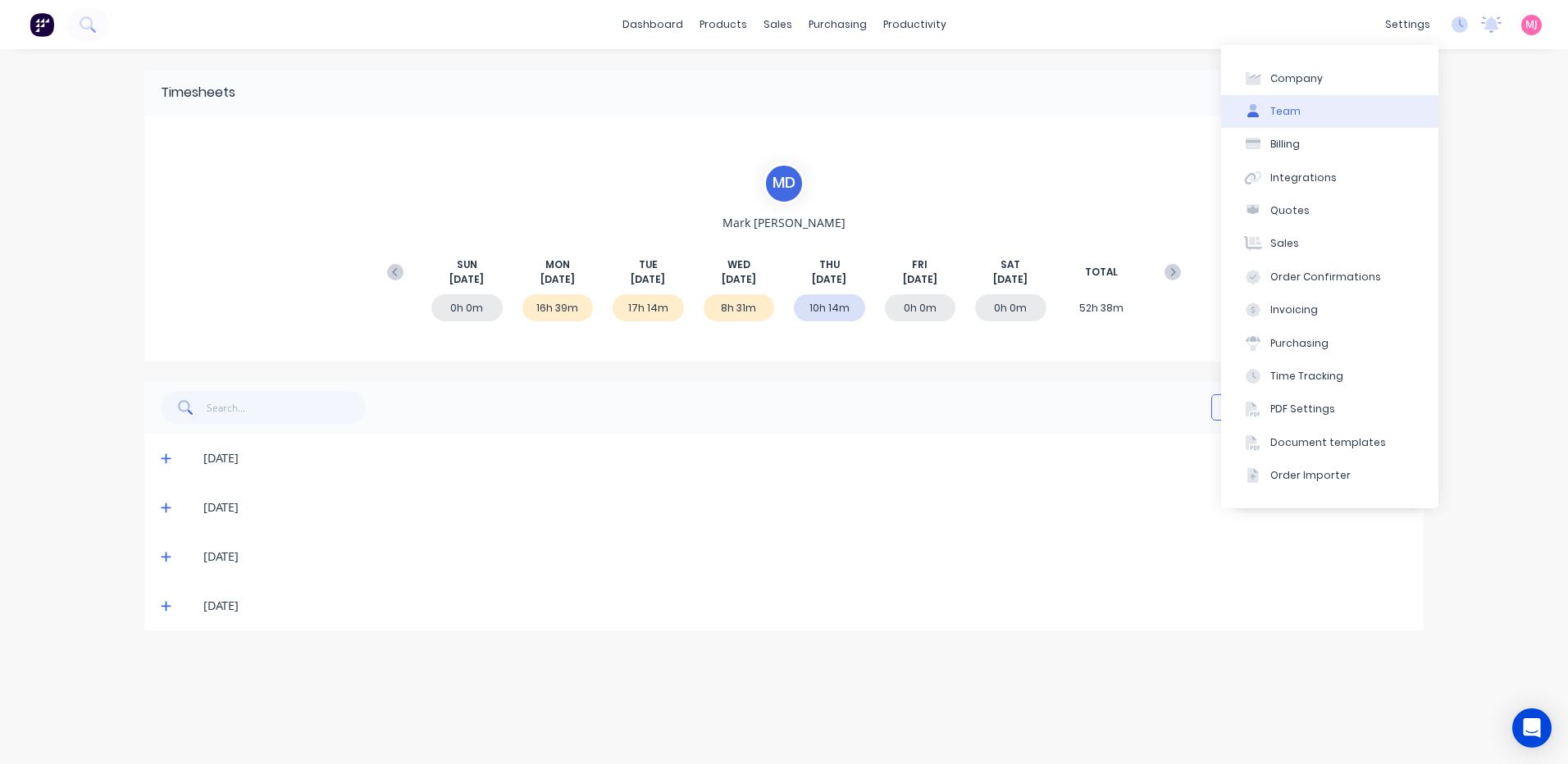 click on "Team" at bounding box center (1285, 111) 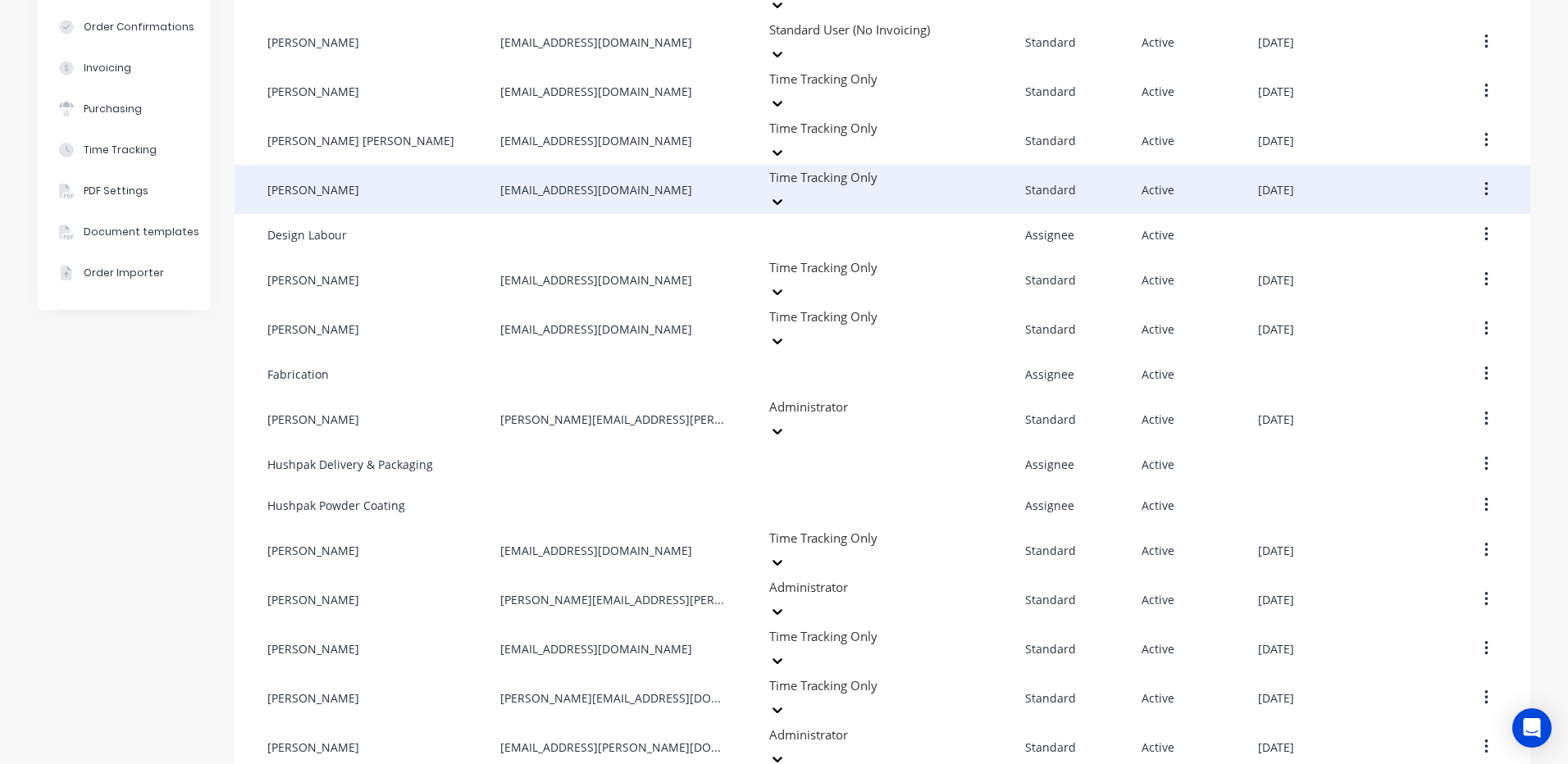 scroll, scrollTop: 492, scrollLeft: 0, axis: vertical 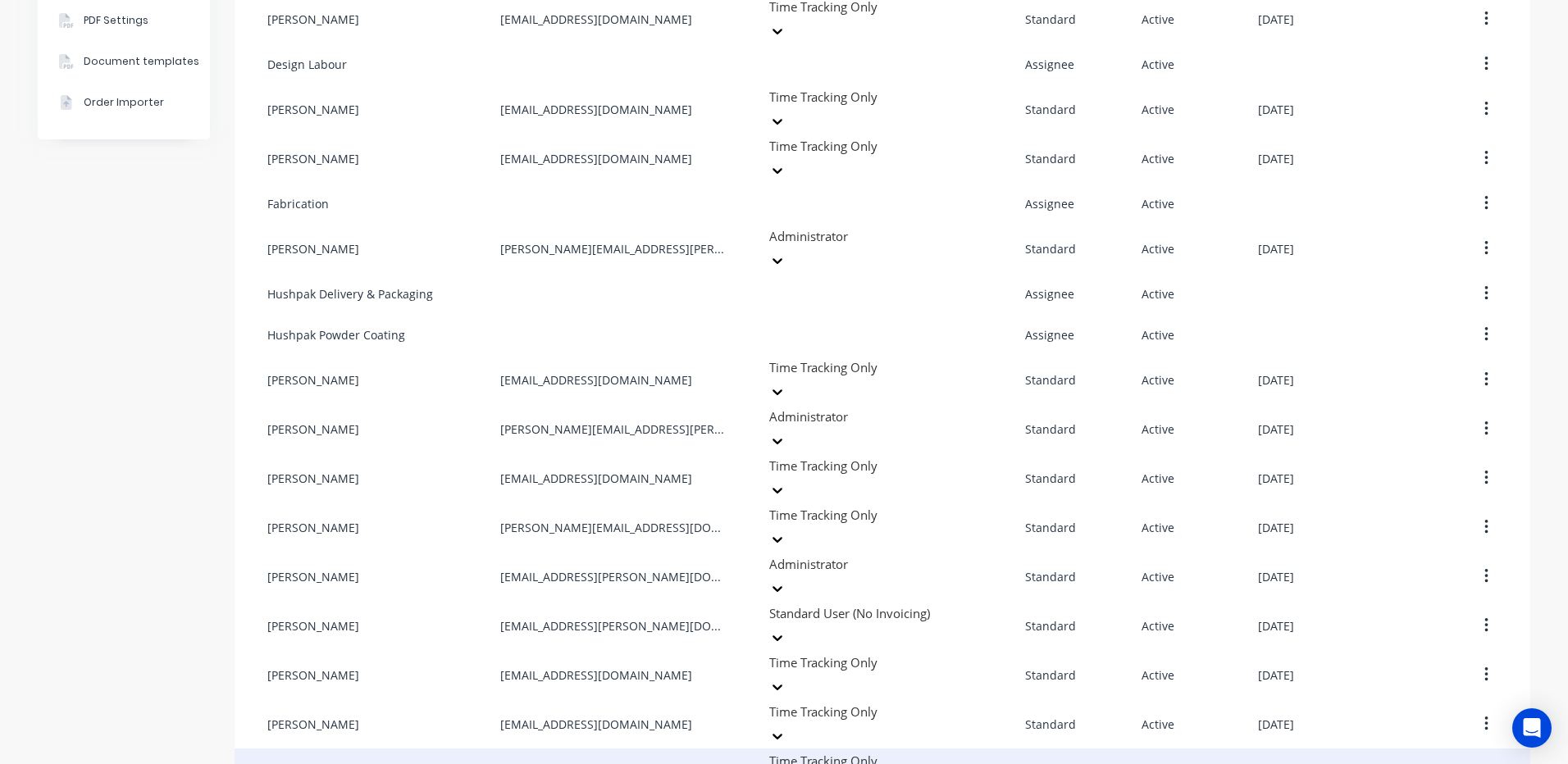 click 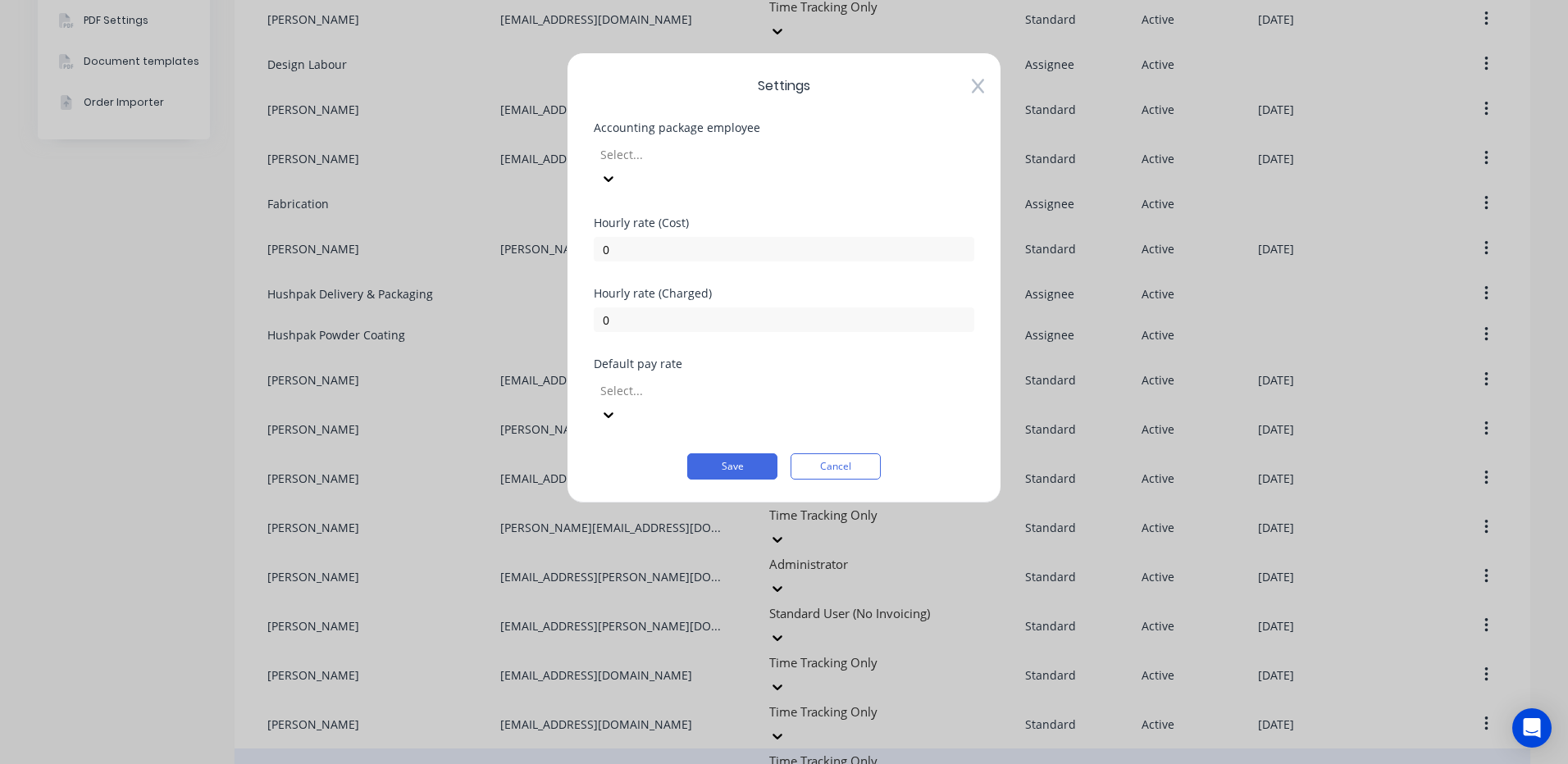 click 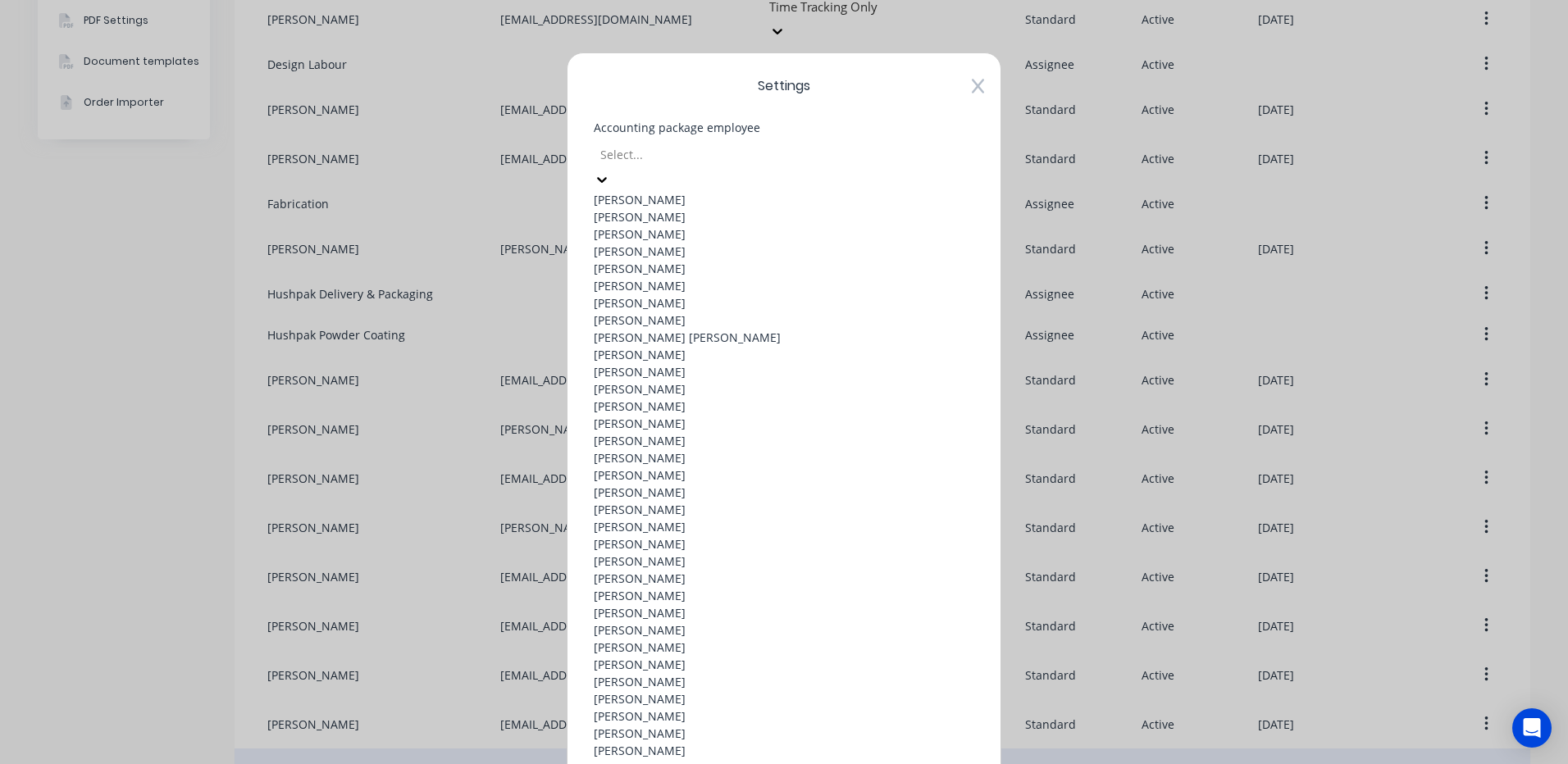 scroll, scrollTop: 738, scrollLeft: 0, axis: vertical 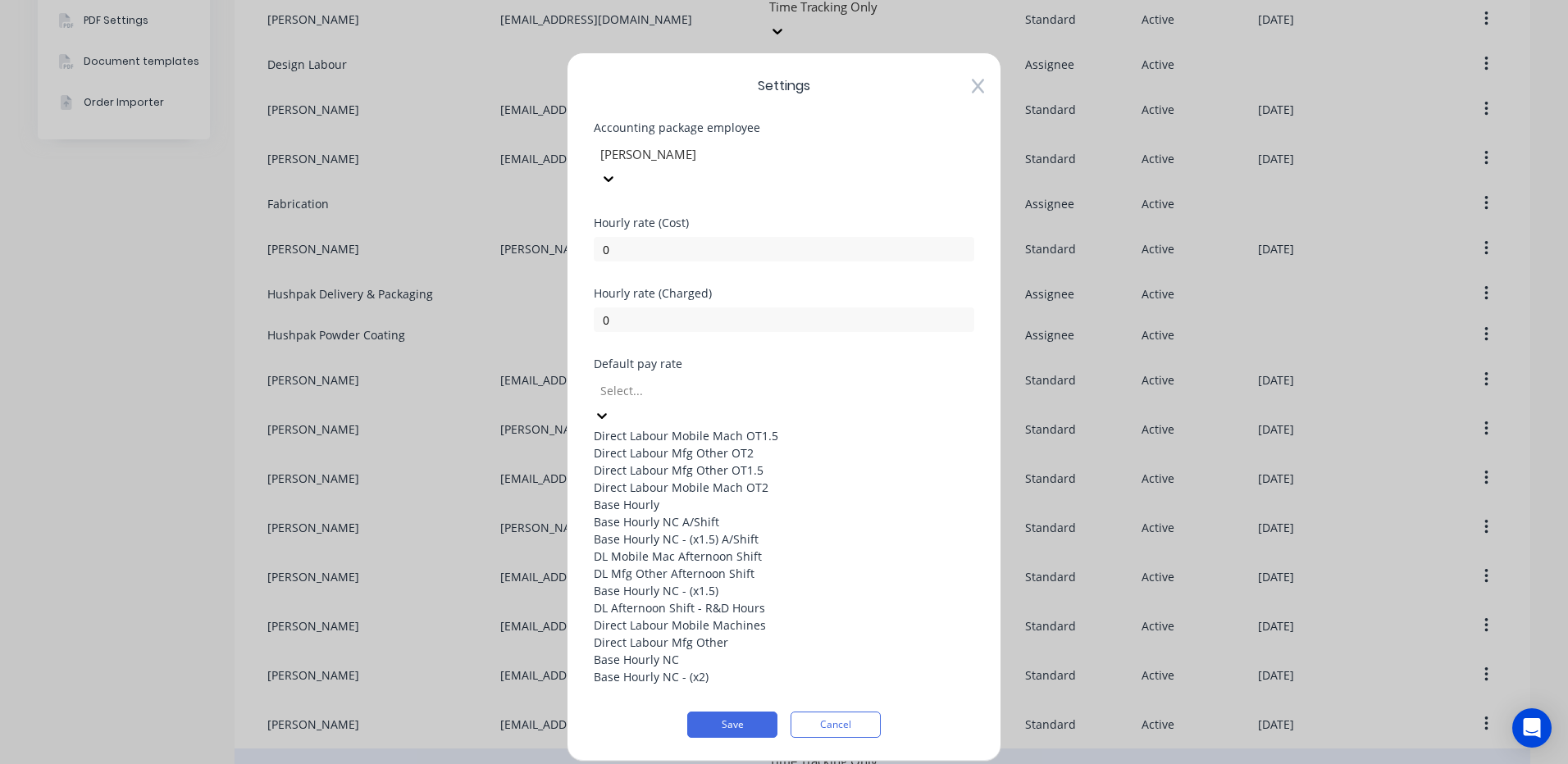 click 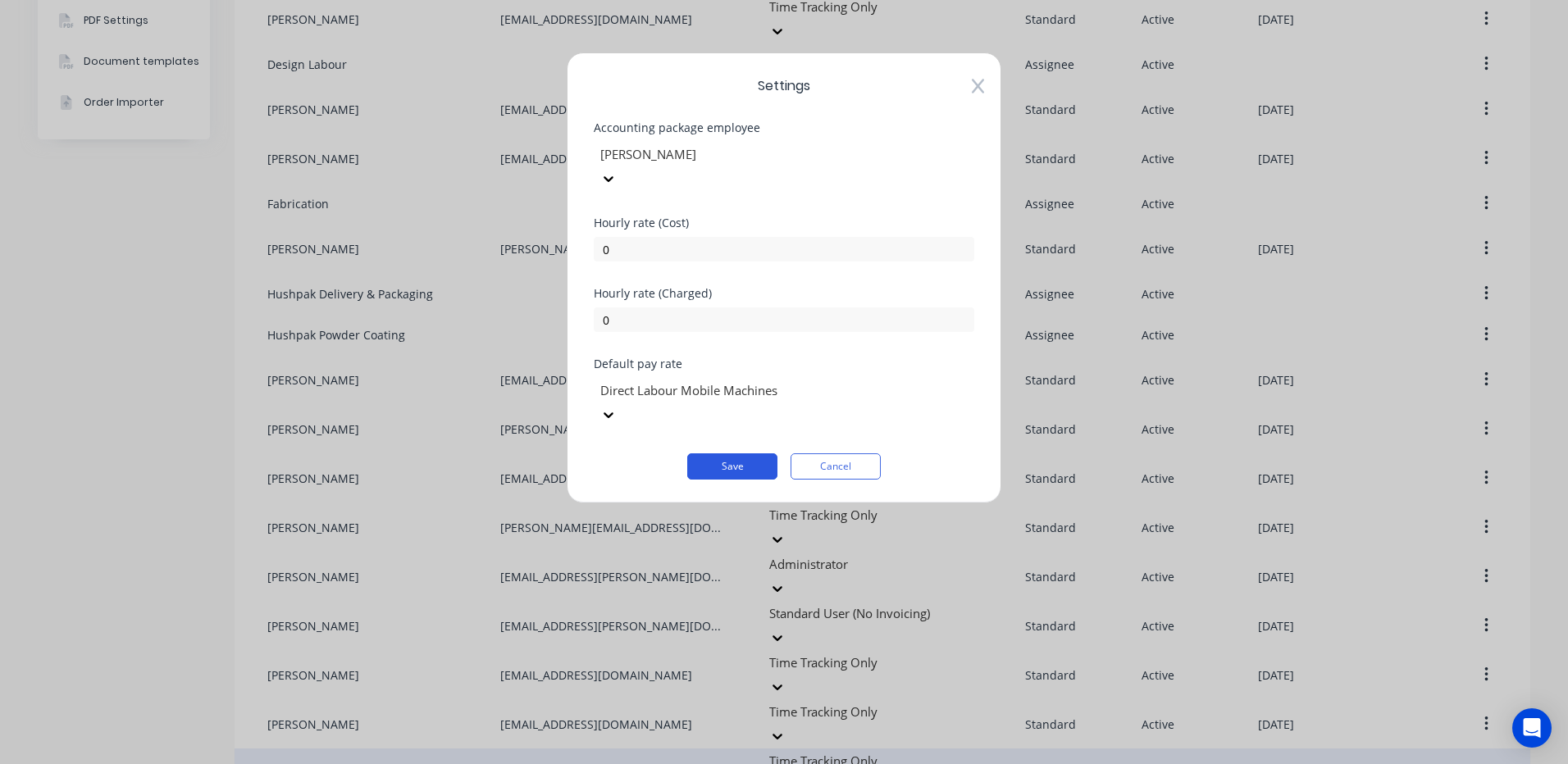 click on "Save" at bounding box center [732, 466] 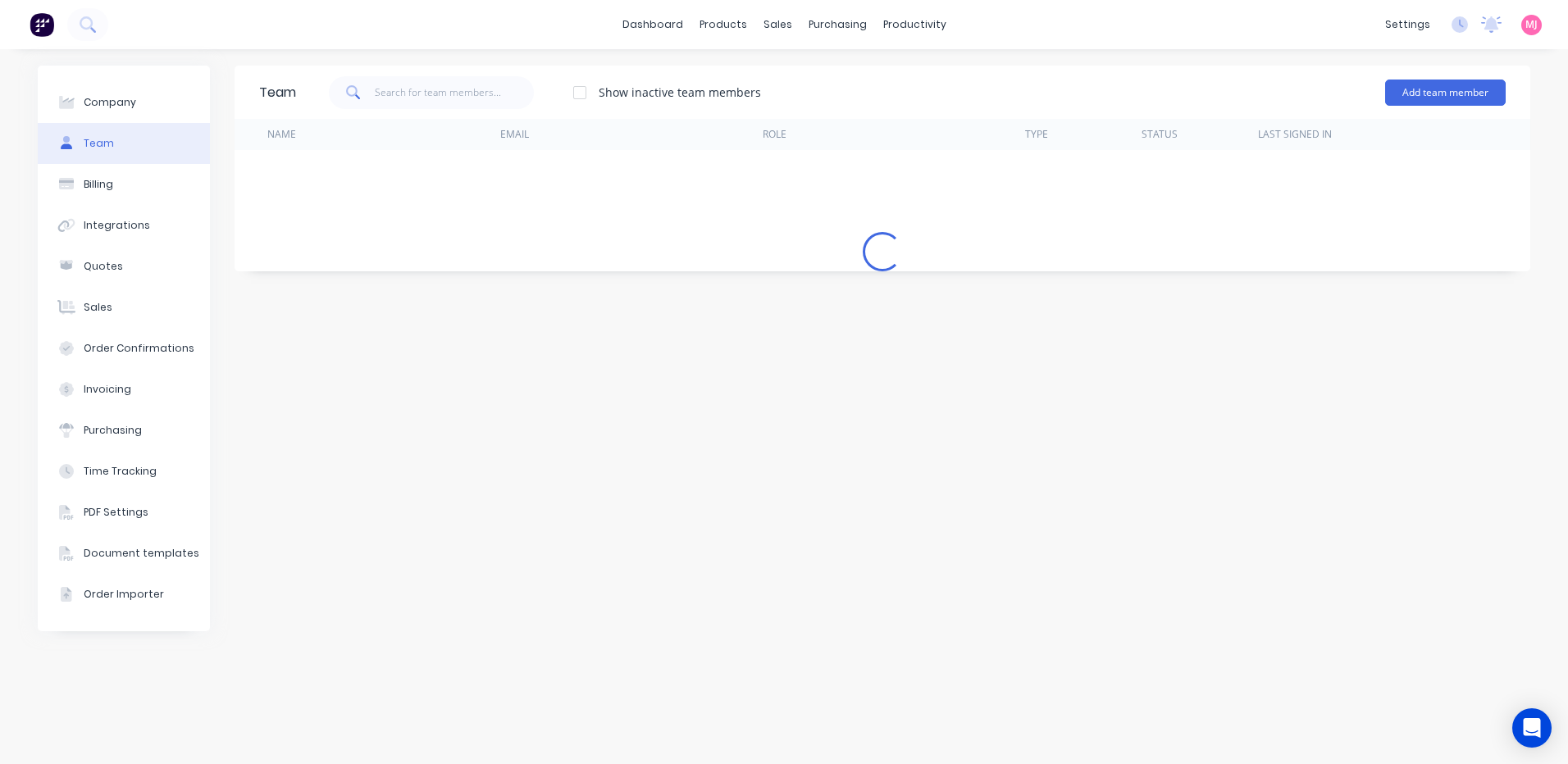 scroll, scrollTop: 0, scrollLeft: 0, axis: both 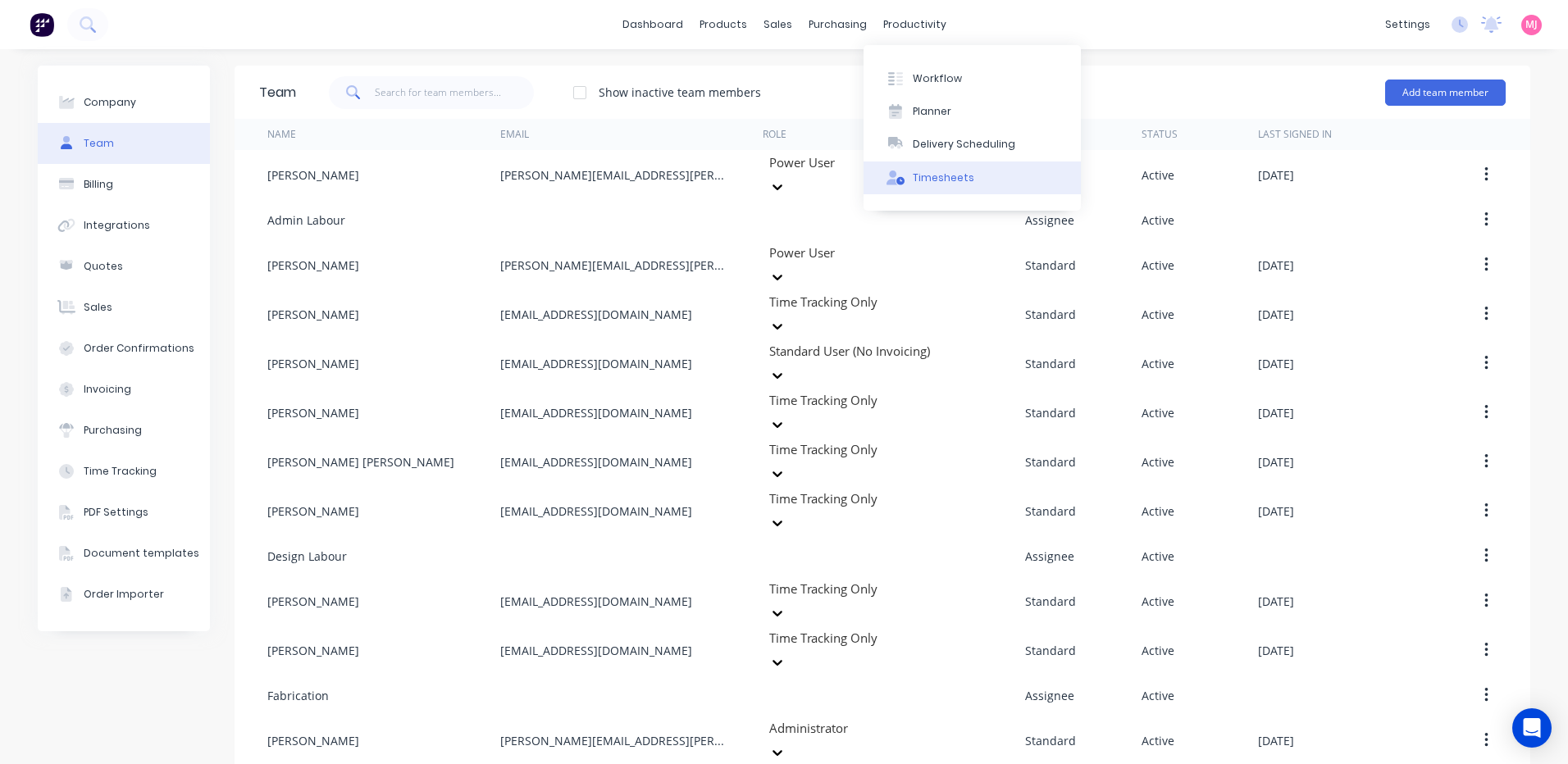 click on "Timesheets" at bounding box center (943, 178) 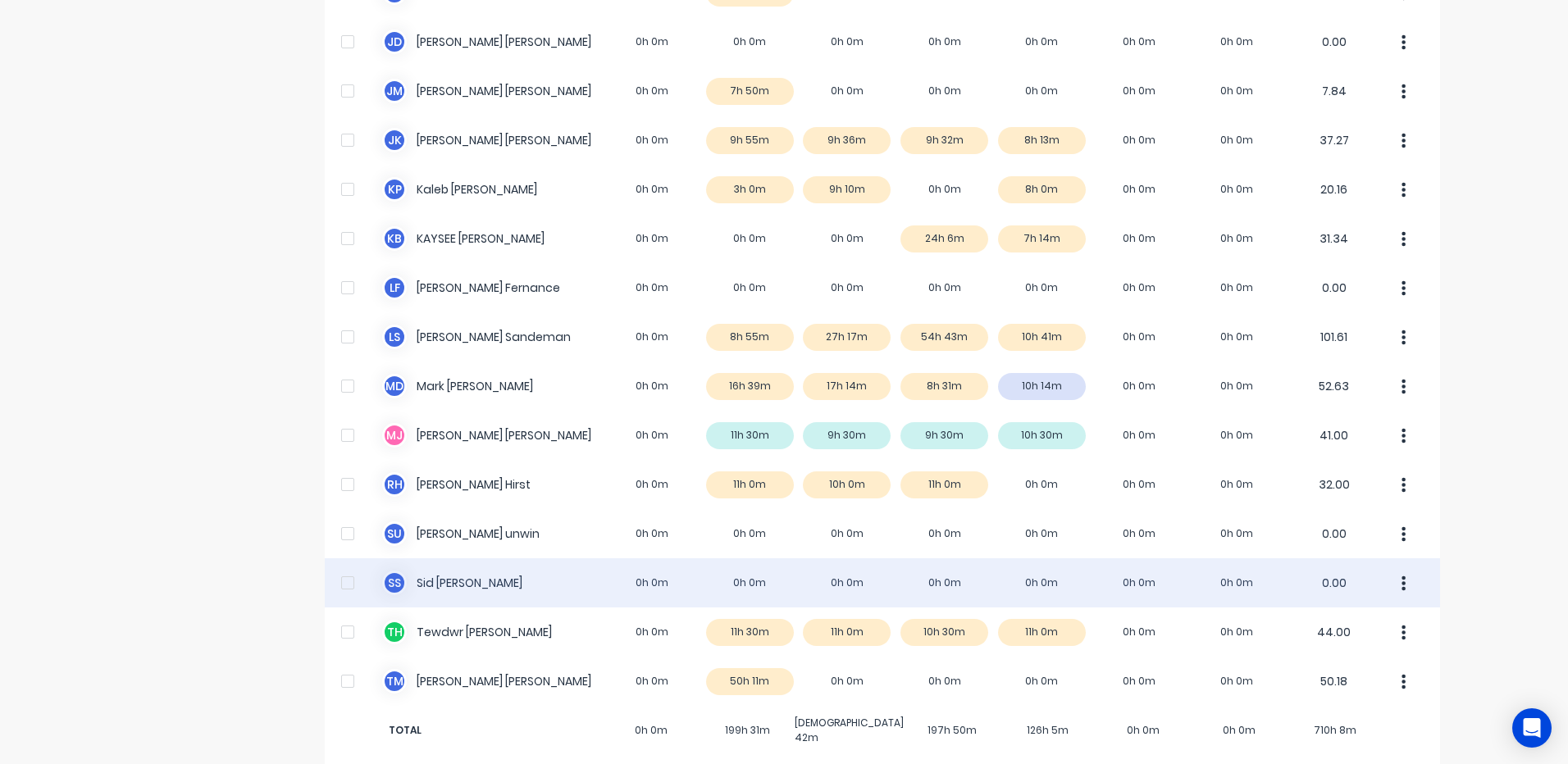 scroll, scrollTop: 957, scrollLeft: 0, axis: vertical 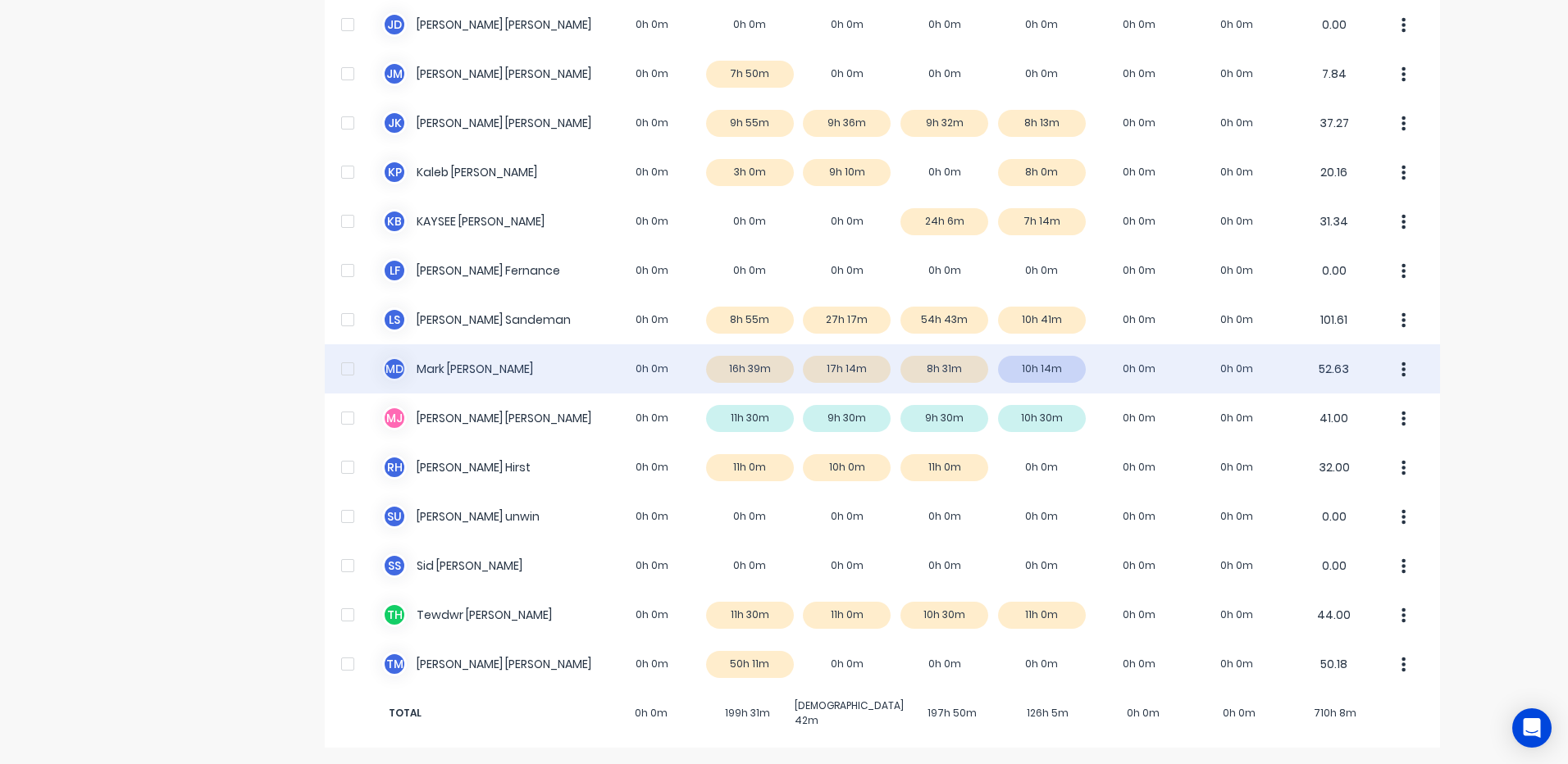 click on "M D [PERSON_NAME] 0h 0m 16h 39m 17h 14m 8h 31m 10h 14m 0h 0m 0h 0m 52.63" at bounding box center [882, 369] 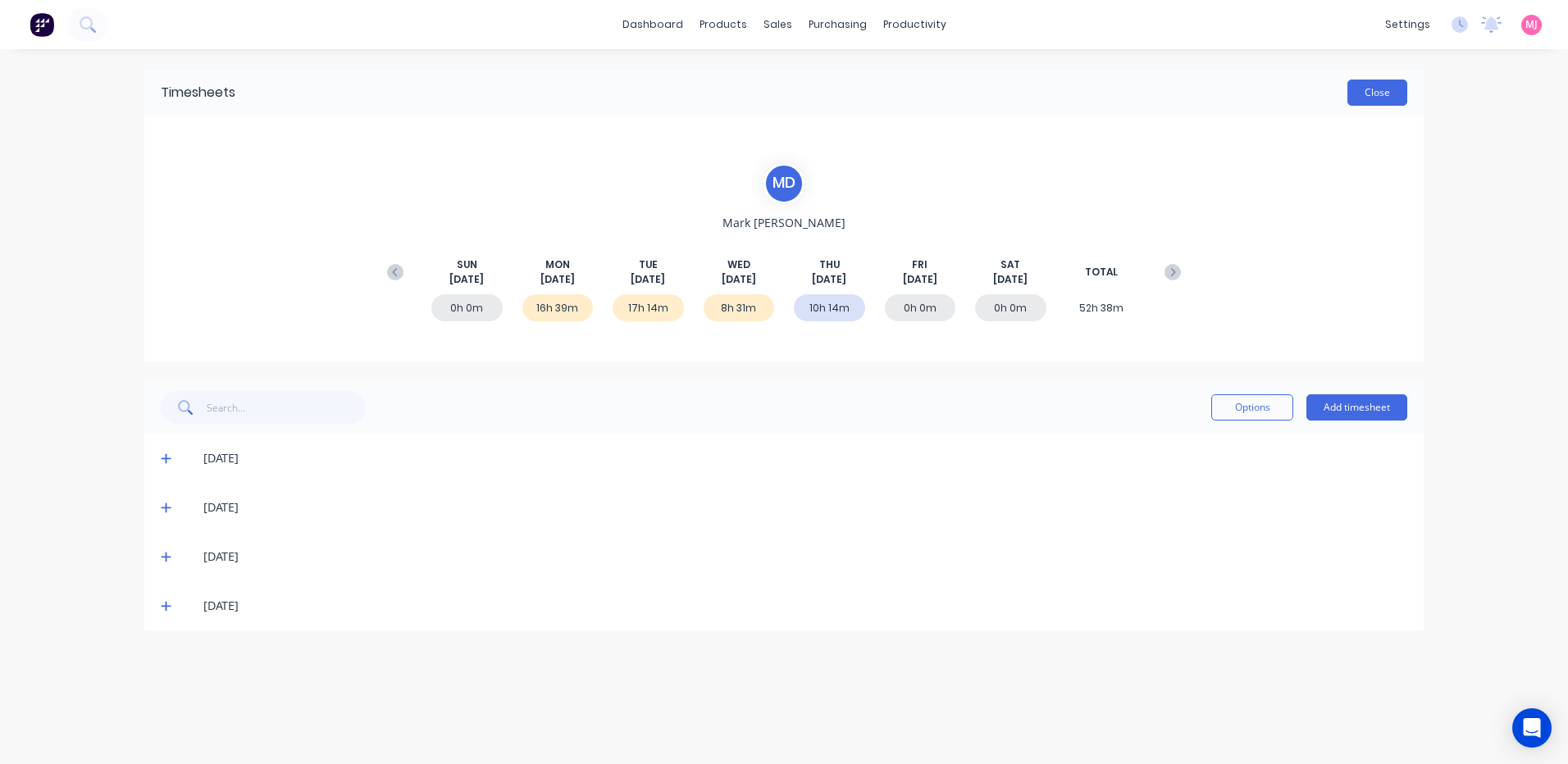 click on "Close" at bounding box center [1377, 93] 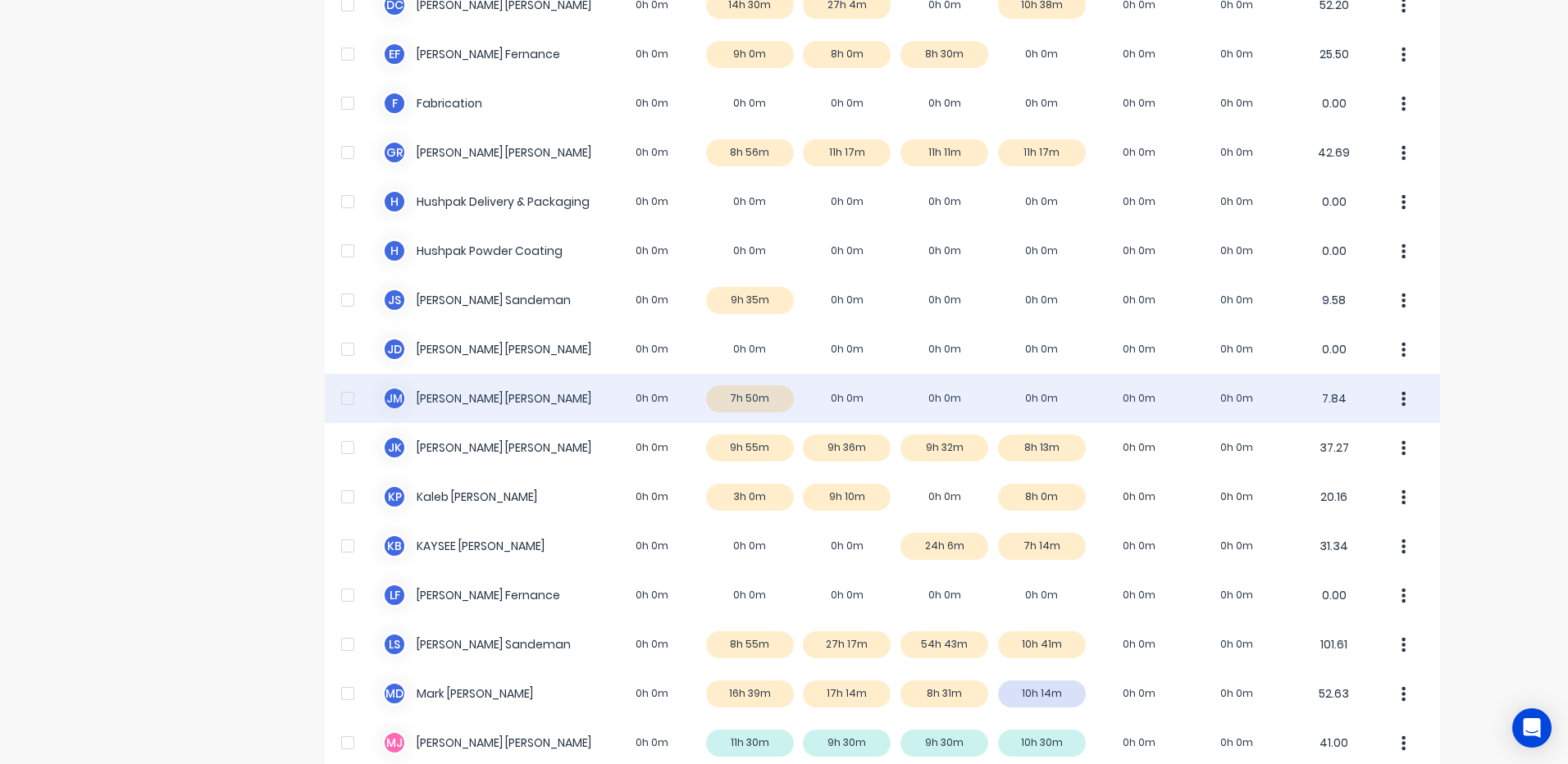 scroll, scrollTop: 656, scrollLeft: 0, axis: vertical 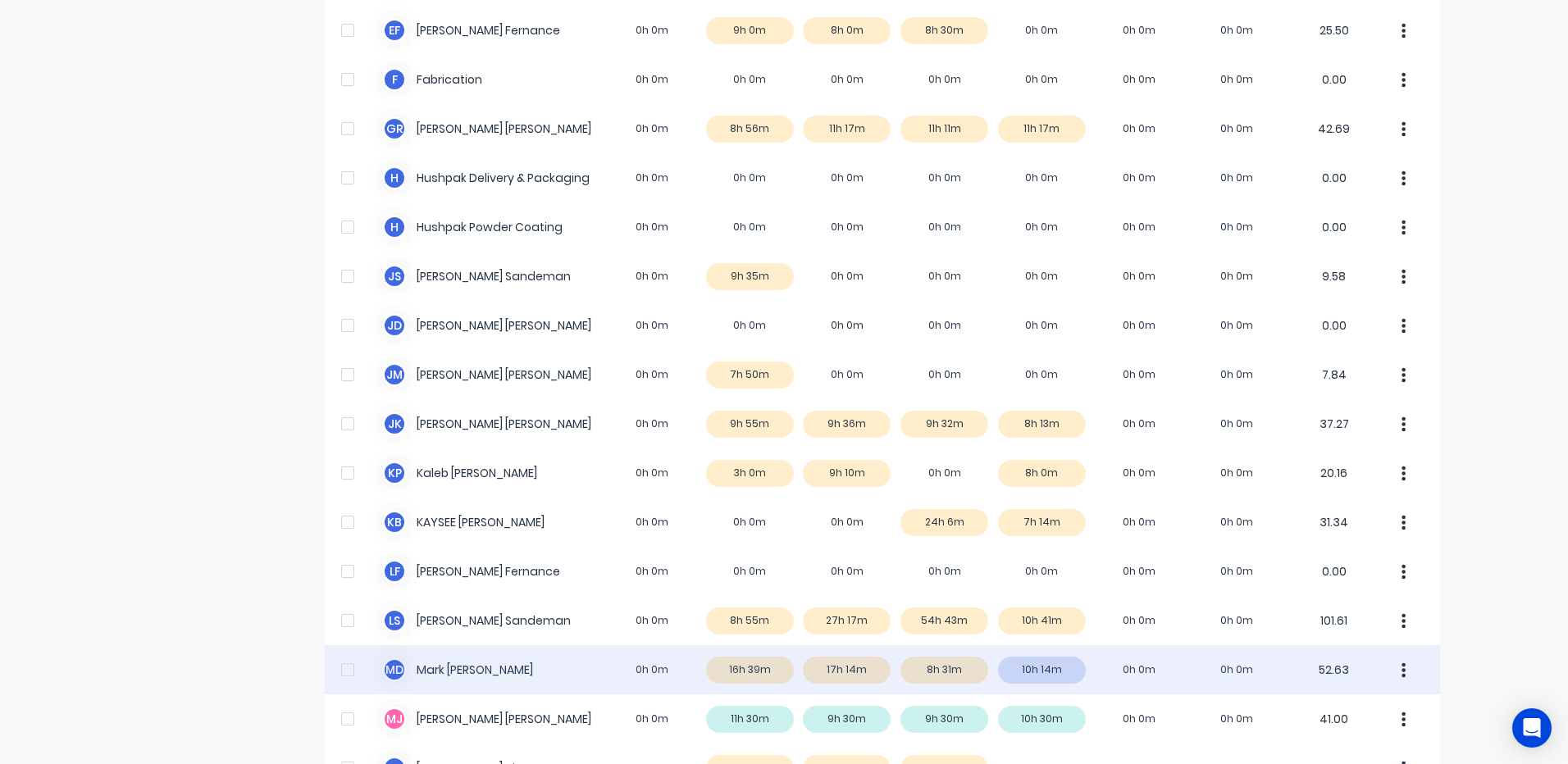 click at bounding box center [348, 670] 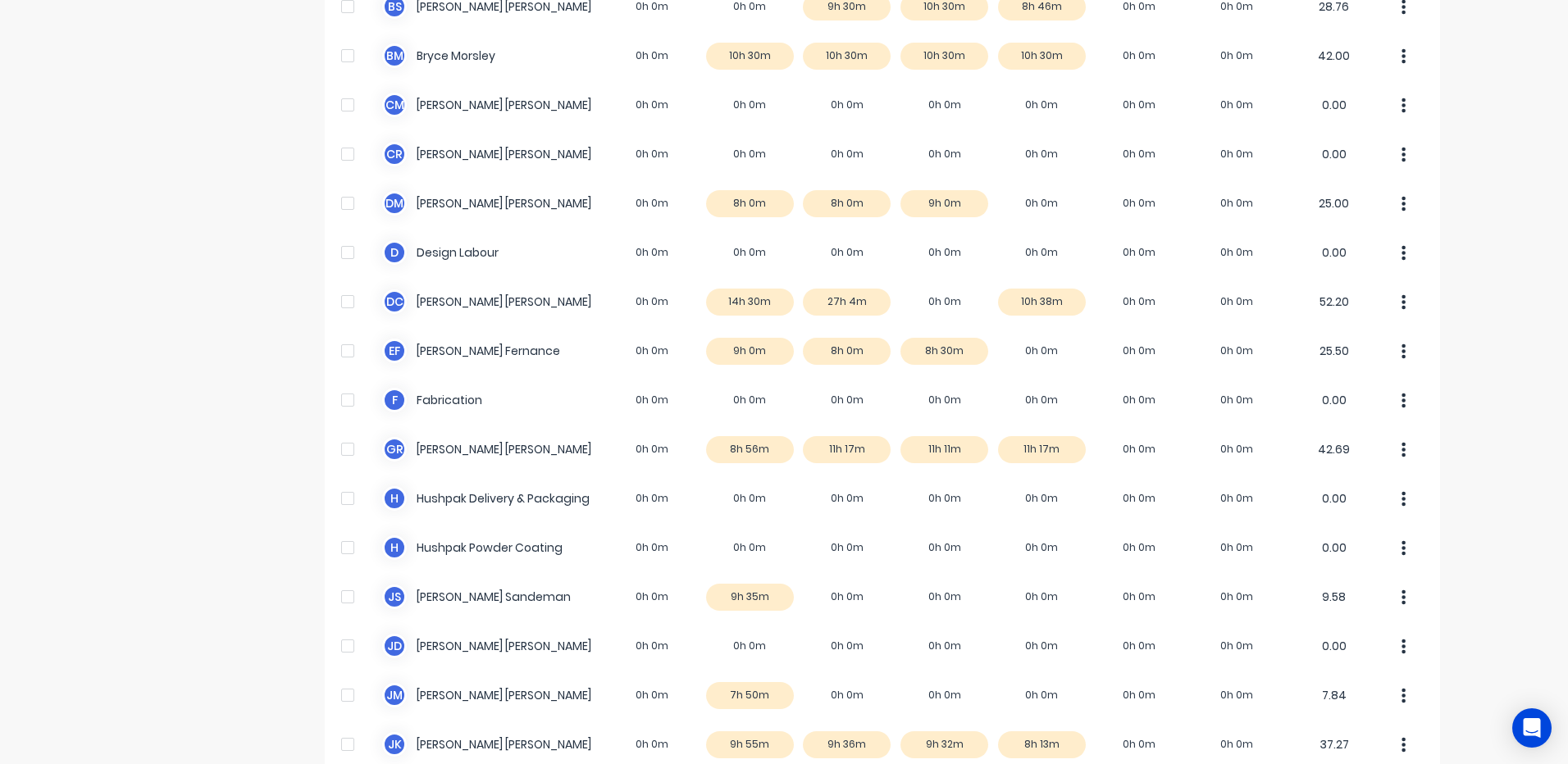 scroll, scrollTop: 0, scrollLeft: 0, axis: both 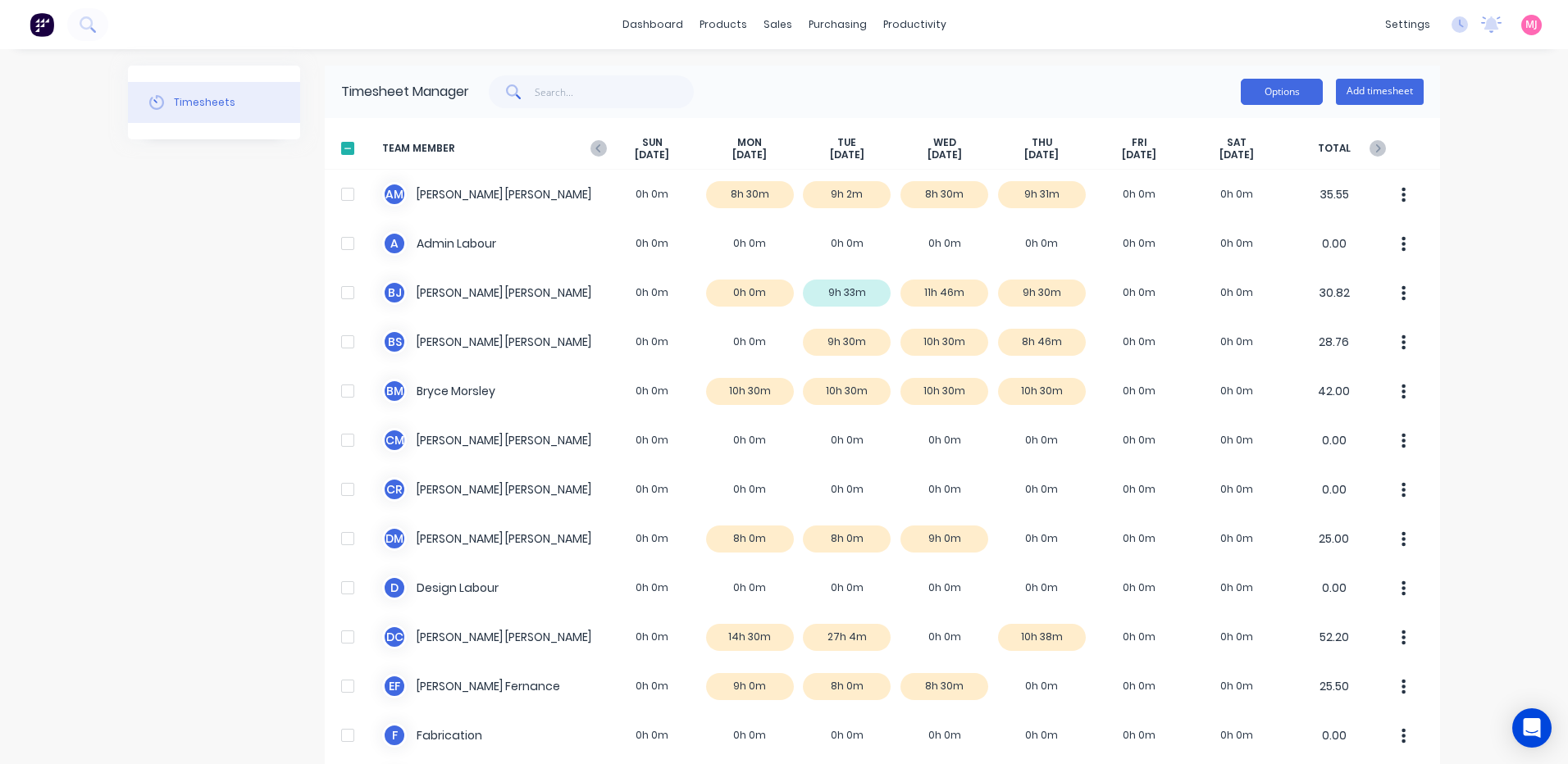 click on "Options" at bounding box center (1282, 92) 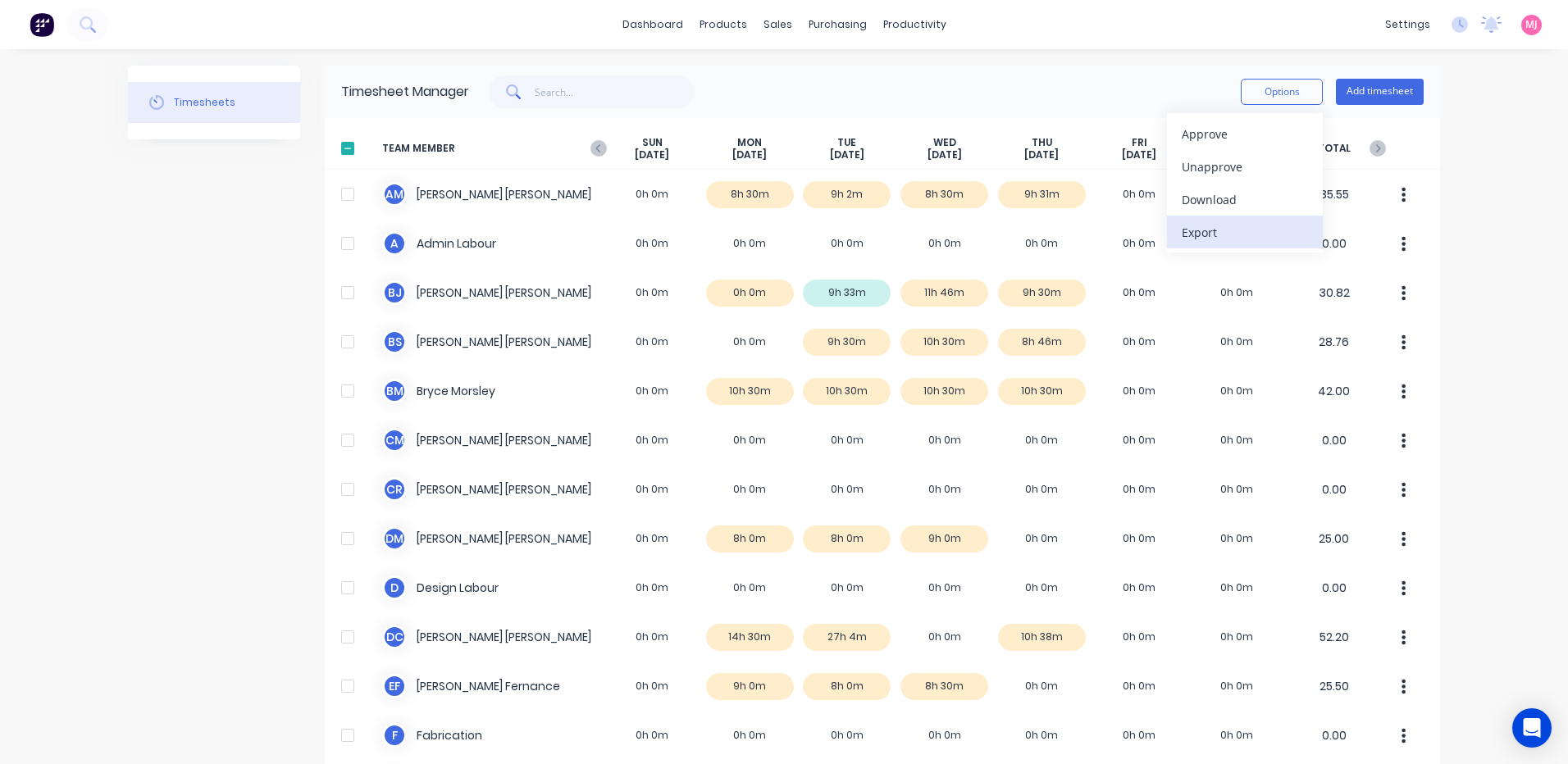 click on "Export" at bounding box center (1245, 232) 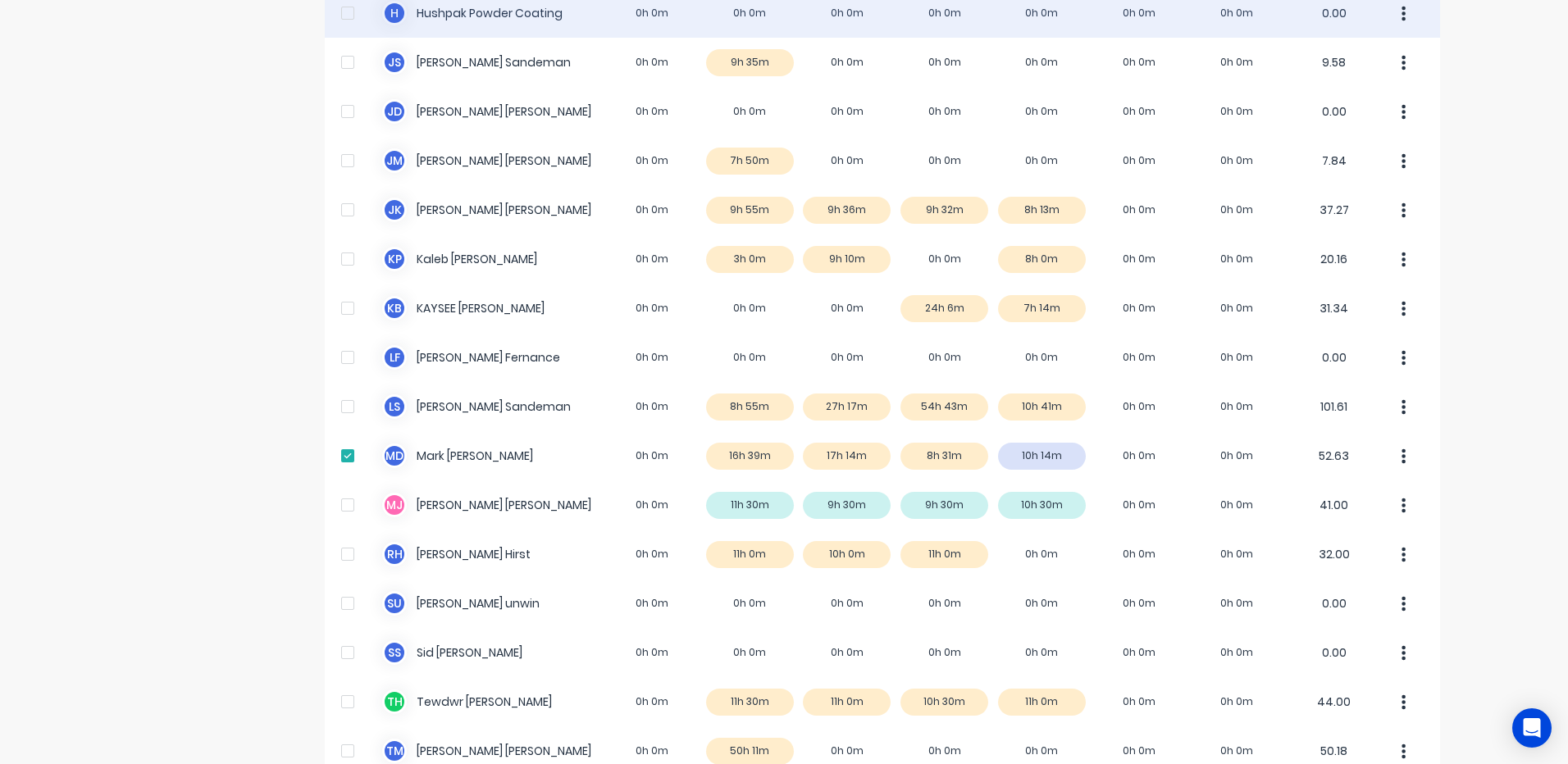 scroll, scrollTop: 902, scrollLeft: 0, axis: vertical 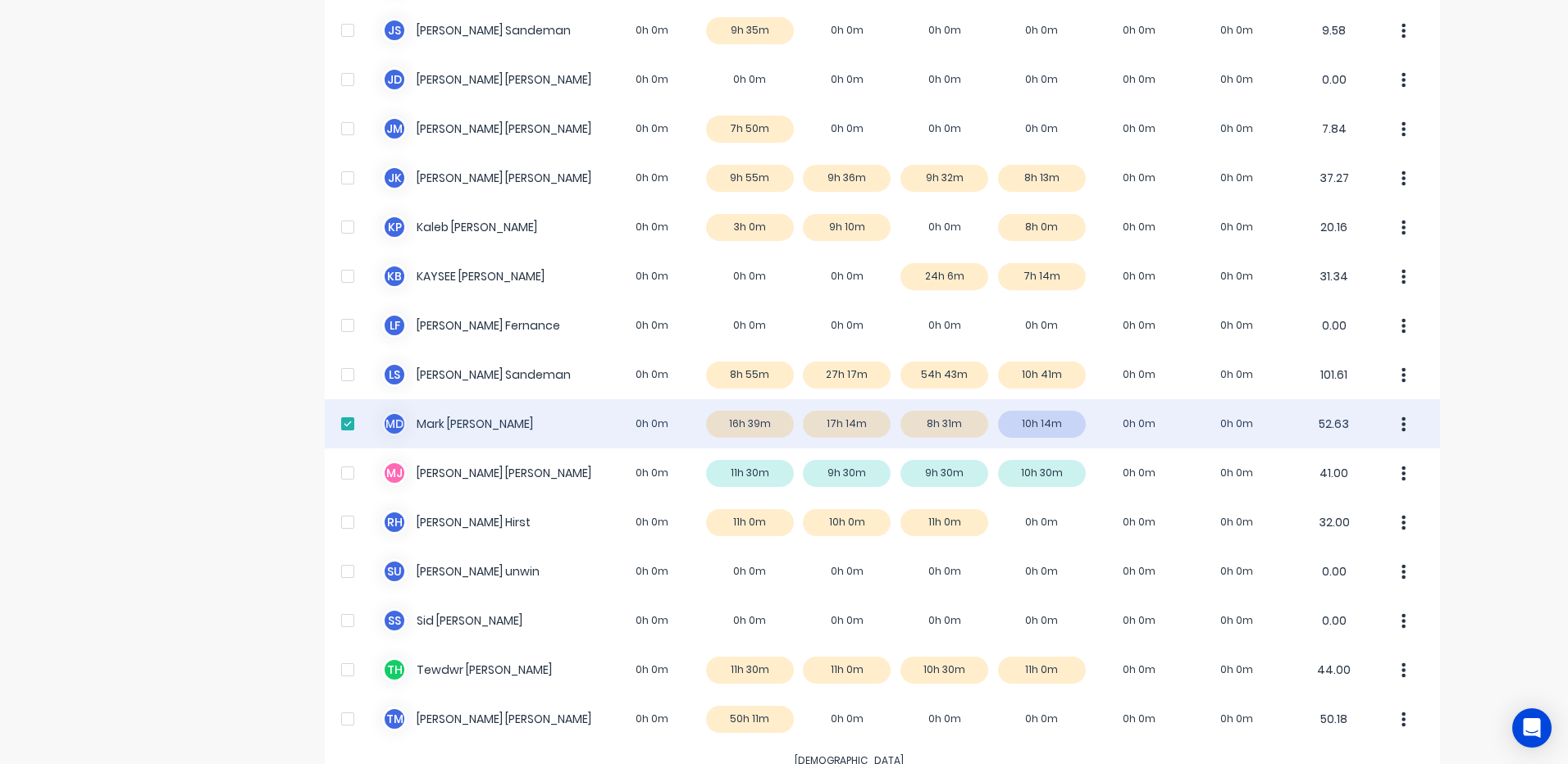 click at bounding box center [1404, 424] 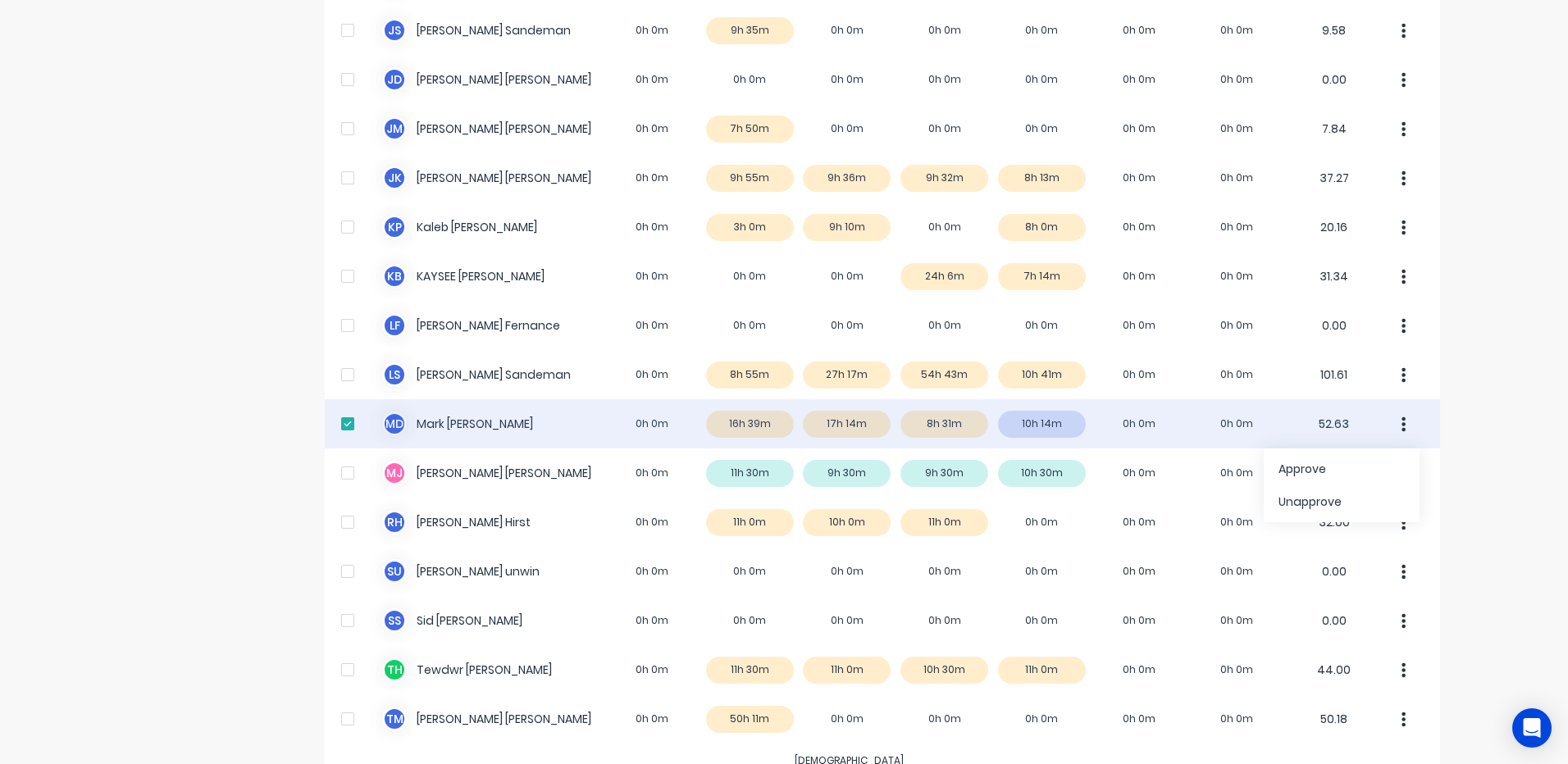 click 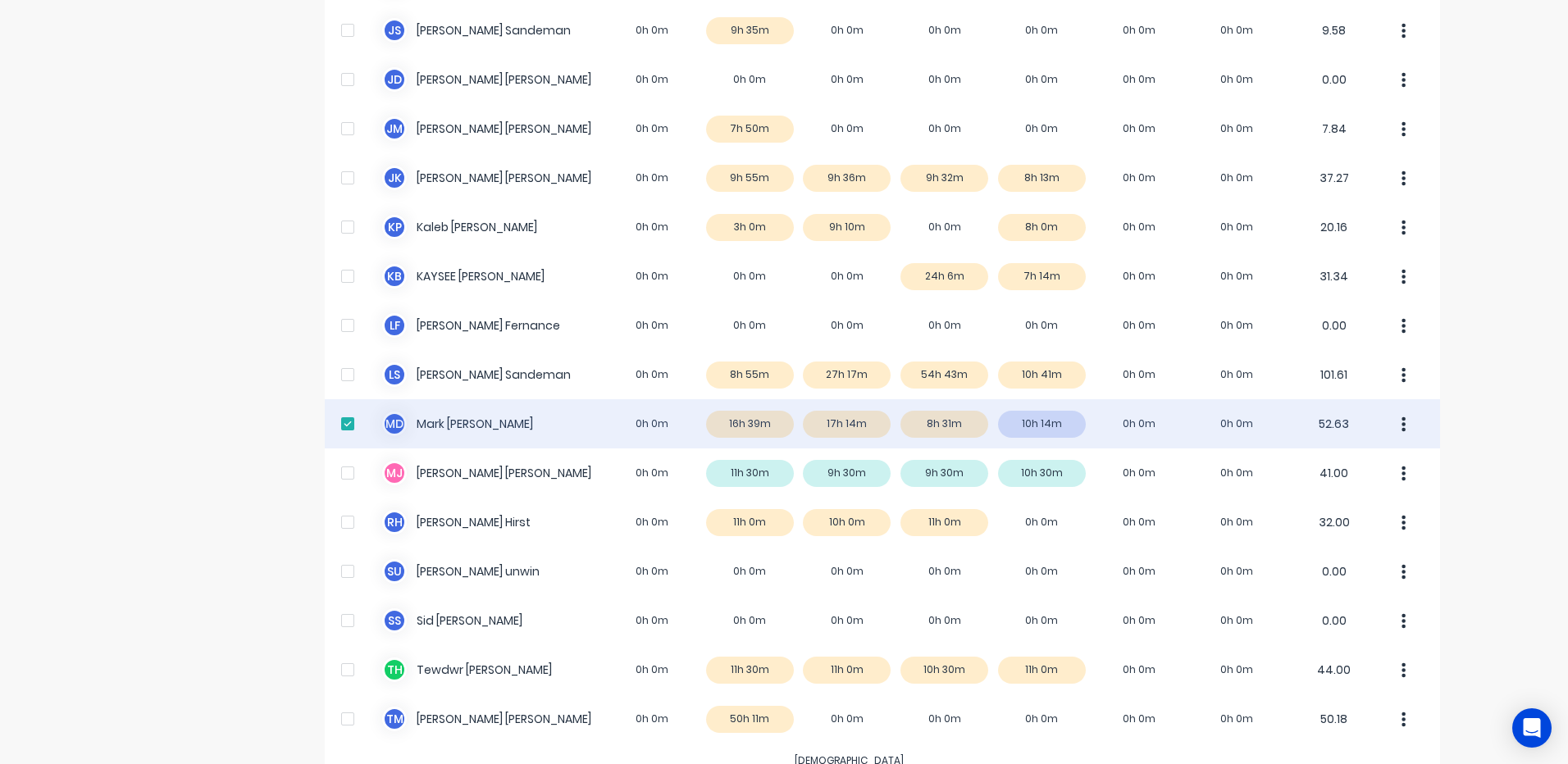 click on "M D [PERSON_NAME] 0h 0m 16h 39m 17h 14m 8h 31m 10h 14m 0h 0m 0h 0m 52.63" at bounding box center (882, 424) 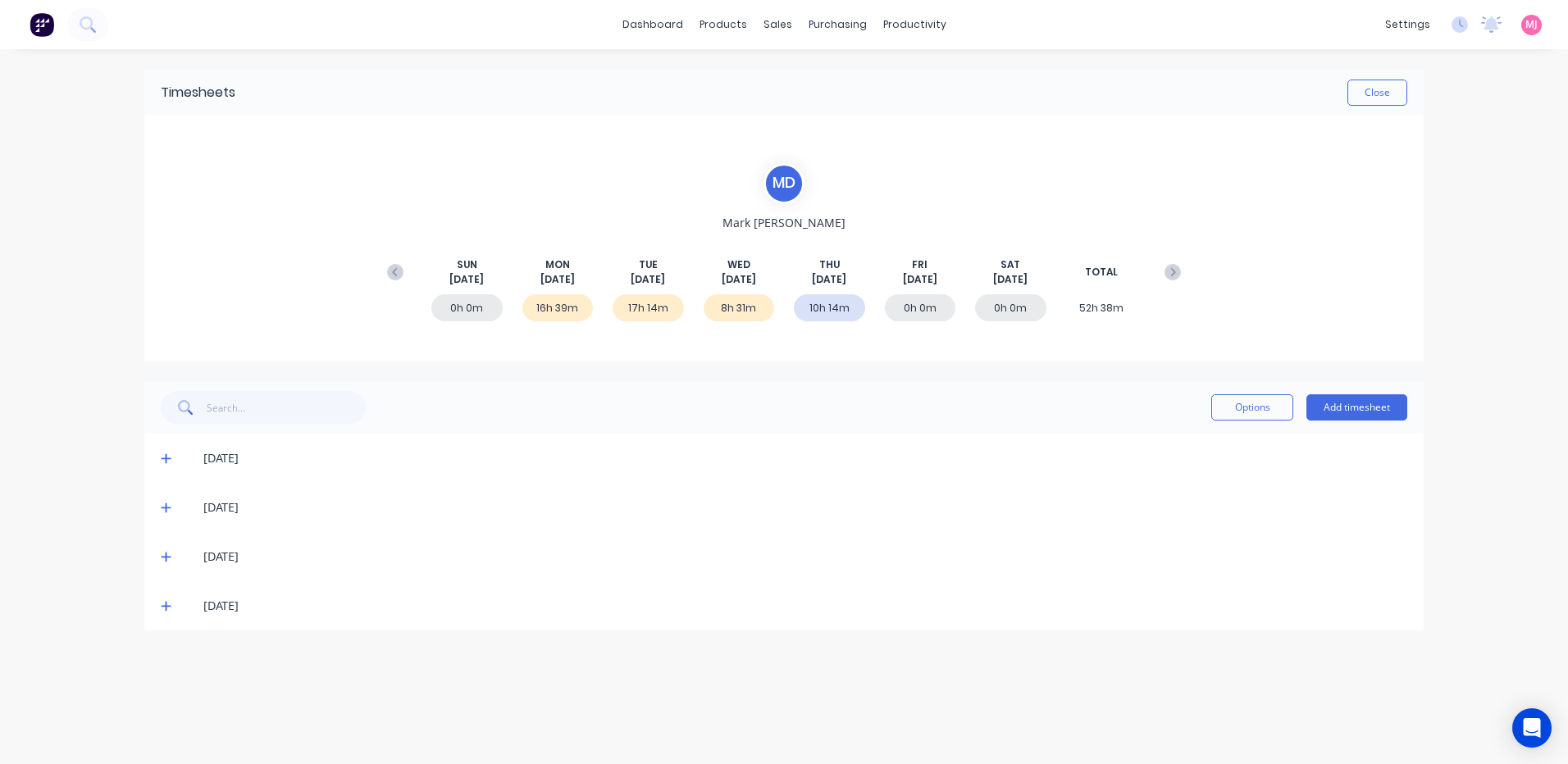 click 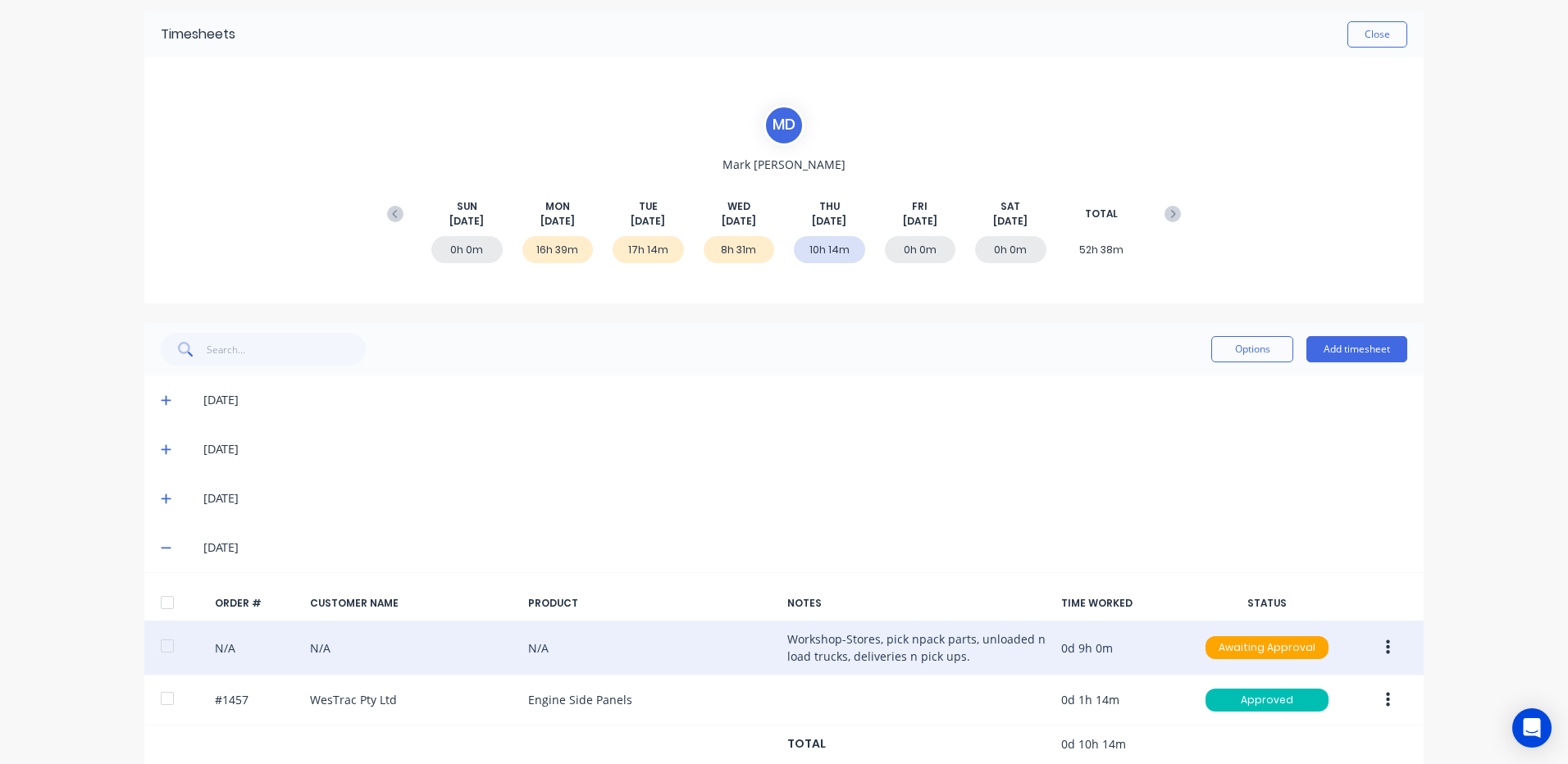 scroll, scrollTop: 91, scrollLeft: 0, axis: vertical 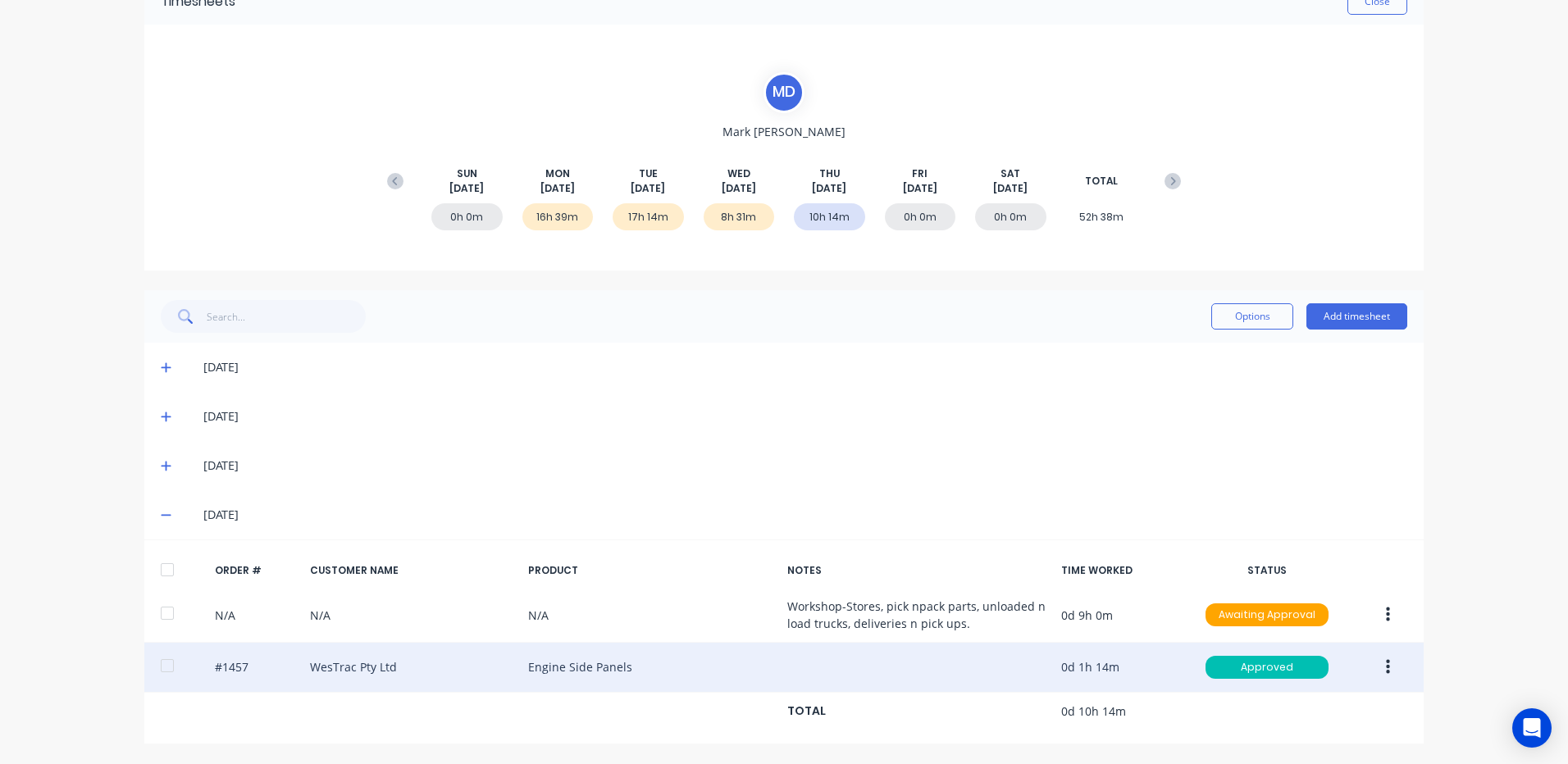 click 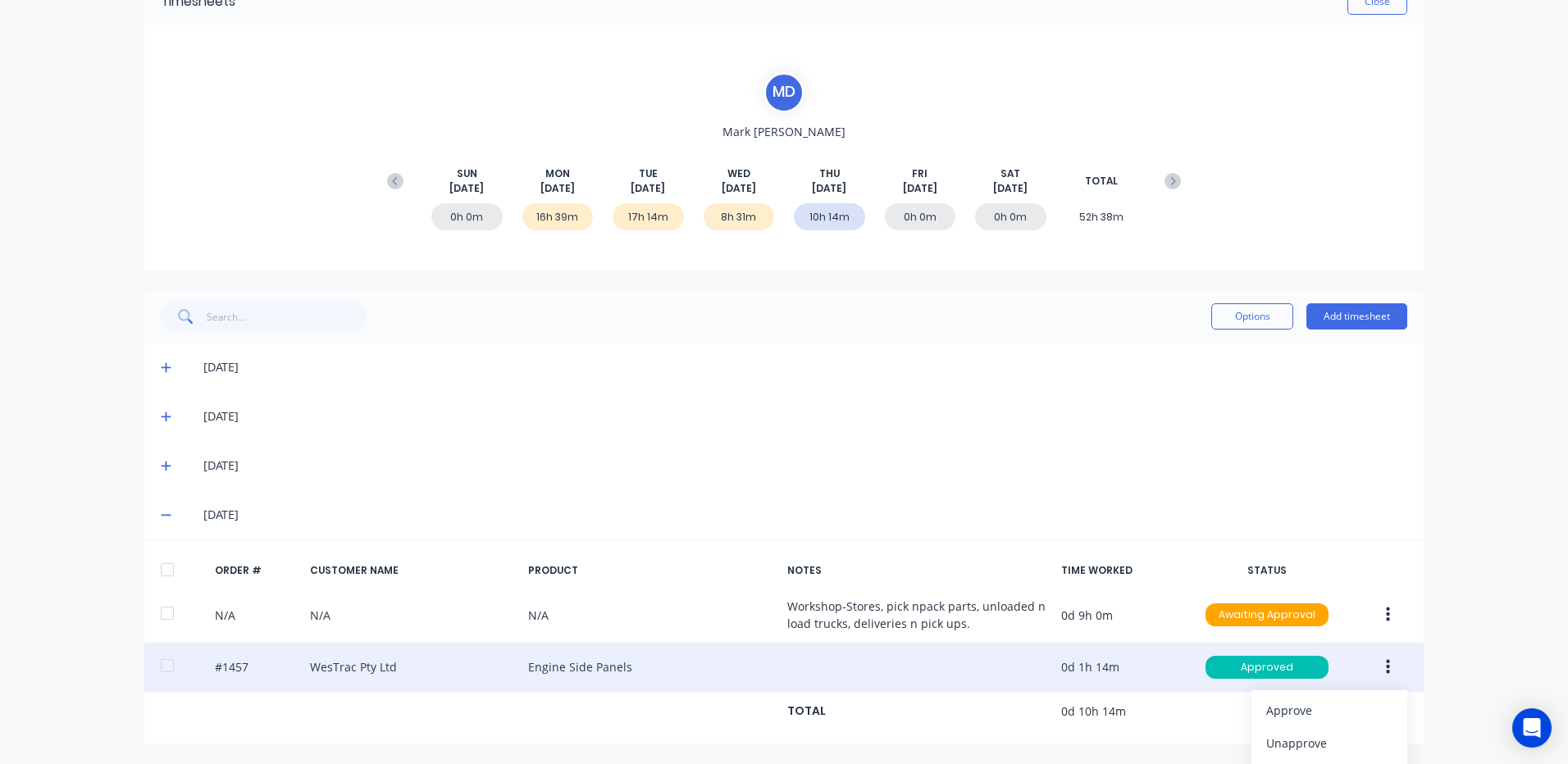scroll, scrollTop: 189, scrollLeft: 0, axis: vertical 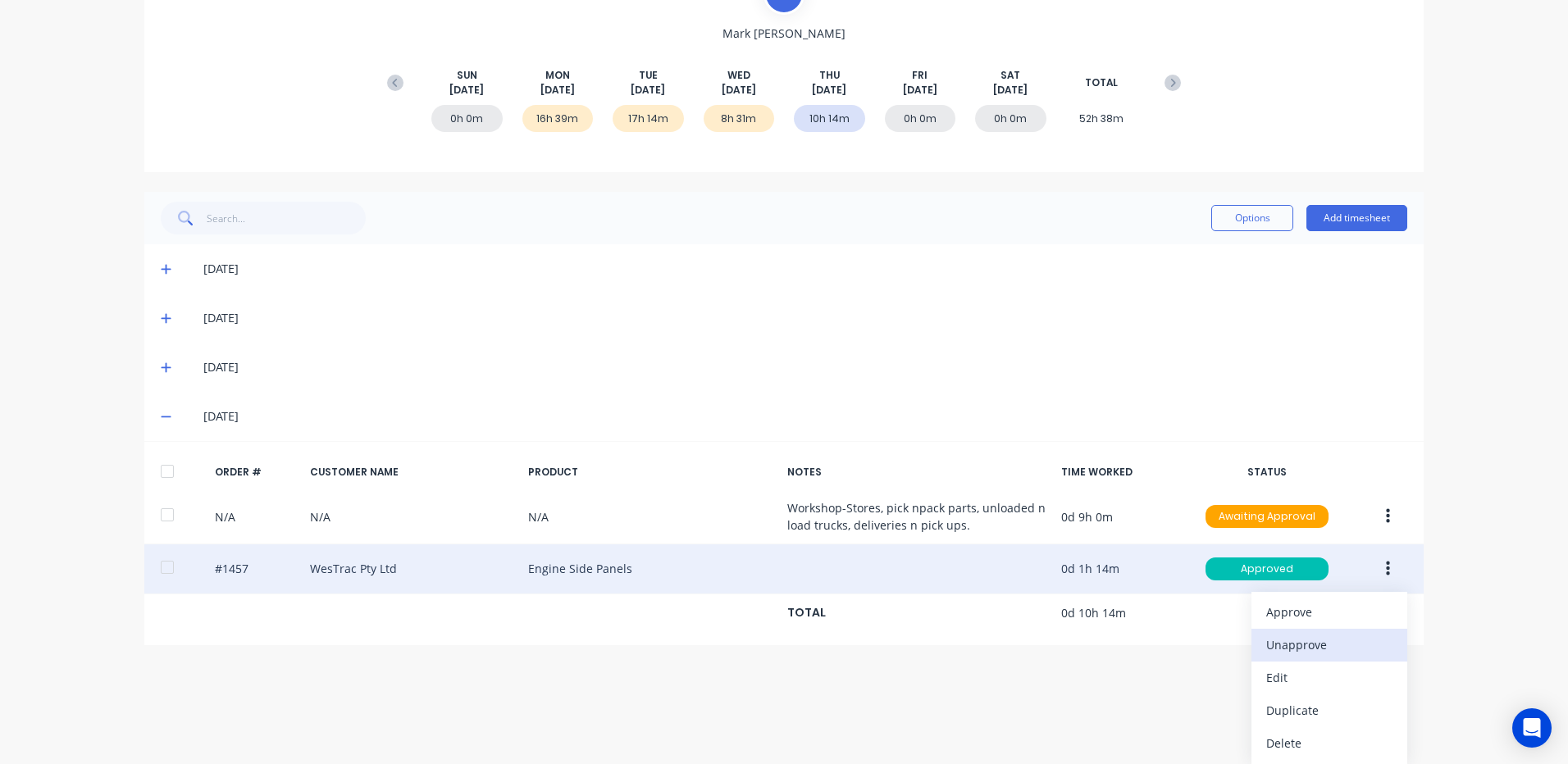 click on "Unapprove" at bounding box center [1329, 644] 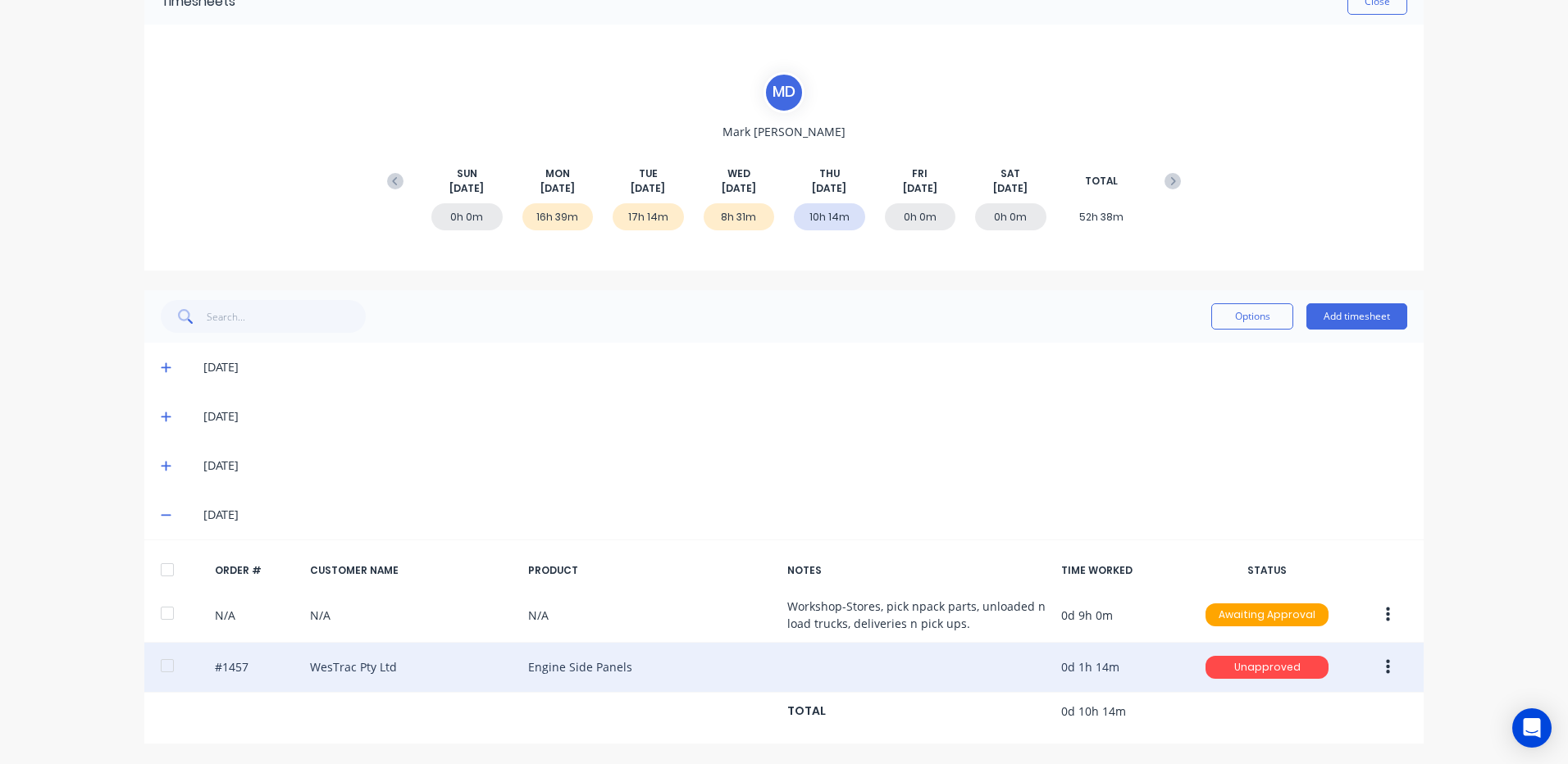 scroll, scrollTop: 91, scrollLeft: 0, axis: vertical 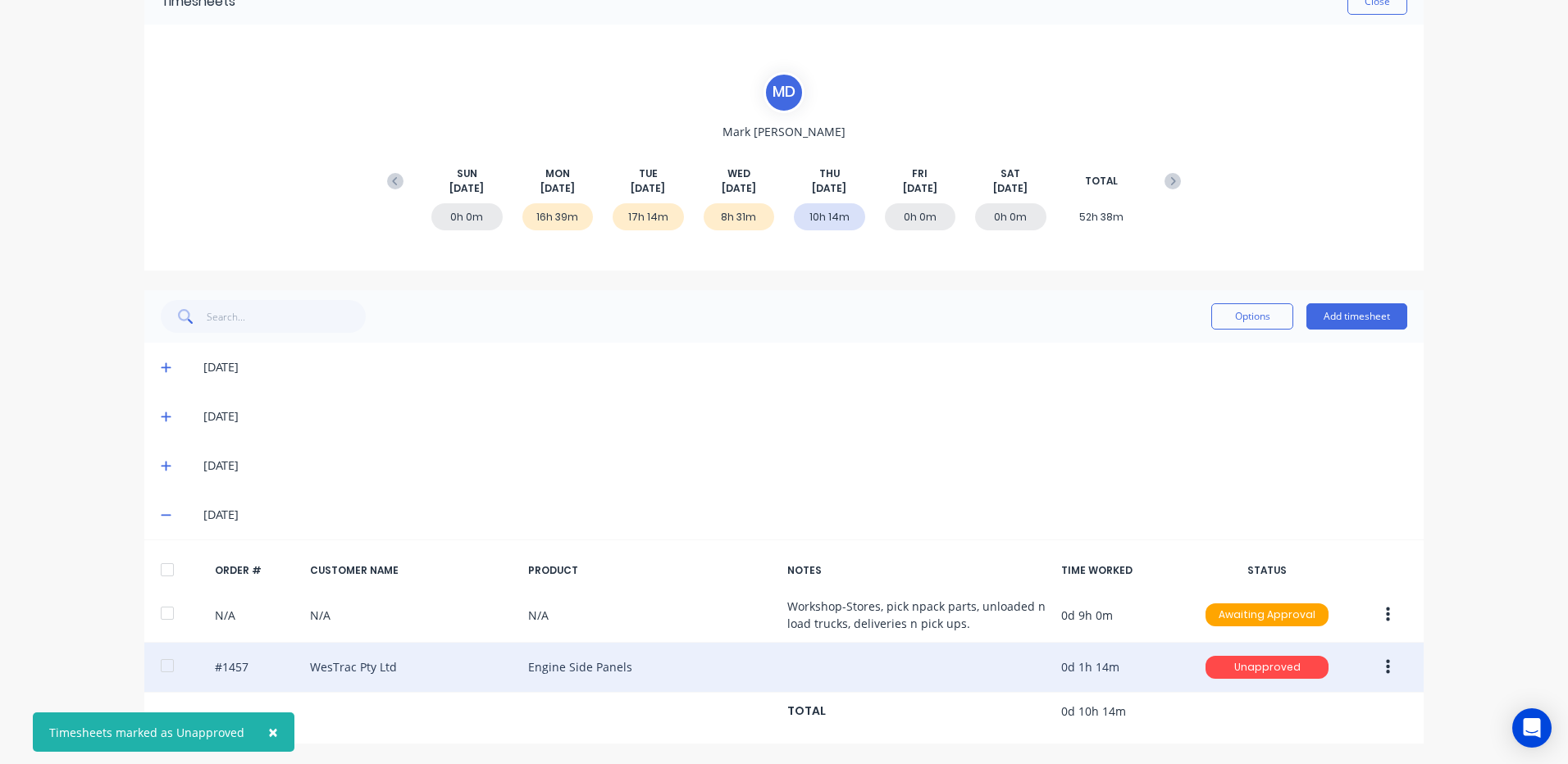 click at bounding box center [1388, 667] 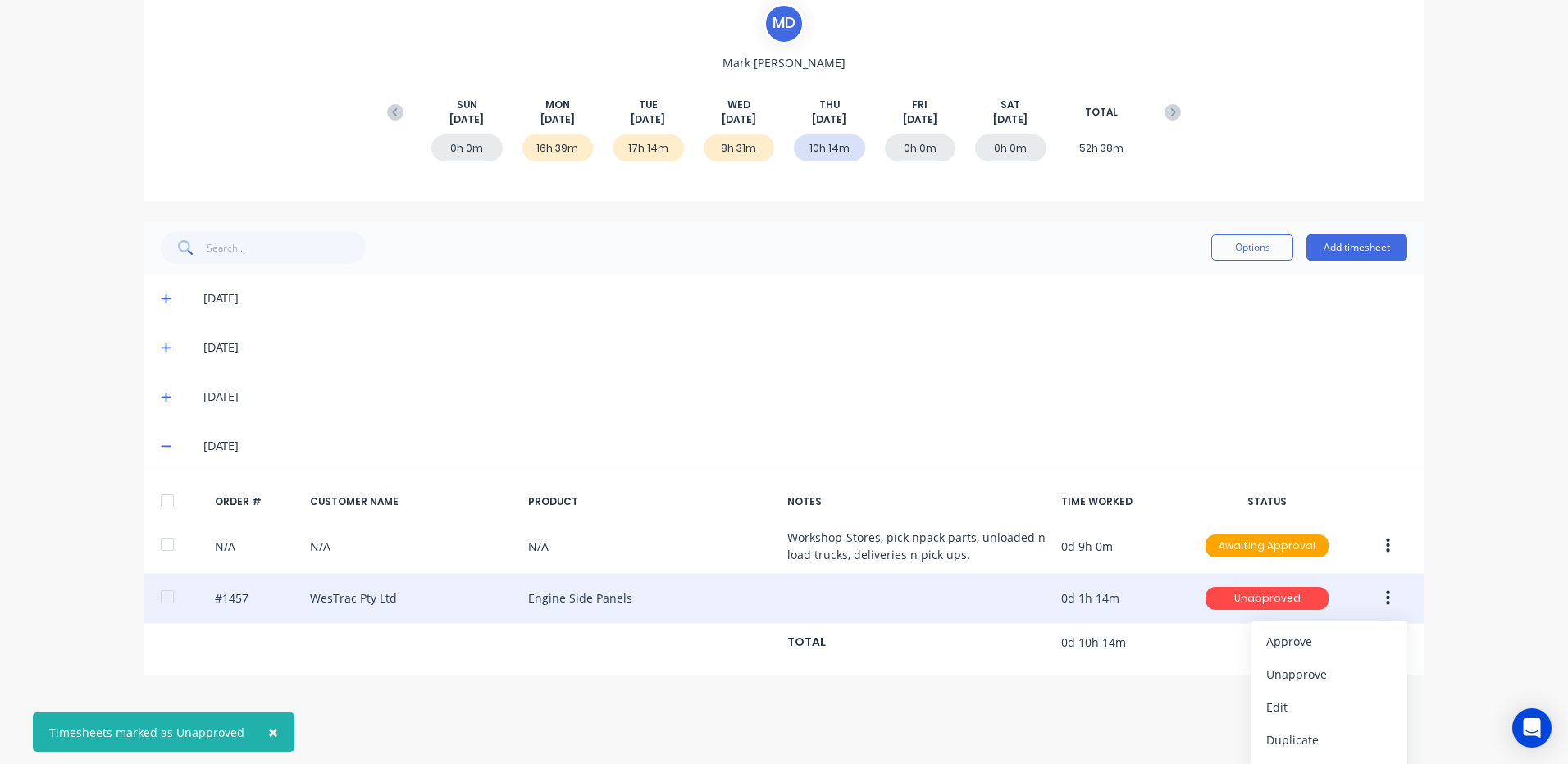 scroll, scrollTop: 189, scrollLeft: 0, axis: vertical 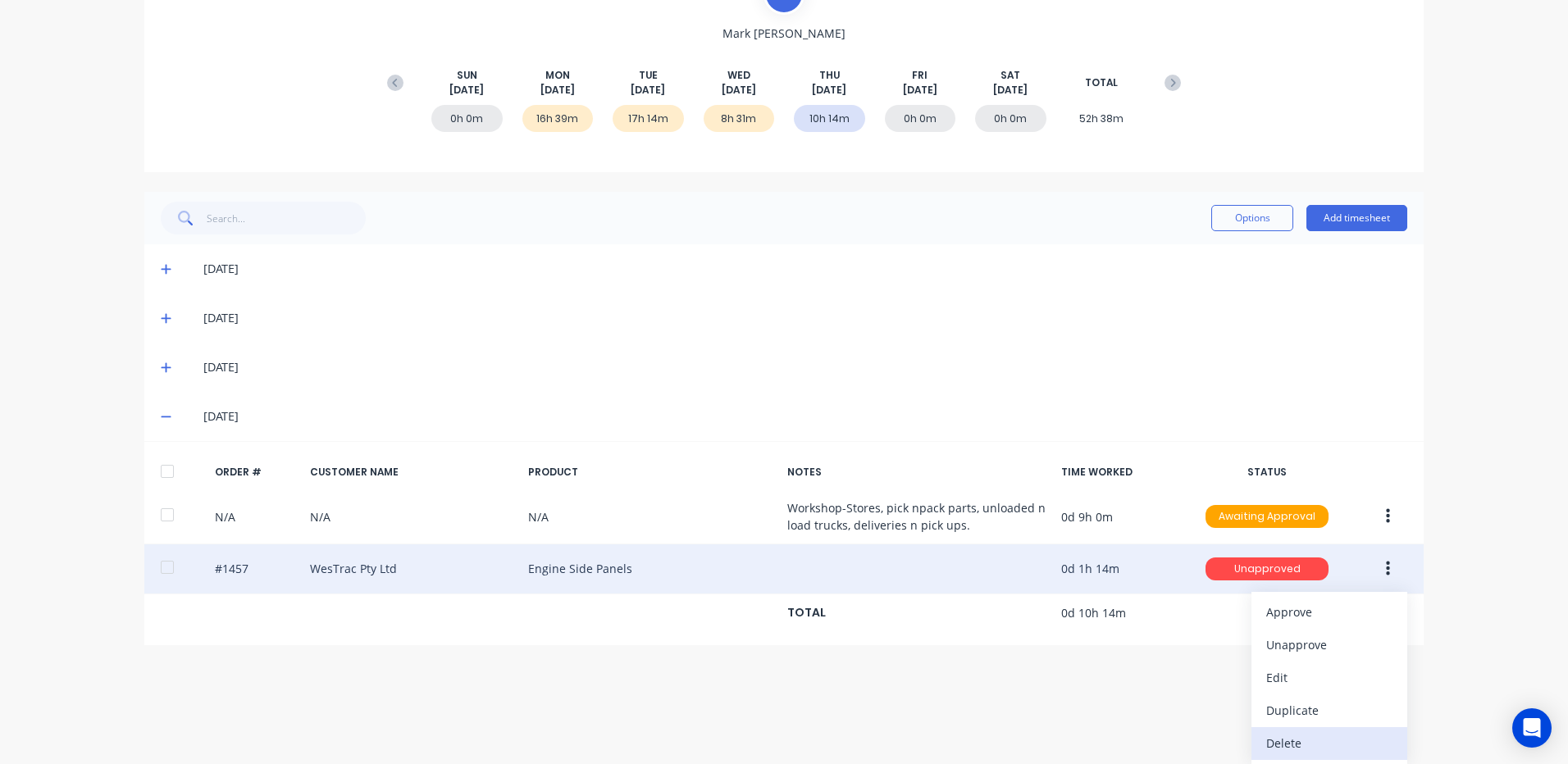 click on "Delete" at bounding box center [1329, 743] 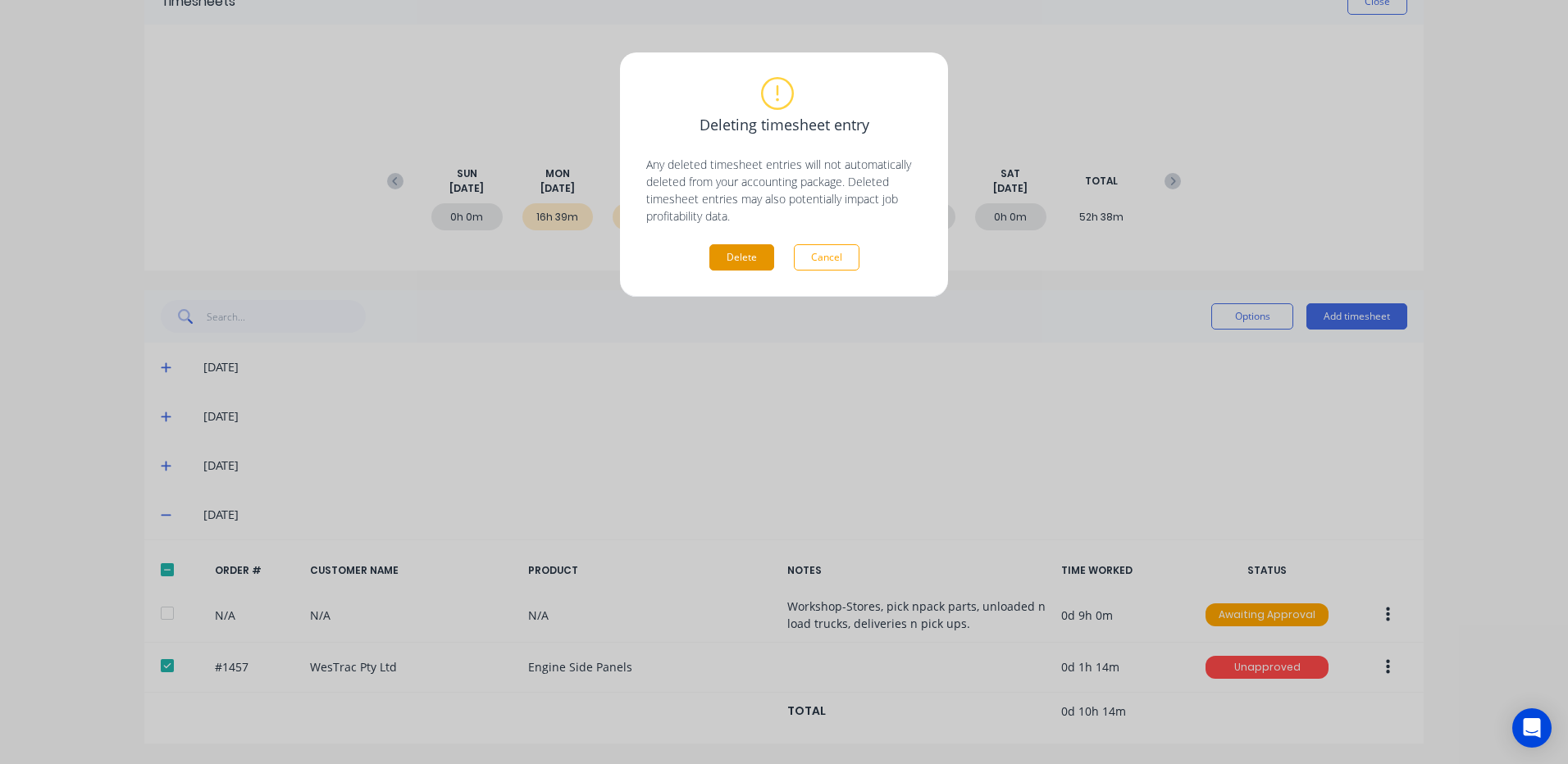 click on "Delete" at bounding box center [741, 257] 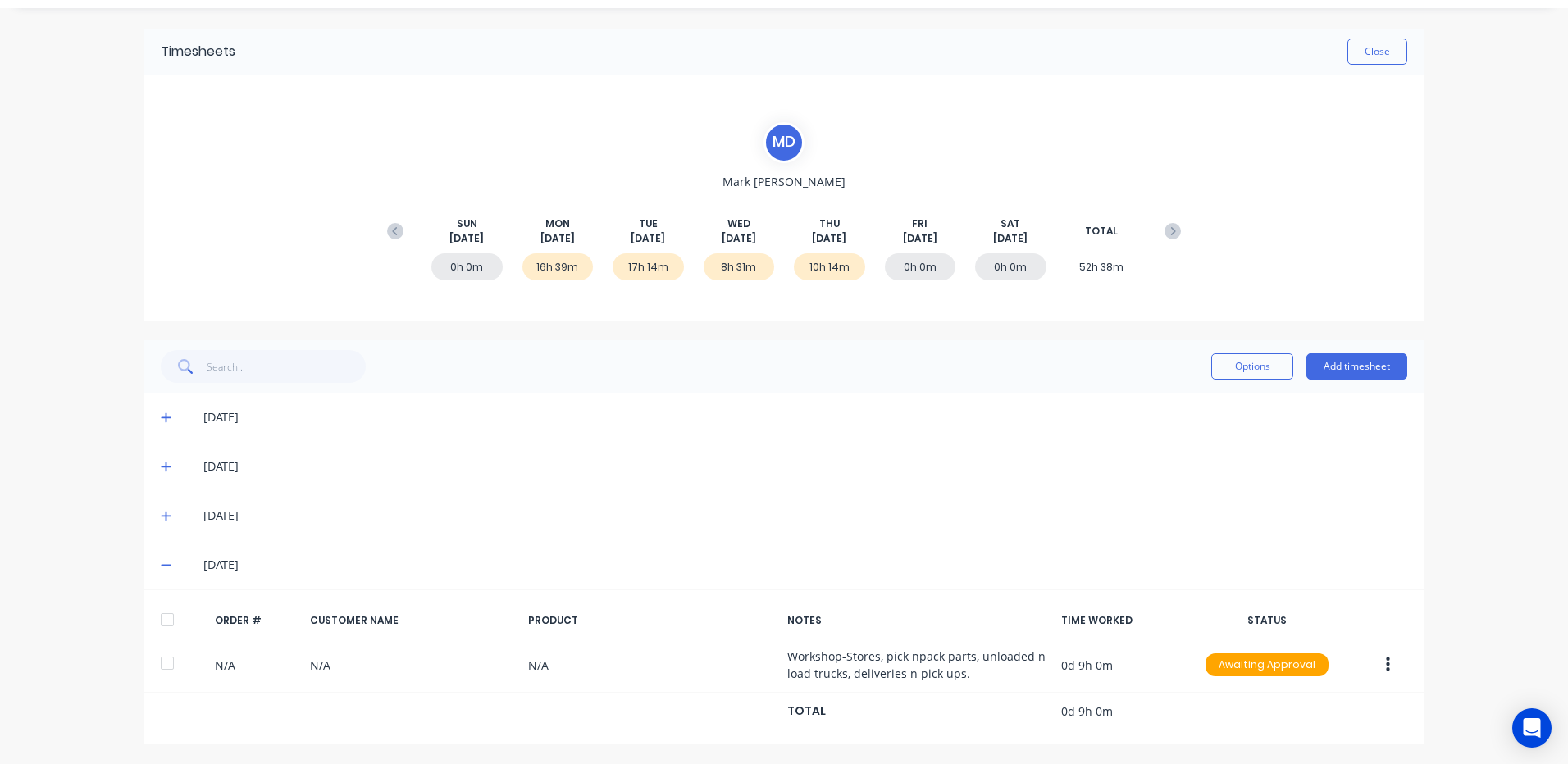 scroll, scrollTop: 41, scrollLeft: 0, axis: vertical 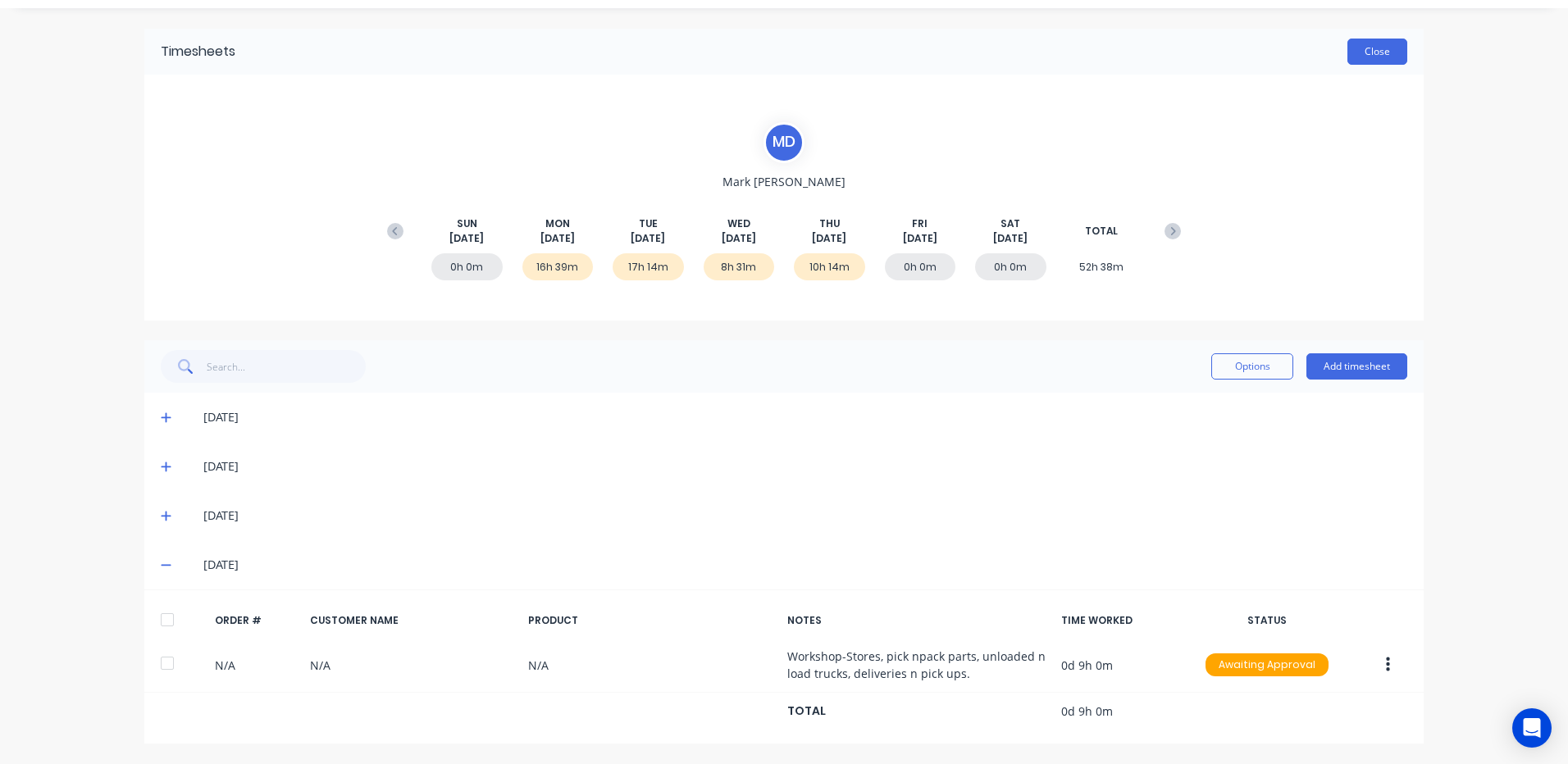 click on "Close" at bounding box center [1377, 52] 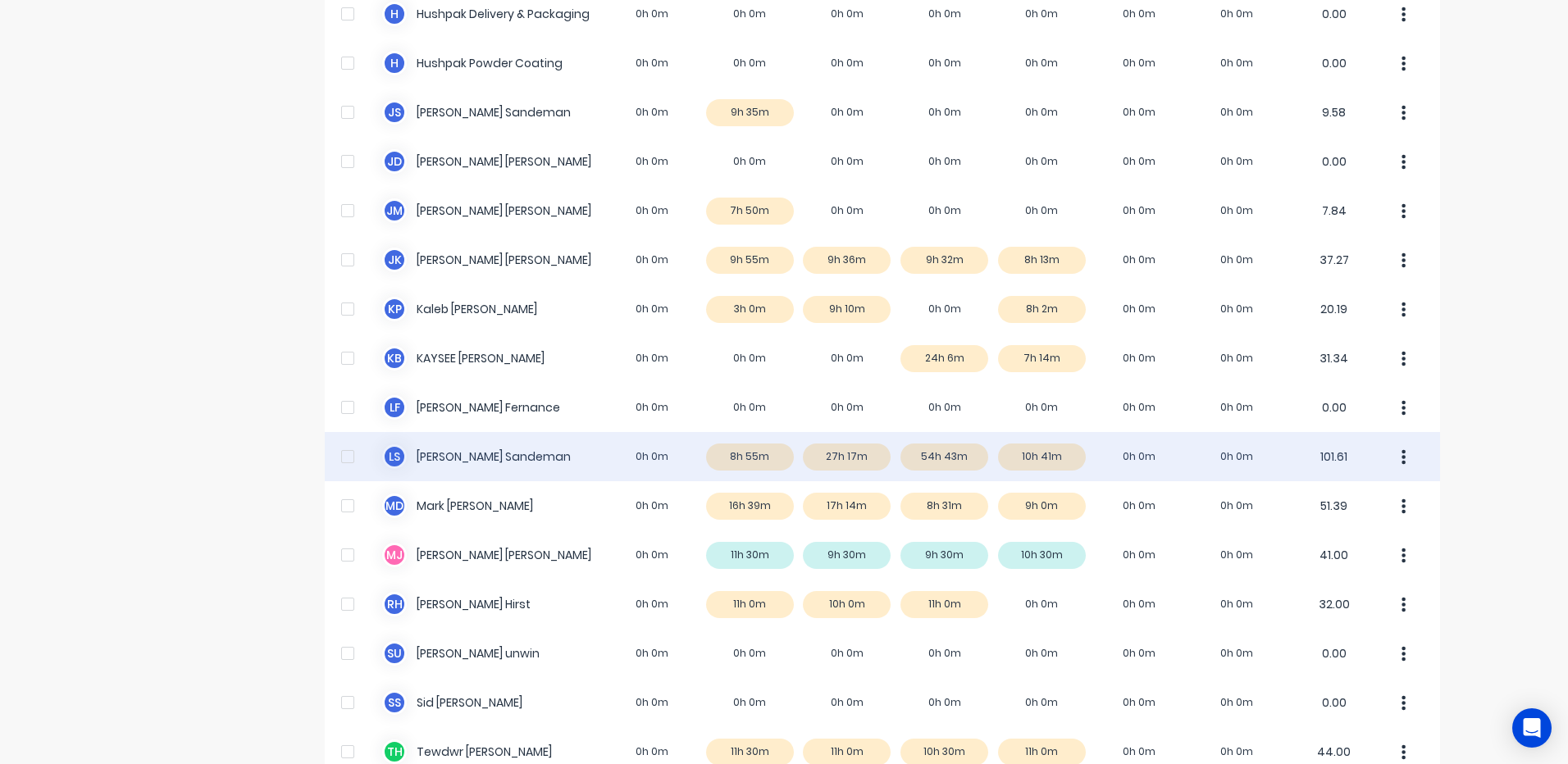 scroll, scrollTop: 902, scrollLeft: 0, axis: vertical 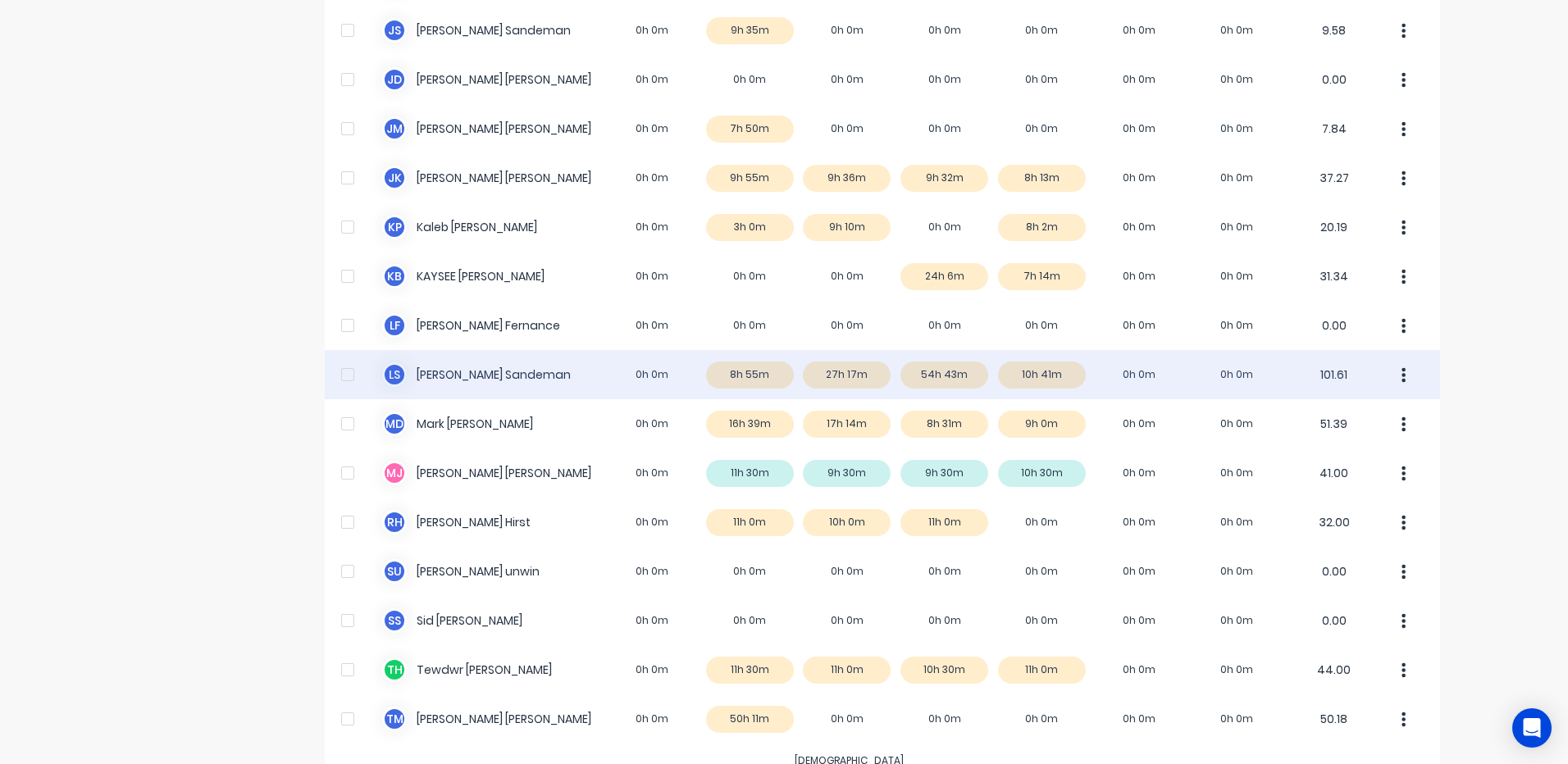 drag, startPoint x: 339, startPoint y: 425, endPoint x: 569, endPoint y: 393, distance: 232.21542 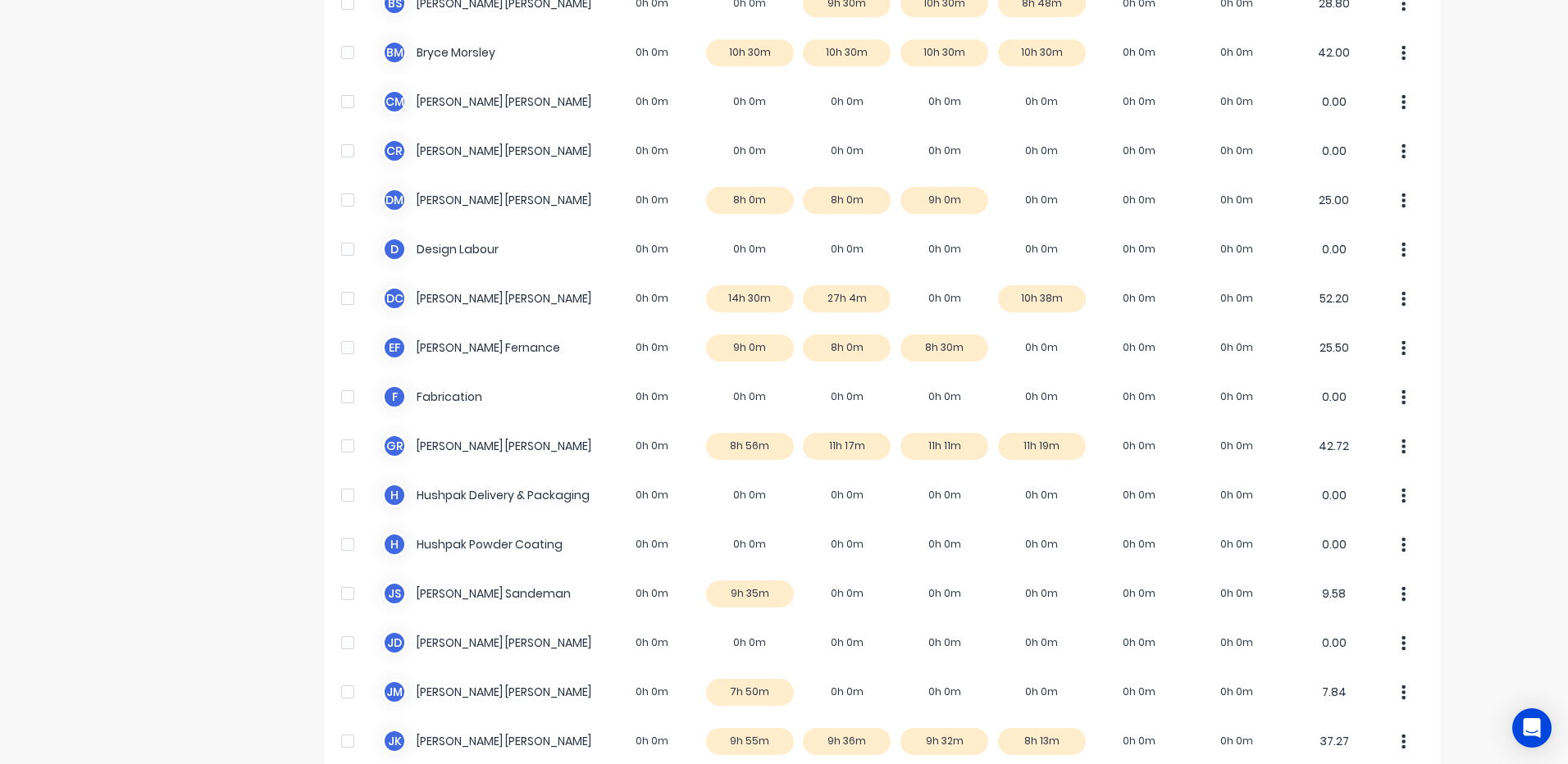 scroll, scrollTop: 82, scrollLeft: 0, axis: vertical 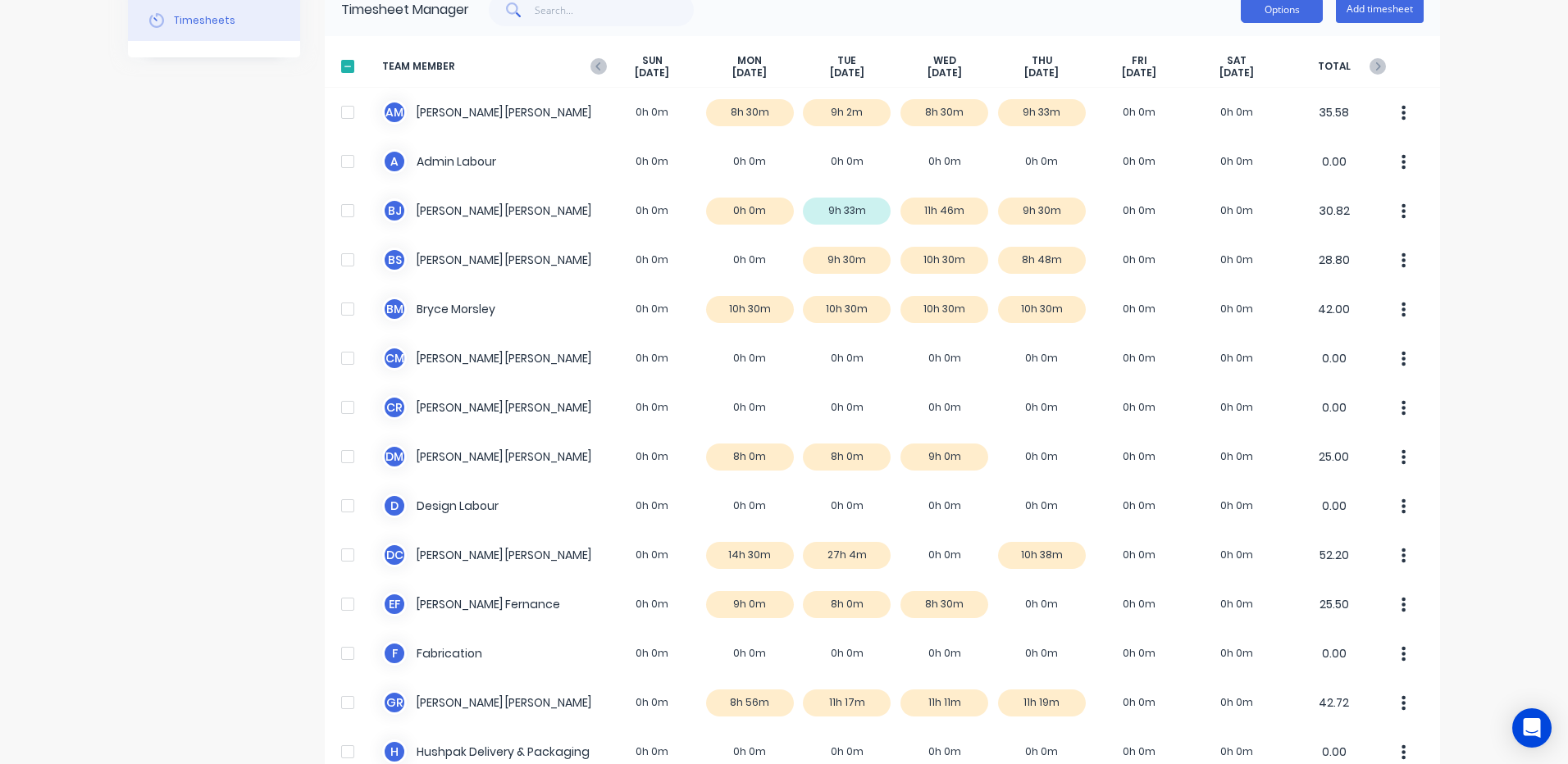 click on "Options" at bounding box center (1282, 10) 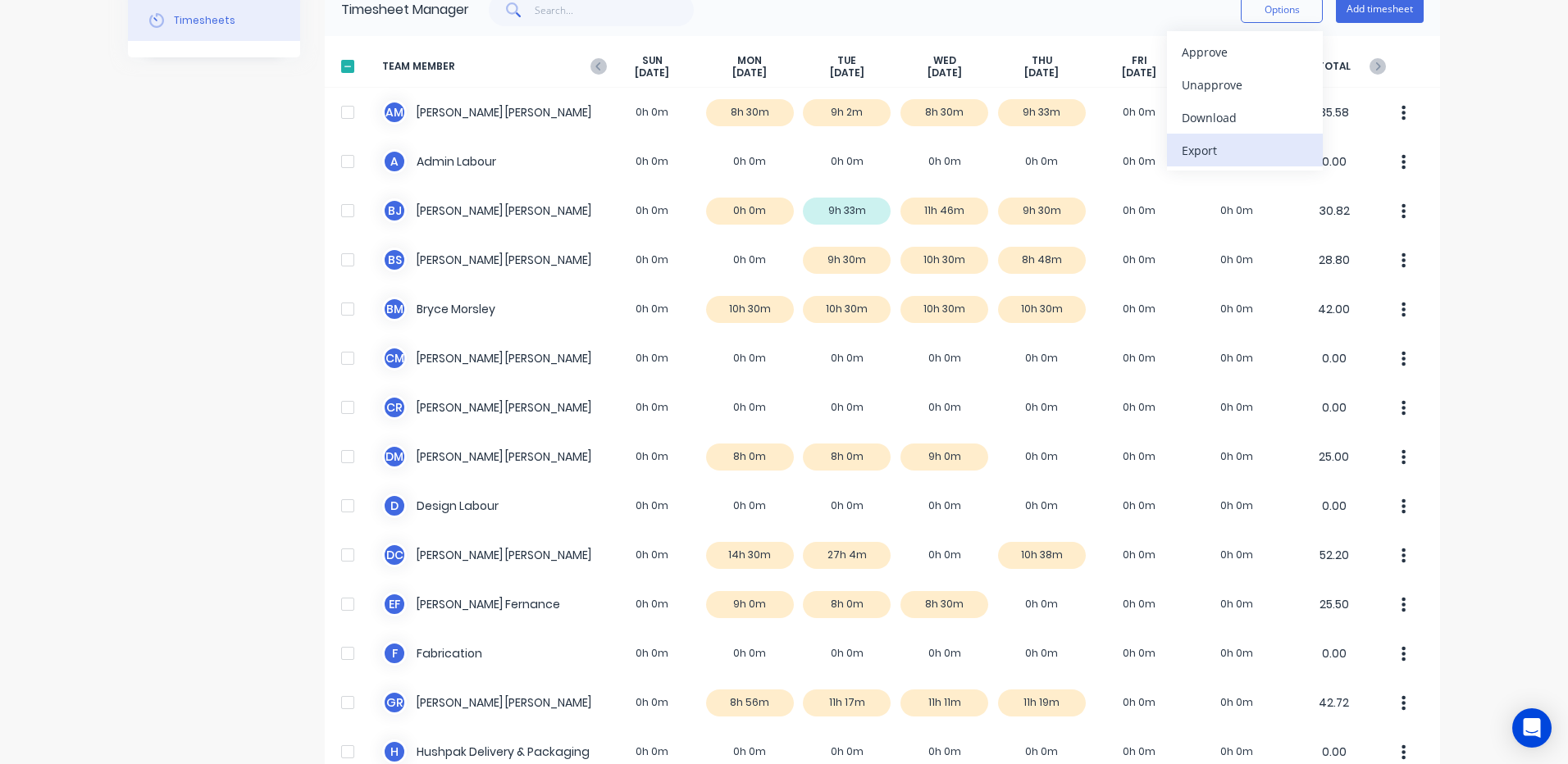 click on "Export" at bounding box center [1245, 150] 